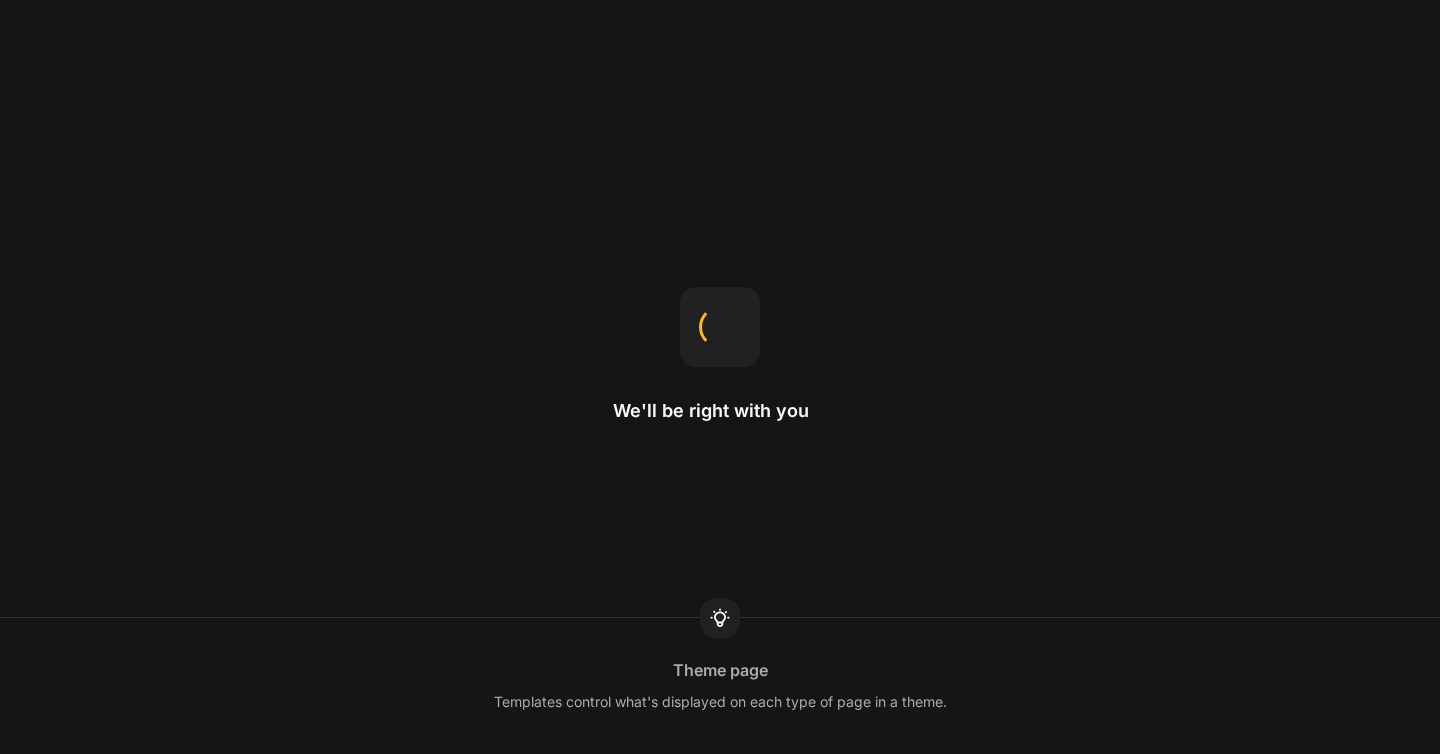 scroll, scrollTop: 0, scrollLeft: 0, axis: both 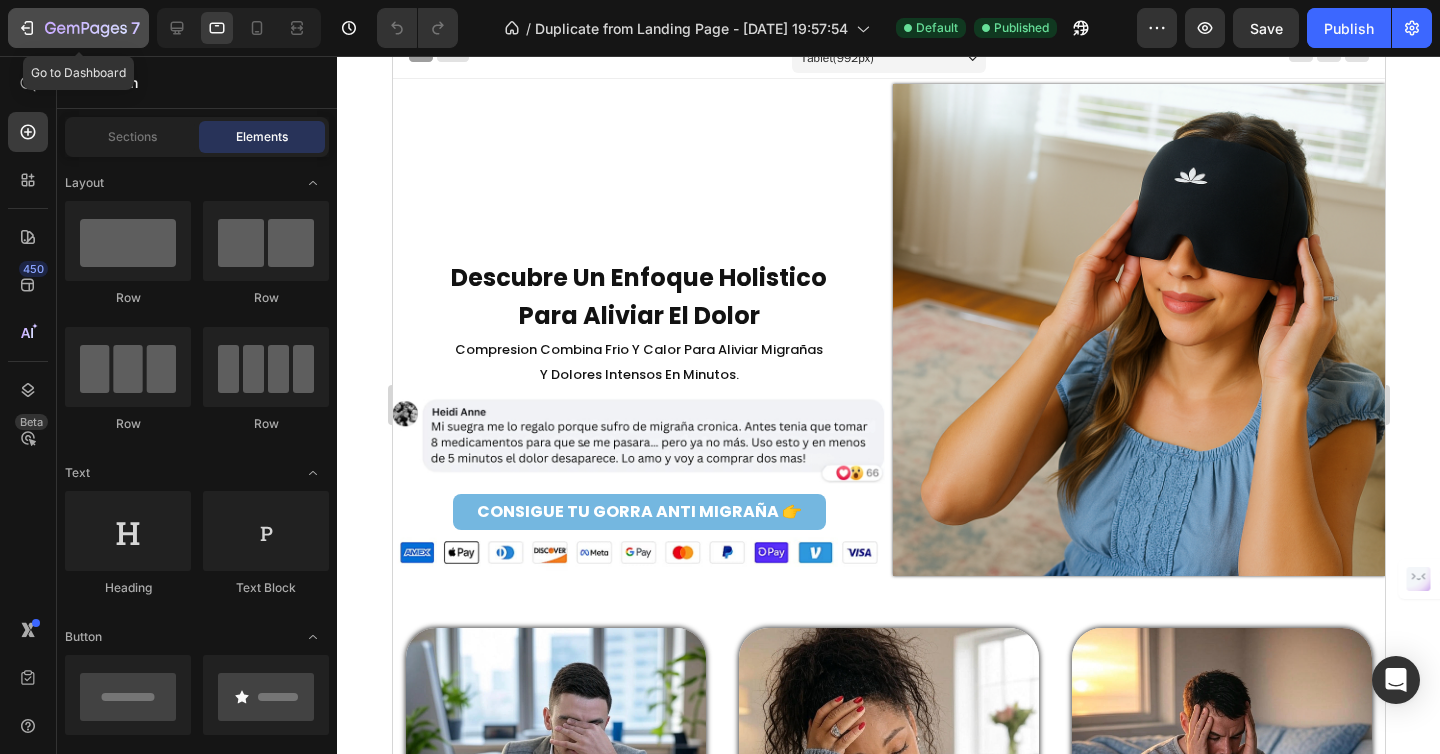click 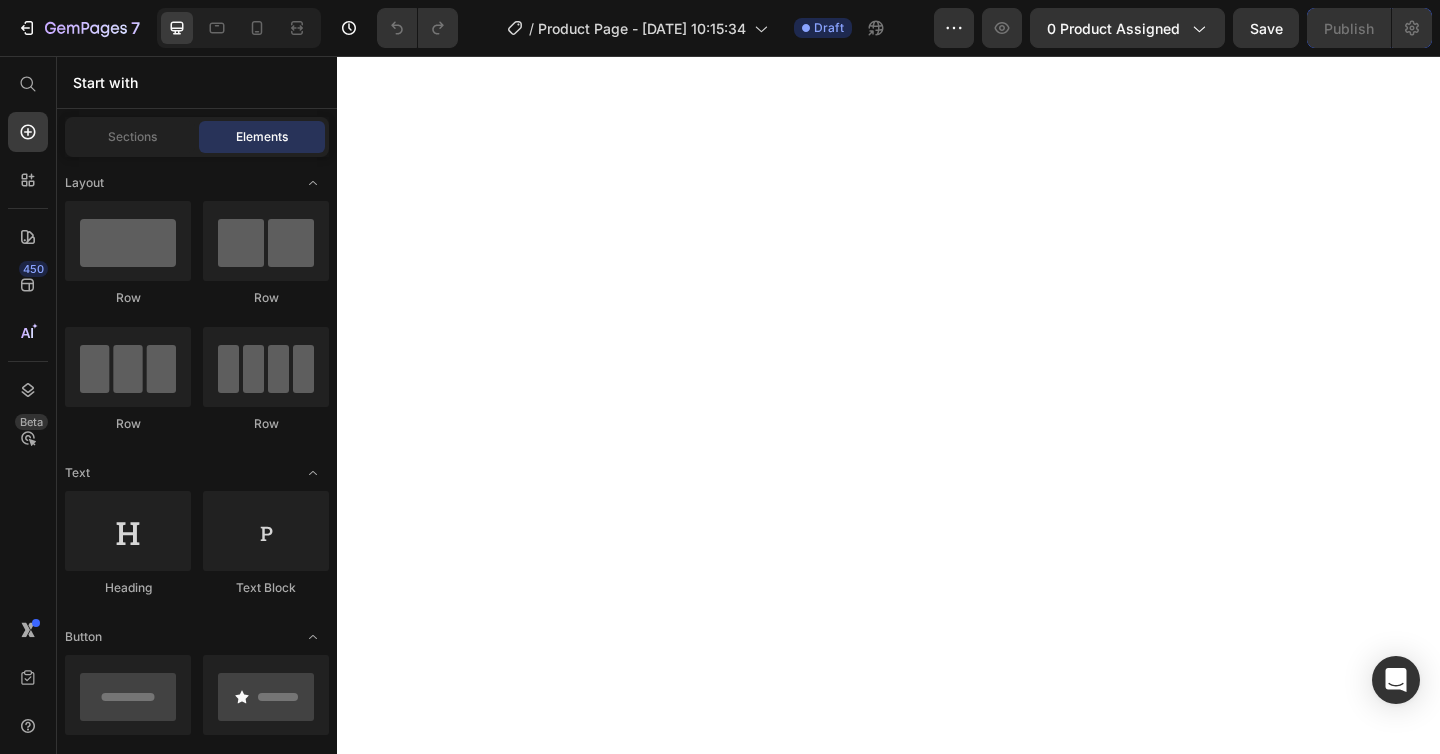 scroll, scrollTop: 0, scrollLeft: 0, axis: both 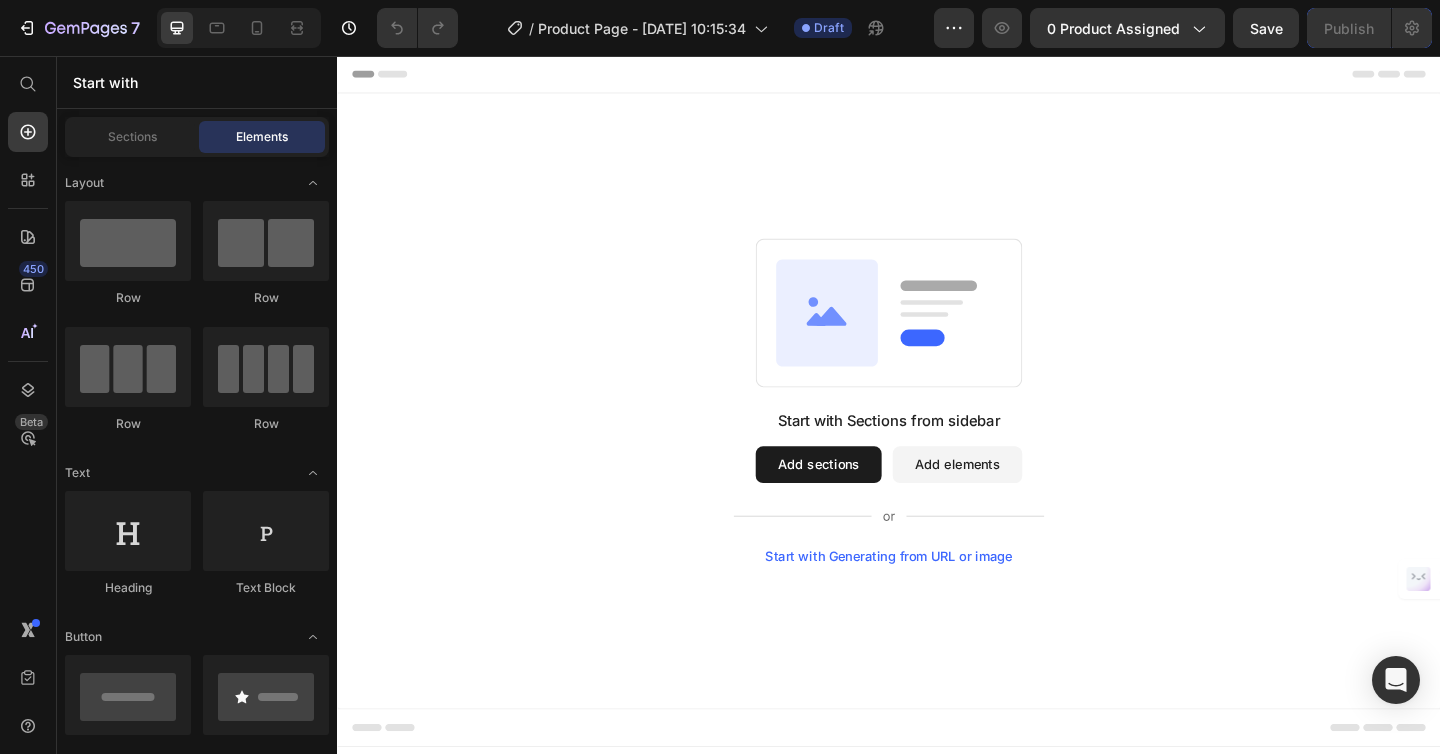 click on "Start with Sections from sidebar Add sections Add elements Start with Generating from URL or image" at bounding box center [937, 431] 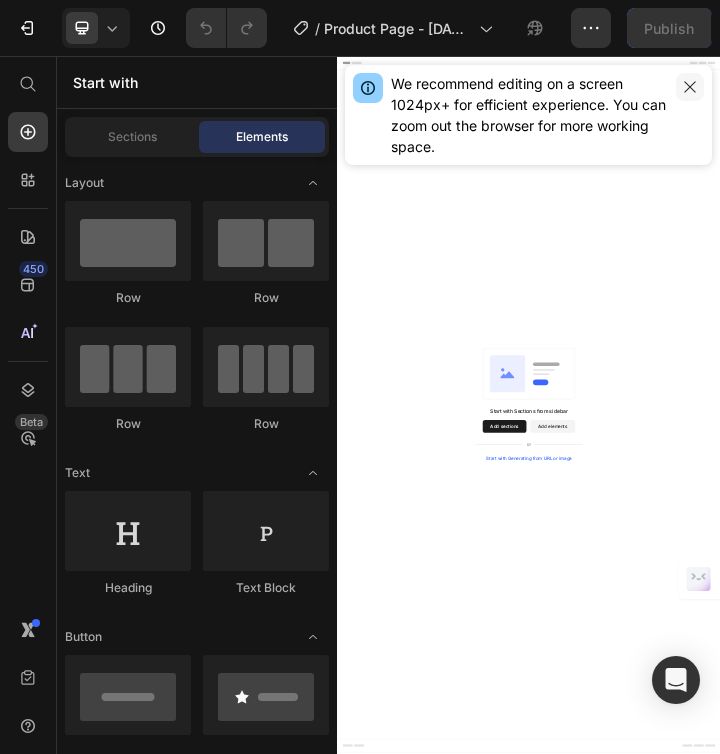 click 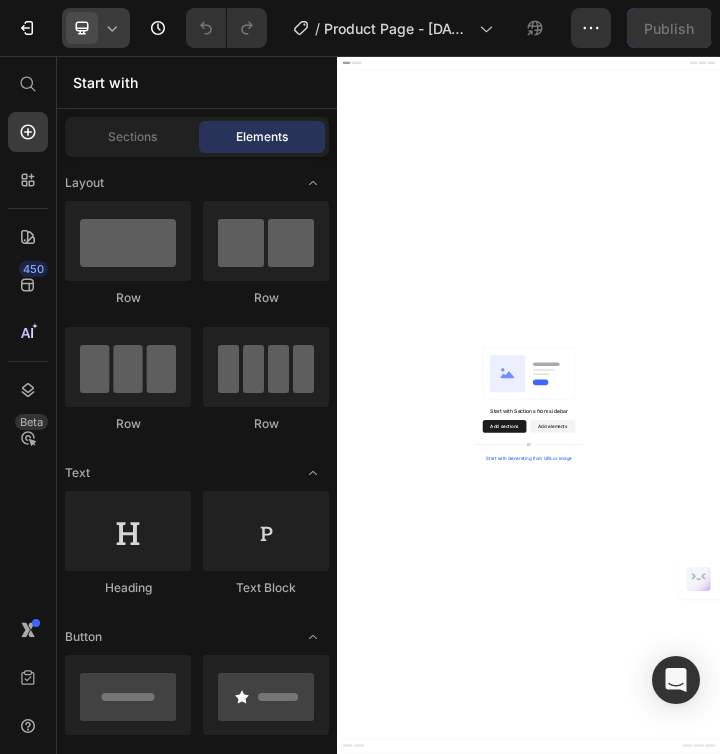 click 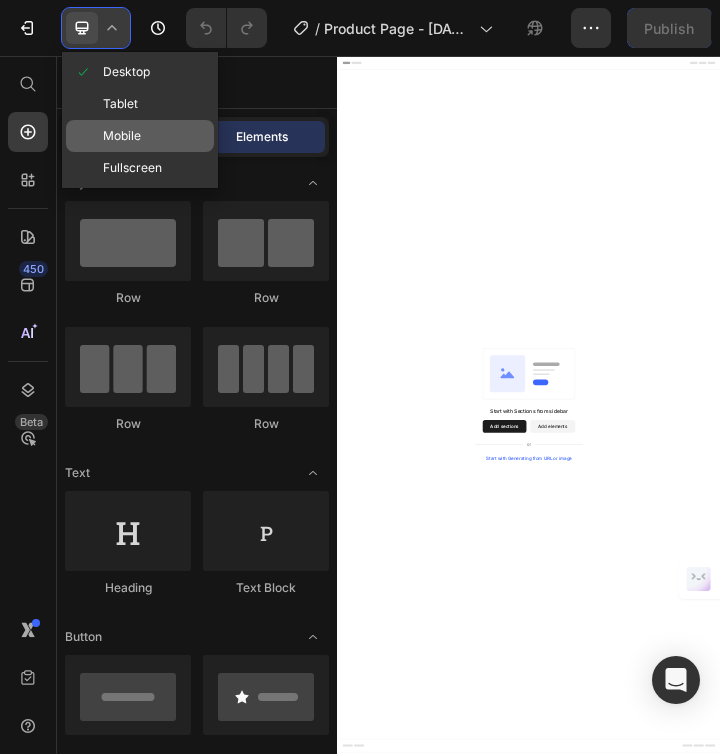 click on "Mobile" at bounding box center [122, 136] 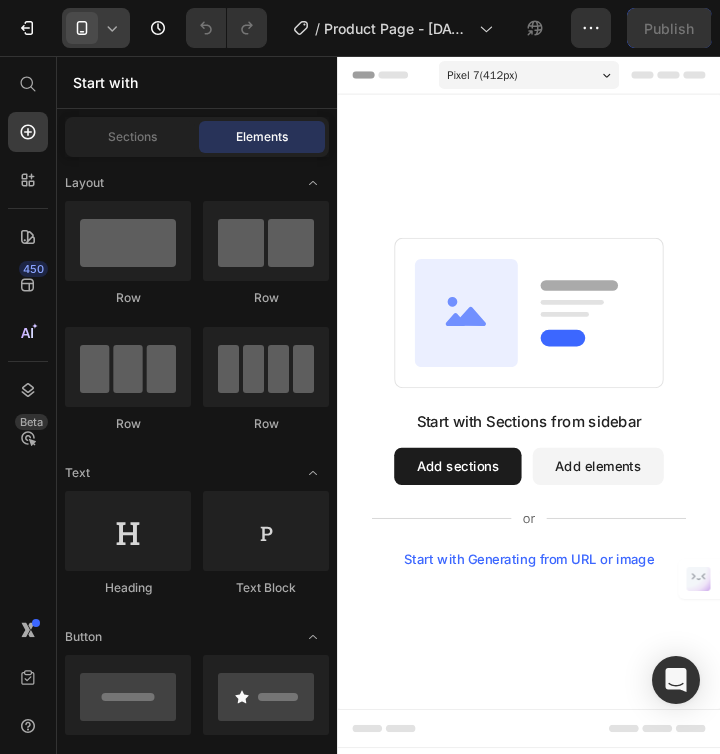 click on "Start with Sections from sidebar Add sections Add elements Start with Generating from URL or image" at bounding box center [543, 427] 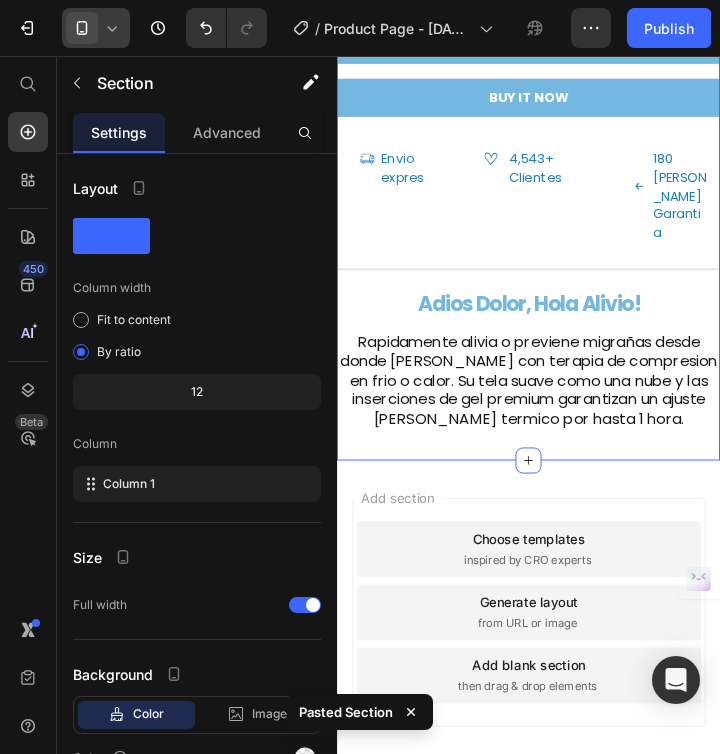 scroll, scrollTop: 1016, scrollLeft: 0, axis: vertical 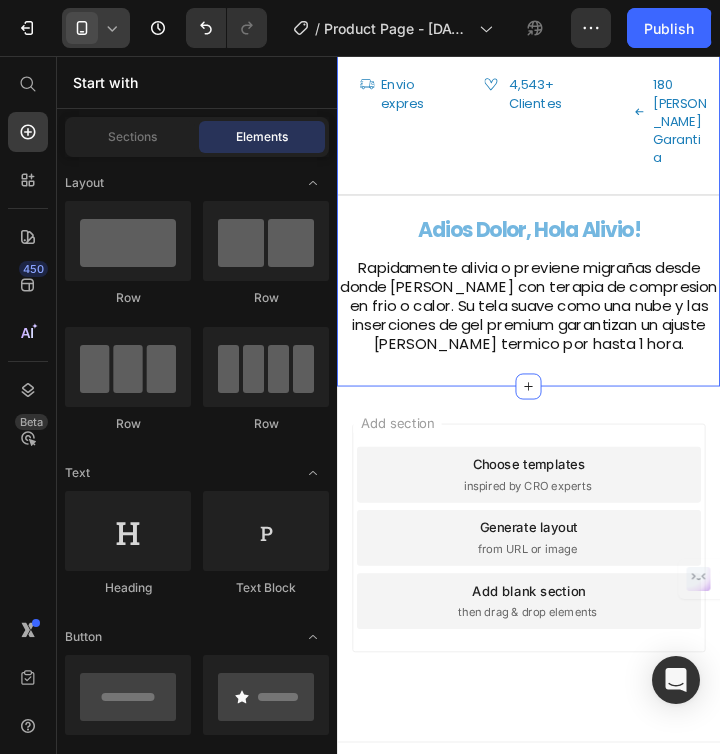 click on "Add section Choose templates inspired by CRO experts Generate layout from URL or image Add blank section then drag & drop elements" at bounding box center (543, 602) 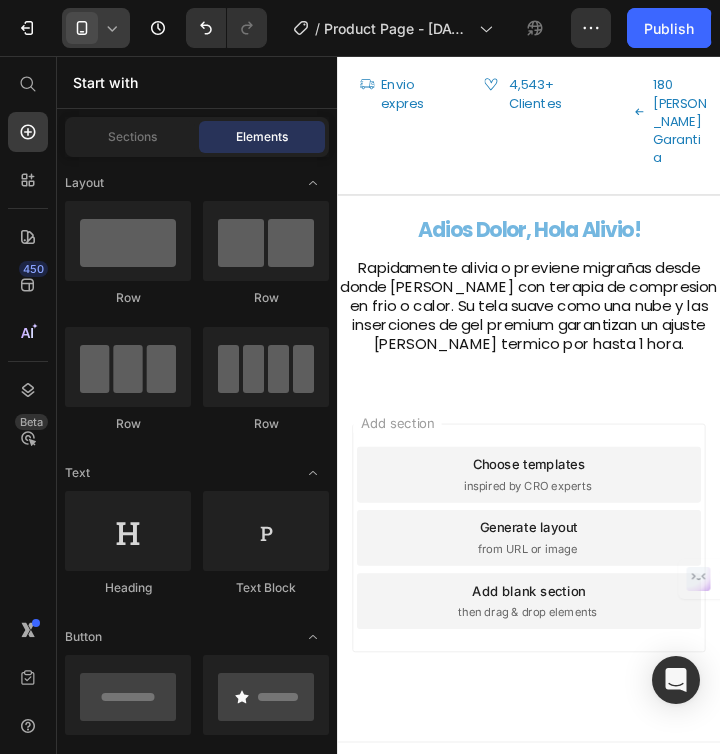 click on "Add section Choose templates inspired by CRO experts Generate layout from URL or image Add blank section then drag & drop elements" at bounding box center (543, 602) 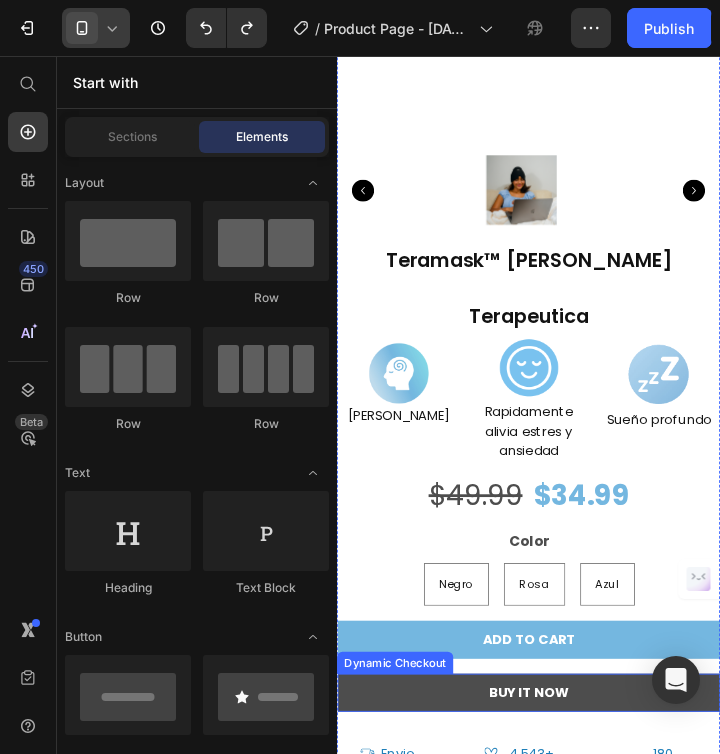 scroll, scrollTop: 667, scrollLeft: 0, axis: vertical 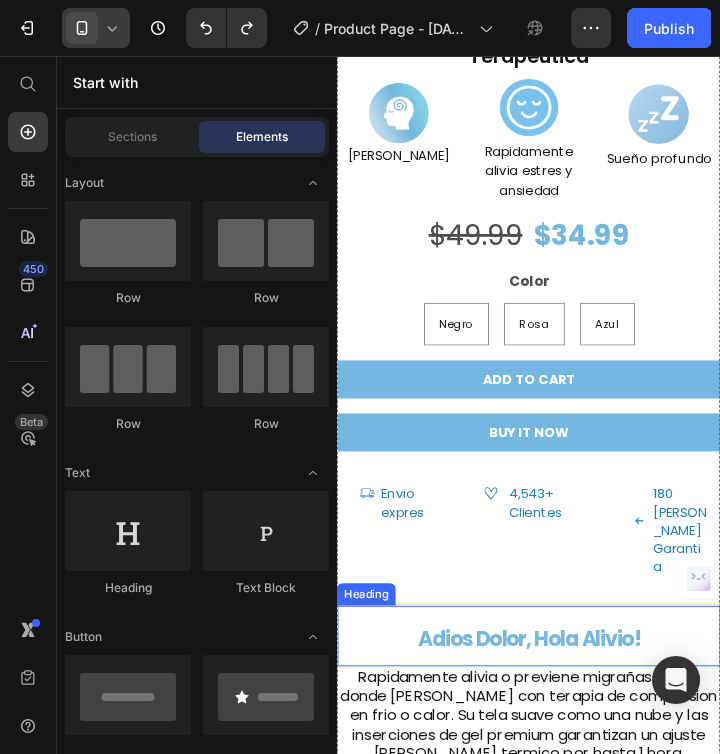 click on "Rapidamente alivia o previene migrañas desde donde estes con terapia de compresion en frio o calor. Su tela suave como una nube y las inserciones de gel premium garantizan un ajuste perfecto y alivio termico por hasta 1 hora." at bounding box center (543, 764) 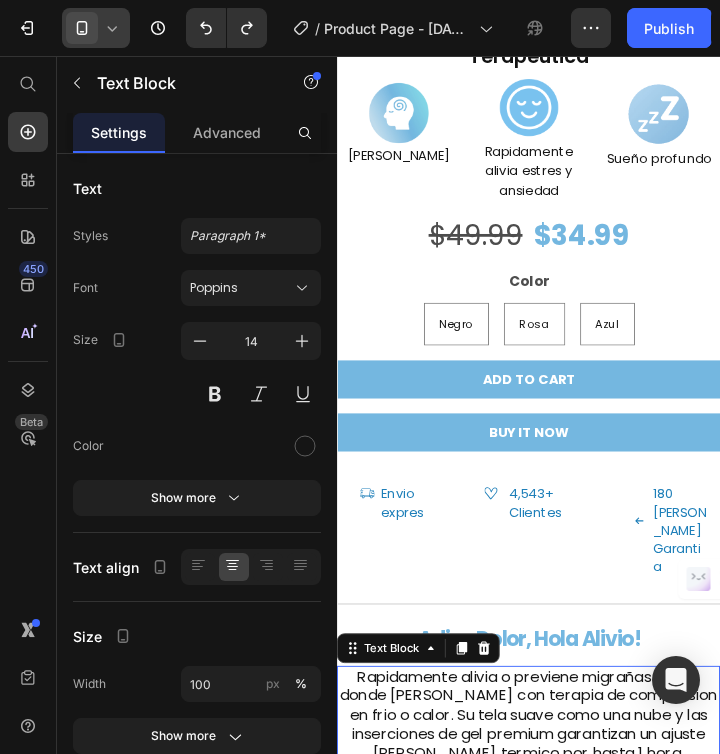 scroll, scrollTop: 989, scrollLeft: 0, axis: vertical 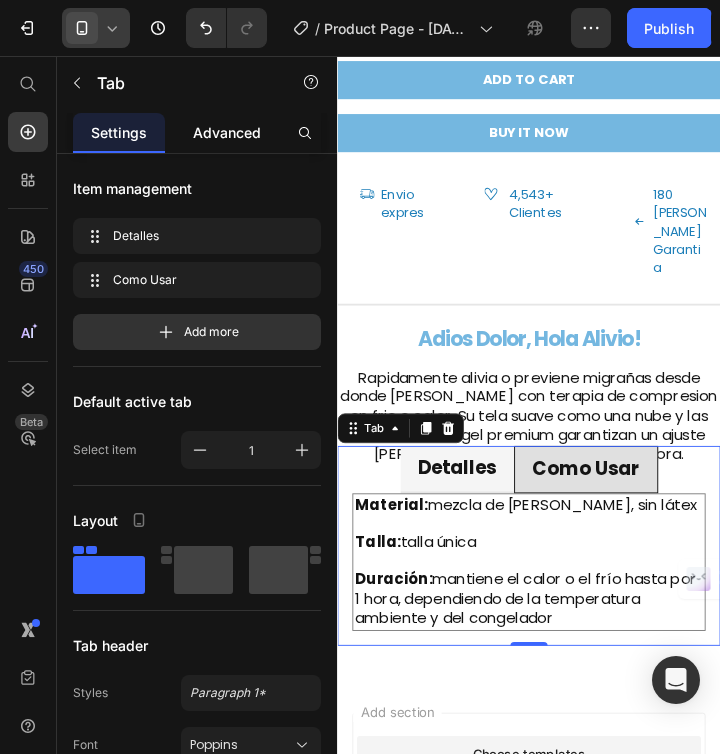 click on "Advanced" at bounding box center (227, 132) 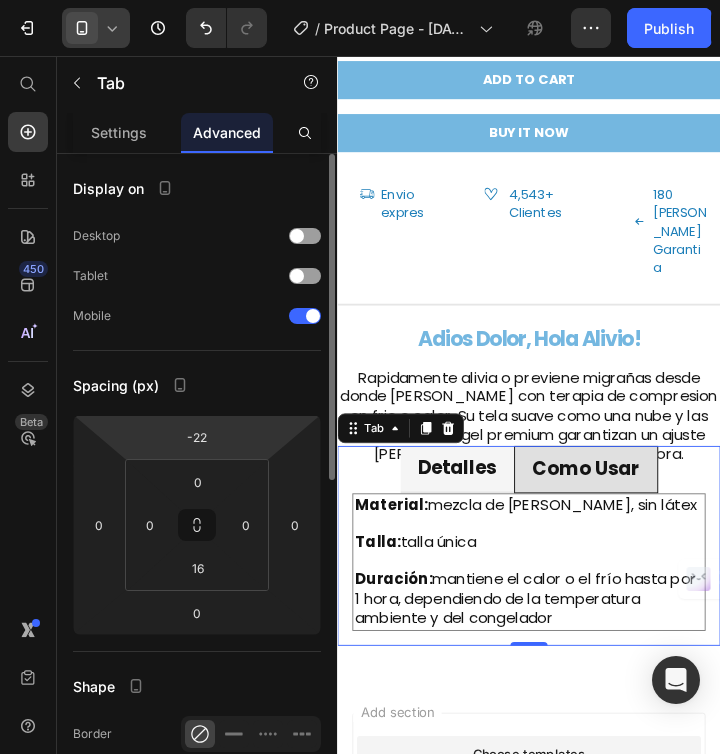 click on "7  Version history  /  Product Page - Jul 10, 10:15:34 Draft Preview 0 product assigned  Save   Publish  450 Beta Start with Sections Elements Hero Section Product Detail Brands Trusted Badges Guarantee Product Breakdown How to use Testimonials Compare Bundle FAQs Social Proof Brand Story Product List Collection Blog List Contact Sticky Add to Cart Custom Footer Browse Library 450 Layout
Row
Row
Row
Row Text
Heading
Text Block Button
Button
Button
Sticky Back to top Media" at bounding box center (360, 0) 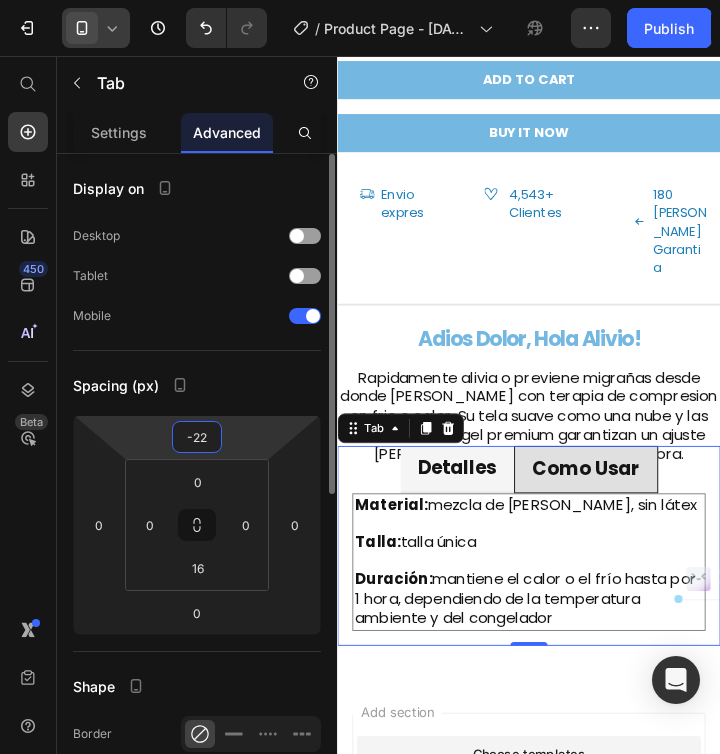 click on "-22" at bounding box center (197, 437) 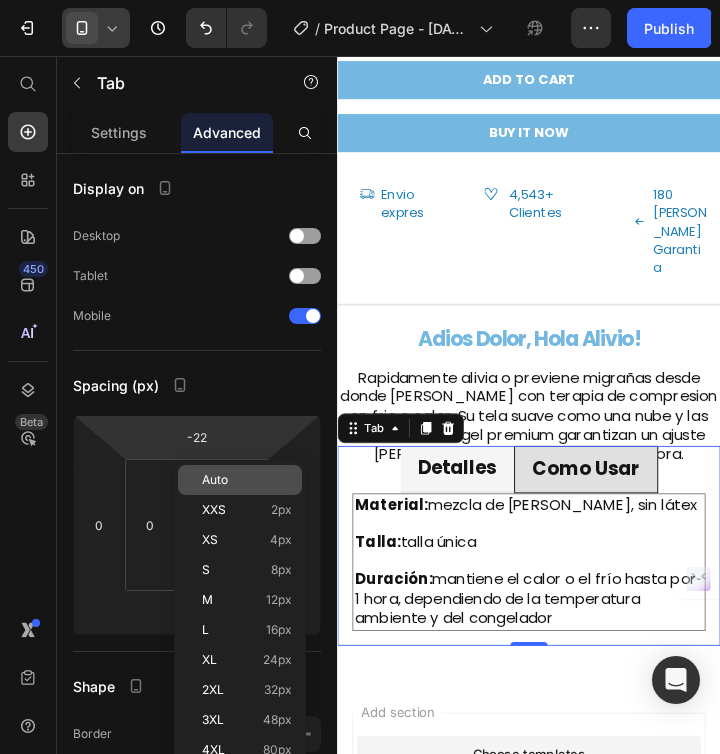 click on "Auto" at bounding box center [215, 480] 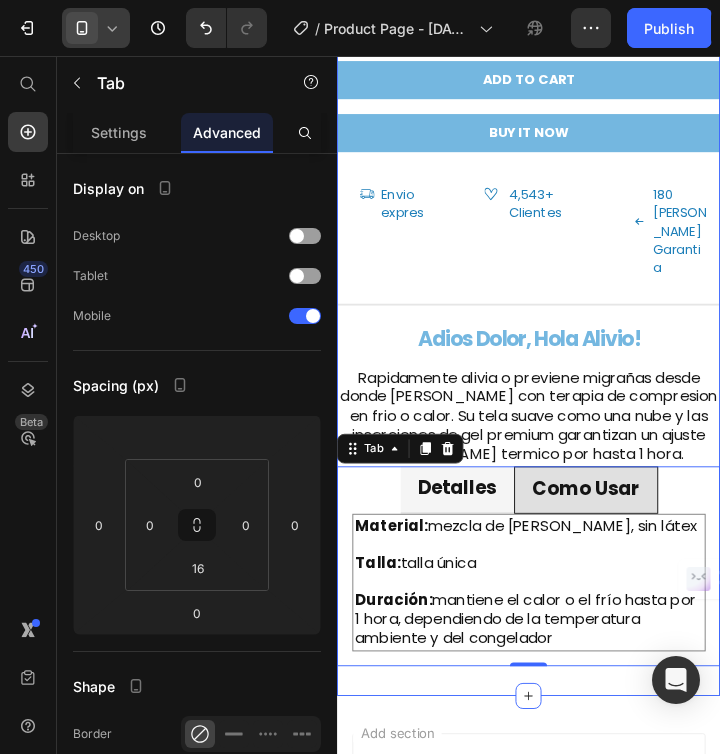 click on "Product Images Teramask™ Gorra Terapeutica Heading Row Image alivia migrañas Text Block Image mejora el sueño Text Block Image alivia el estrés y la ansiedad Text Block Row Image Alivia migrañas Text Block Image Rapidamente alivia estres y ansiedad Text Block Image Sueño profundo Text Block Row $49.99 Product Price $34.99 Product Price Row Color Negro Negro Negro Rosa Rosa Rosa Azul Azul Azul Product Variants & Swatches Add to cart Add to Cart Buy it now Dynamic Checkout Icon envio expres Text Block Row
Icon 4,453+ clientes Text Block Row Icon 90 dias garantia Text Block Row Row Icon Envio expres Text Block Row Icon 4,543+ Clientes Text Block Row Icon 180 dias garantia Text Block Row Row                Title Line Adios dolor, hola alivio! Heading Text Block Detalles Como Usar Material:  mezcla de seda y nailon, sin látex Talla:  talla única Duración:  mantiene el calor o el frío hasta por 1 hora, dependiendo de la temperatura ambiente y del congelador   Tab" at bounding box center (543, -74) 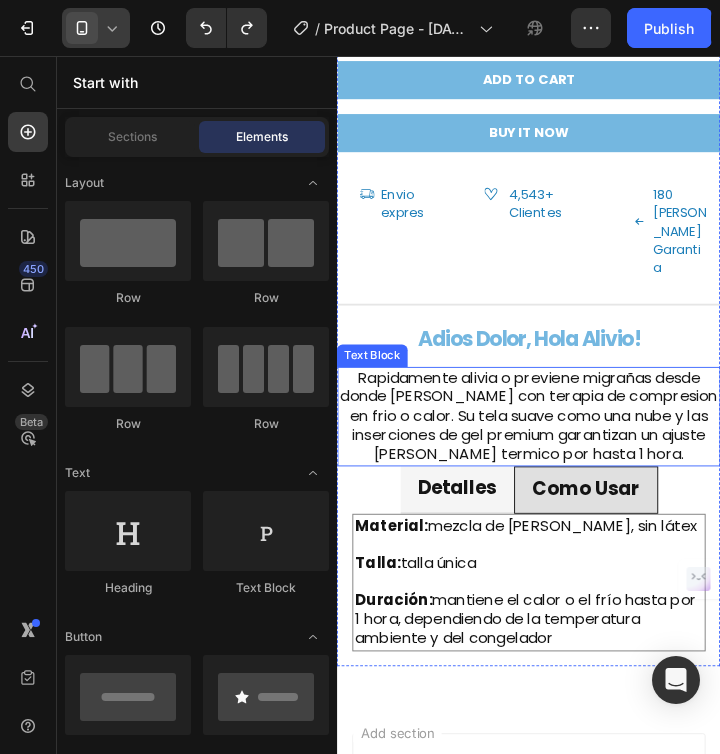 click on "Rapidamente alivia o previene migrañas desde donde estes con terapia de compresion en frio o calor. Su tela suave como una nube y las inserciones de gel premium garantizan un ajuste perfecto y alivio termico por hasta 1 hora." at bounding box center [543, 443] 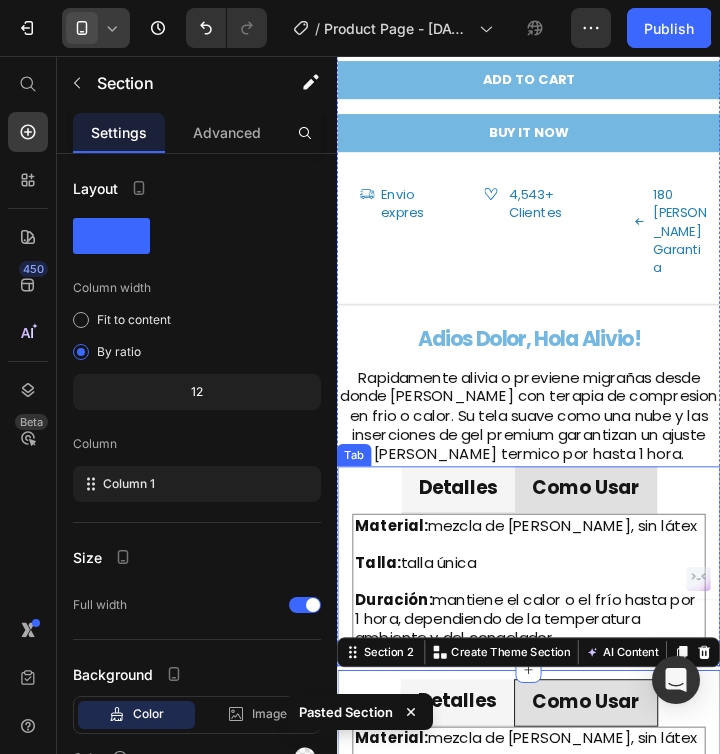 click on "Detalles Como Usar" at bounding box center (543, 522) 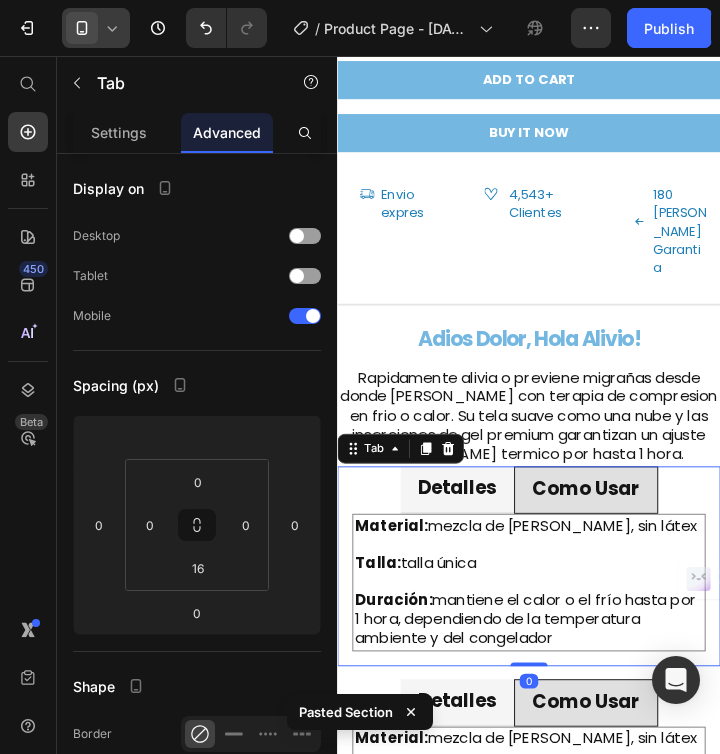 click on "Detalles Como Usar" at bounding box center (543, 522) 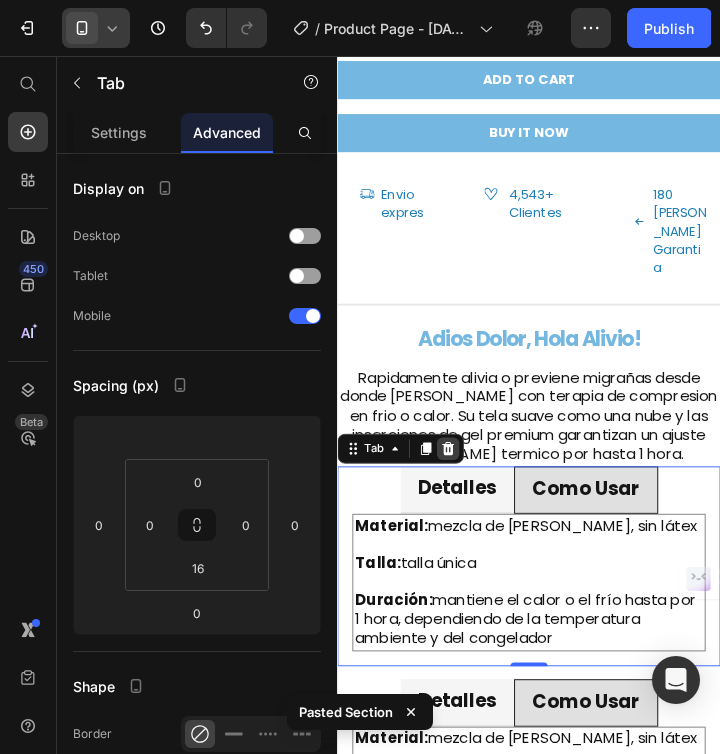 click 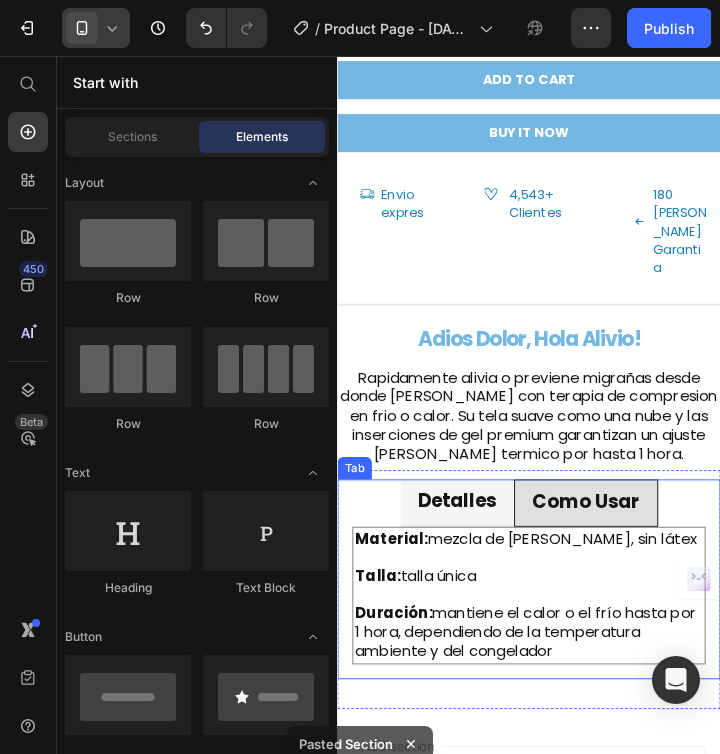 click on "Detalles Como Usar" at bounding box center [543, 536] 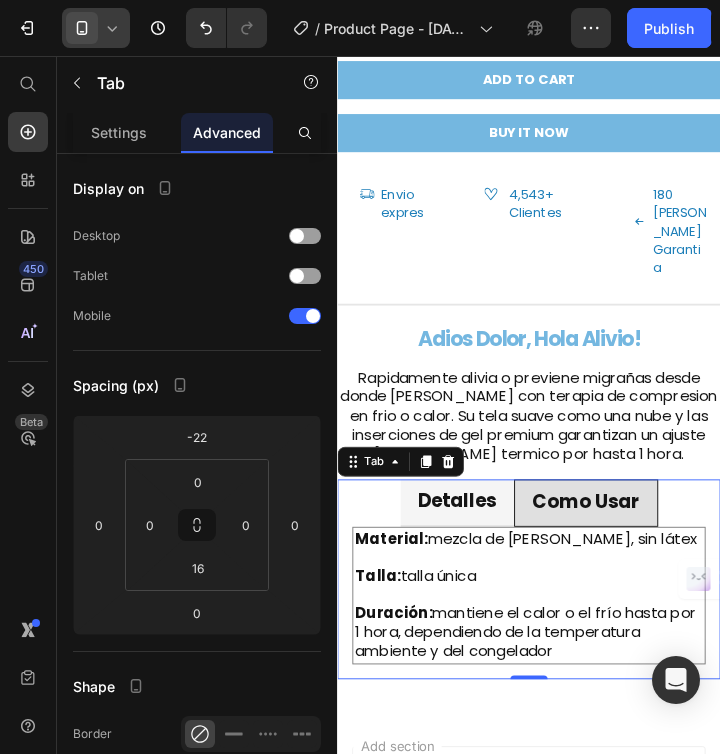 click on "Detalles Como Usar Material:  mezcla de seda y nailon, sin látex Talla:  talla única Duración:  mantiene el calor o el frío hasta por 1 hora, dependiendo de la temperatura ambiente y del congelador Text Block Terapia de frio:  Deja tu gorro en el congelador en todo momento para un alivio rápido y eficaz. Tarda menos de 25 minutos en alcanzar su temperatura más fría.   Terapia de calor:  Calienta tu gorro en el microondas en intervalos de 15 segundos hasta alcanzar la temperatura deseada. Text Block Tab   0" at bounding box center (543, 618) 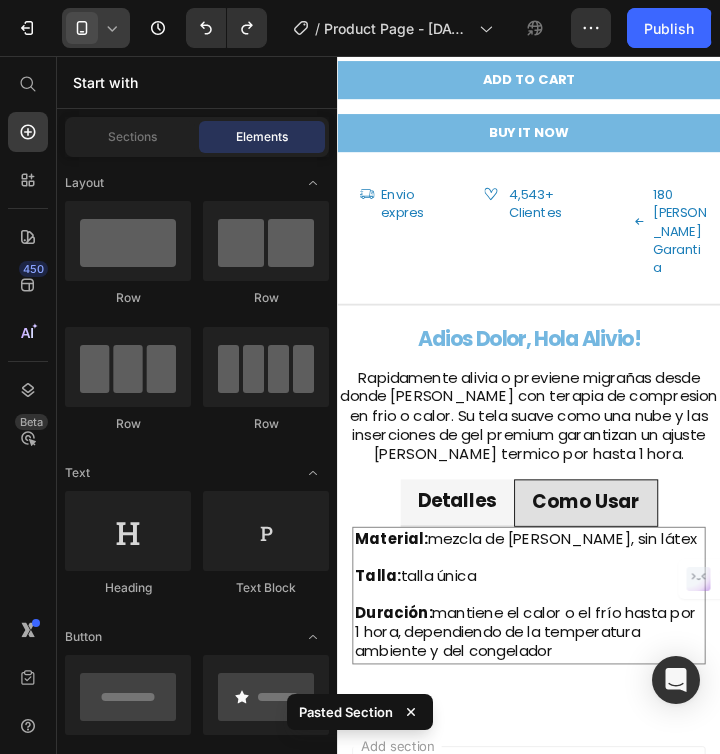 click on "Duración:  mantiene el calor o el frío hasta por 1 hora, dependiendo de la temperatura ambiente y del congelador" at bounding box center (543, 666) 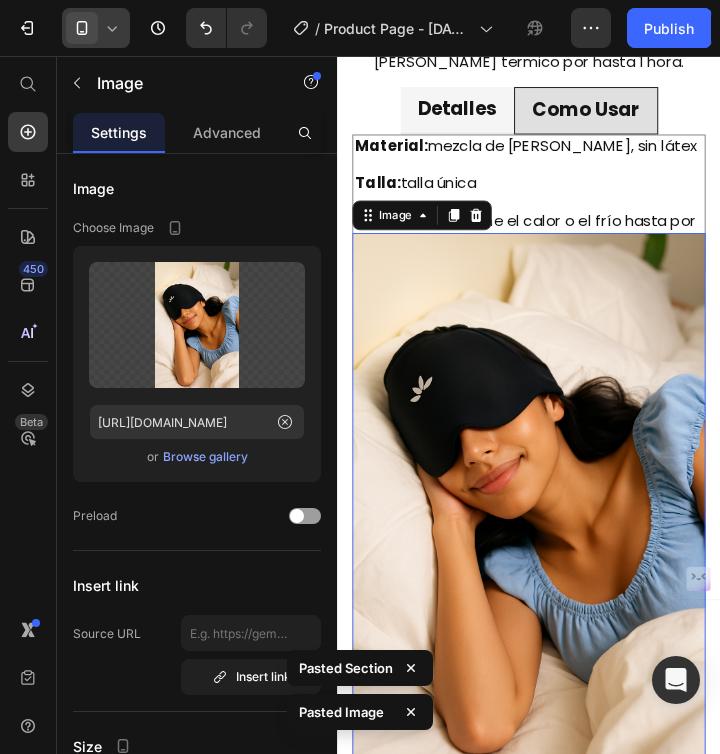 scroll, scrollTop: 1412, scrollLeft: 0, axis: vertical 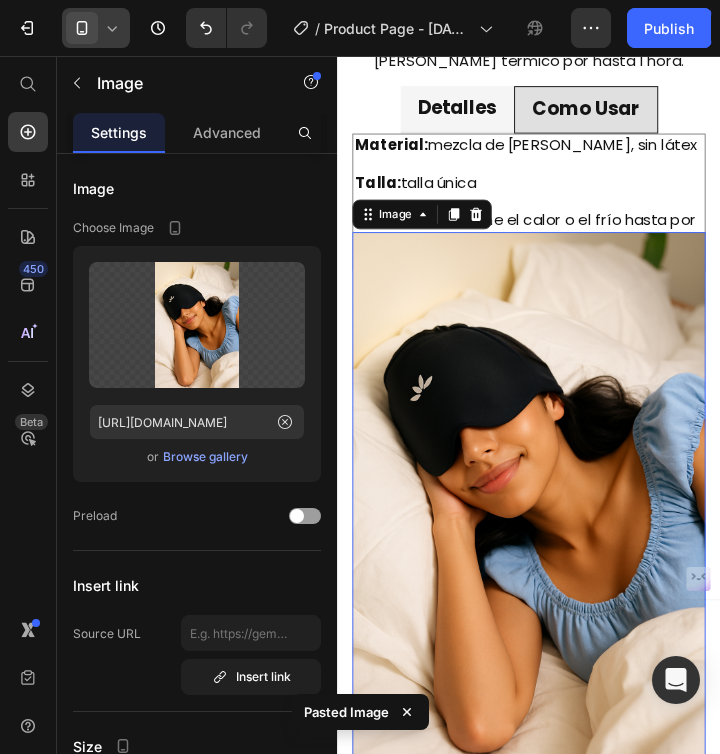 click at bounding box center [543, 530] 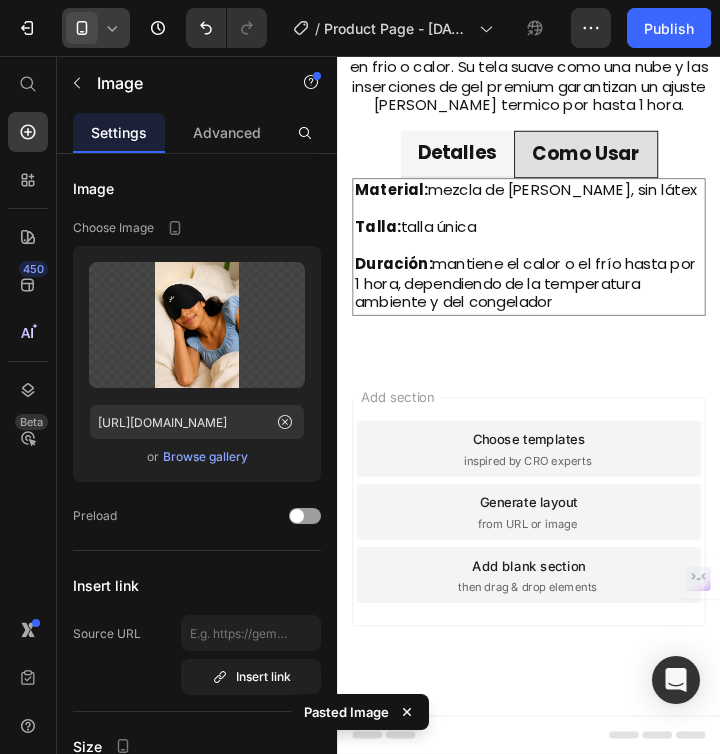 scroll, scrollTop: 1245, scrollLeft: 0, axis: vertical 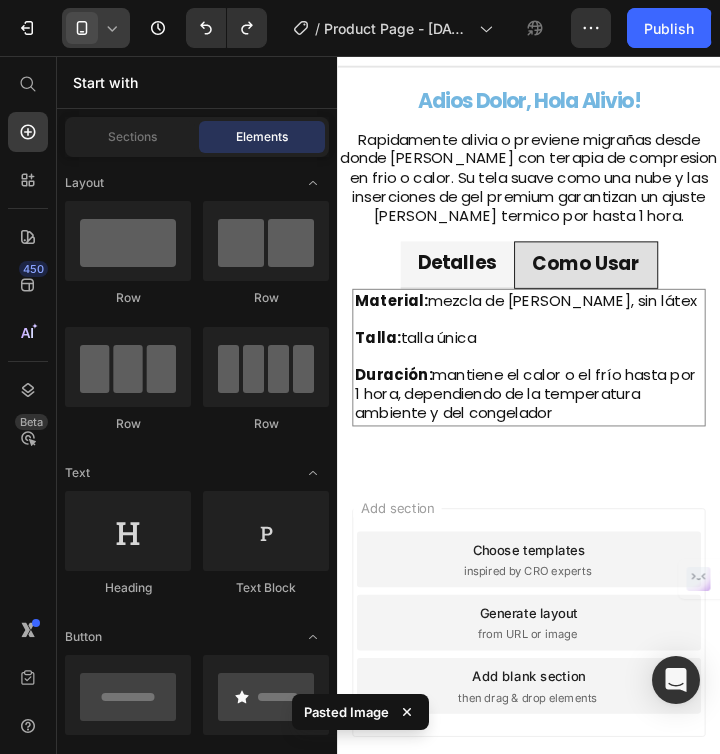 click on "Add section Choose templates inspired by CRO experts Generate layout from URL or image Add blank section then drag & drop elements" at bounding box center [543, 693] 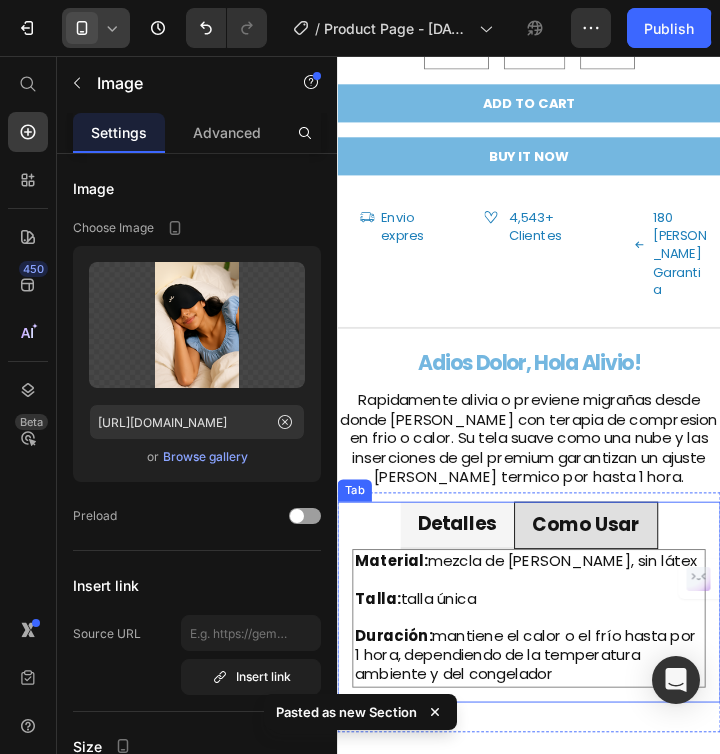 scroll, scrollTop: 1849, scrollLeft: 0, axis: vertical 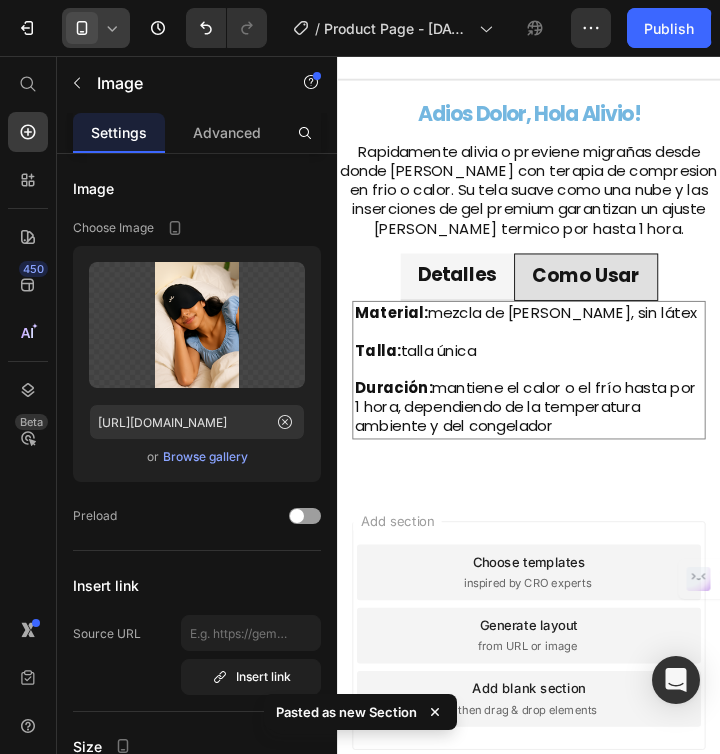 click on "Add section Choose templates inspired by CRO experts Generate layout from URL or image Add blank section then drag & drop elements" at bounding box center (543, 707) 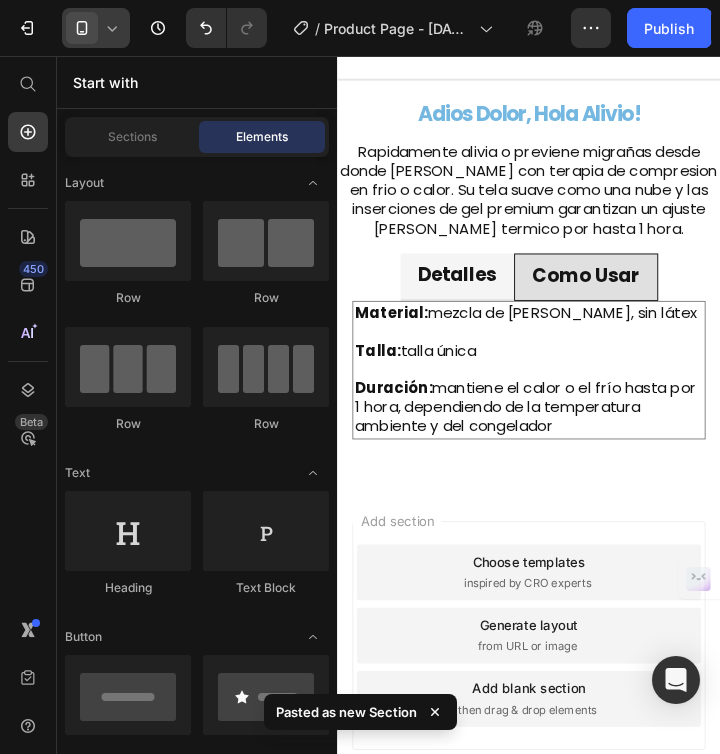 click on "Add section Choose templates inspired by CRO experts Generate layout from URL or image Add blank section then drag & drop elements" at bounding box center [543, 707] 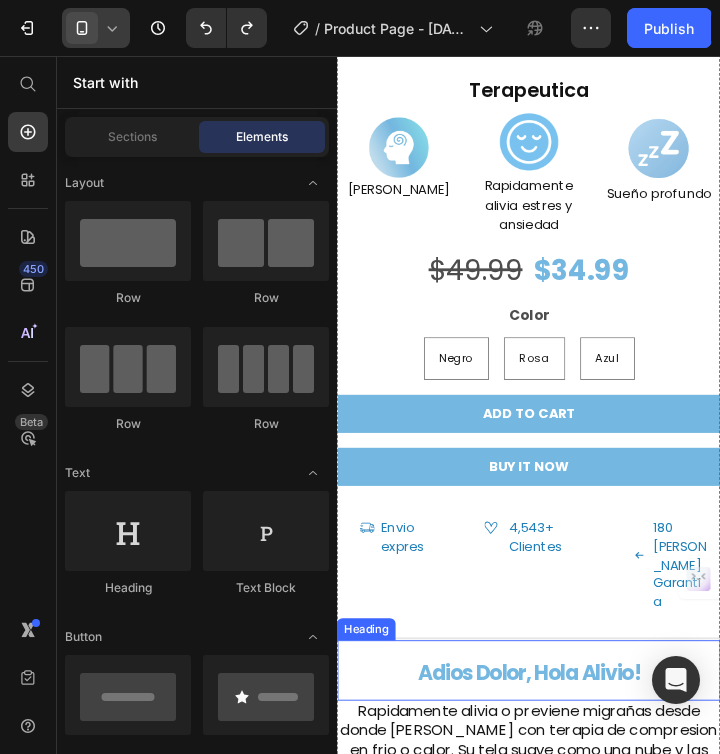 scroll, scrollTop: 1054, scrollLeft: 0, axis: vertical 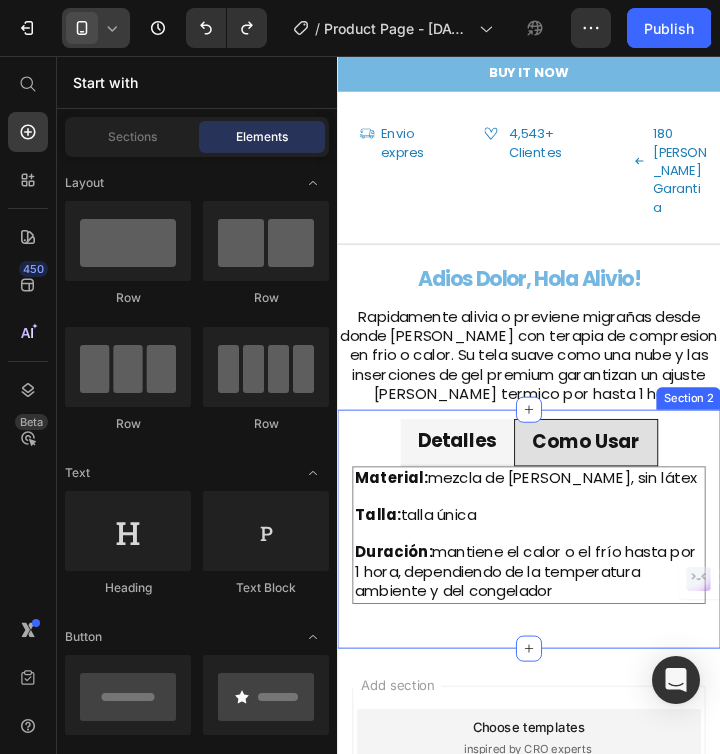 click on "Detalles Como Usar Material:  mezcla de seda y nailon, sin látex Talla:  talla única Duración:  mantiene el calor o el frío hasta por 1 hora, dependiendo de la temperatura ambiente y del congelador Text Block Terapia de frio:  Deja tu gorro en el congelador en todo momento para un alivio rápido y eficaz. Tarda menos de 25 minutos en alcanzar su temperatura más fría.   Terapia de calor:  Calienta tu gorro en el microondas en intervalos de 15 segundos hasta alcanzar la temperatura deseada. Text Block Tab Section 2" at bounding box center [543, 564] 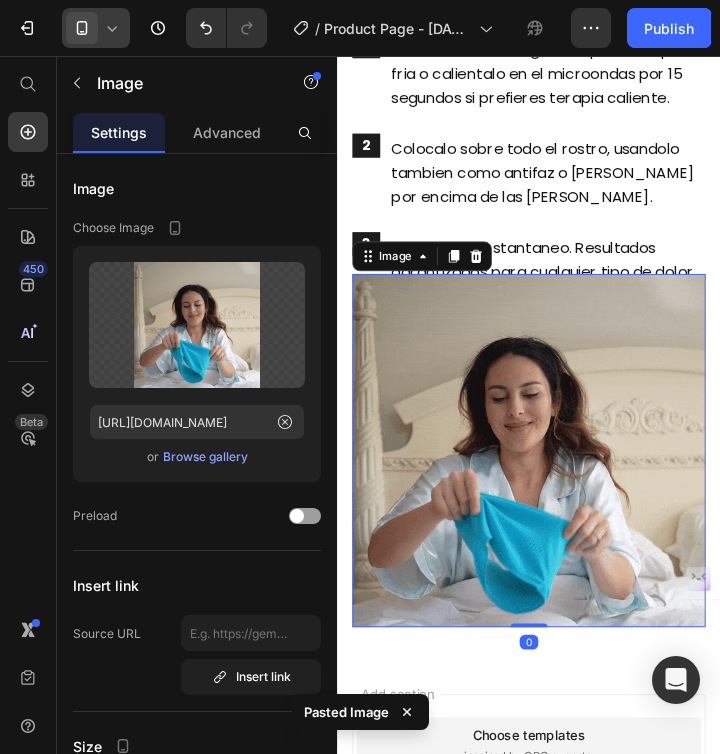 scroll, scrollTop: 2540, scrollLeft: 0, axis: vertical 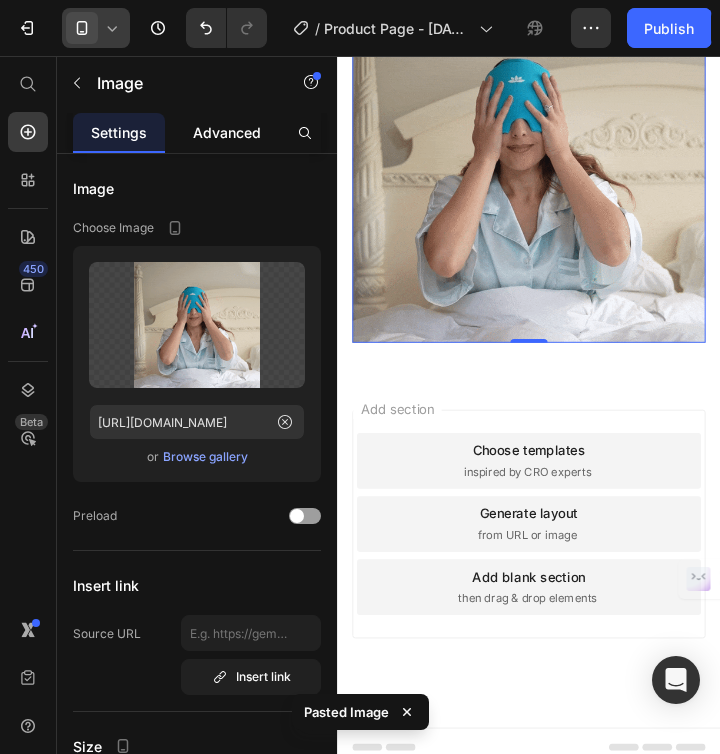 click on "Advanced" at bounding box center [227, 132] 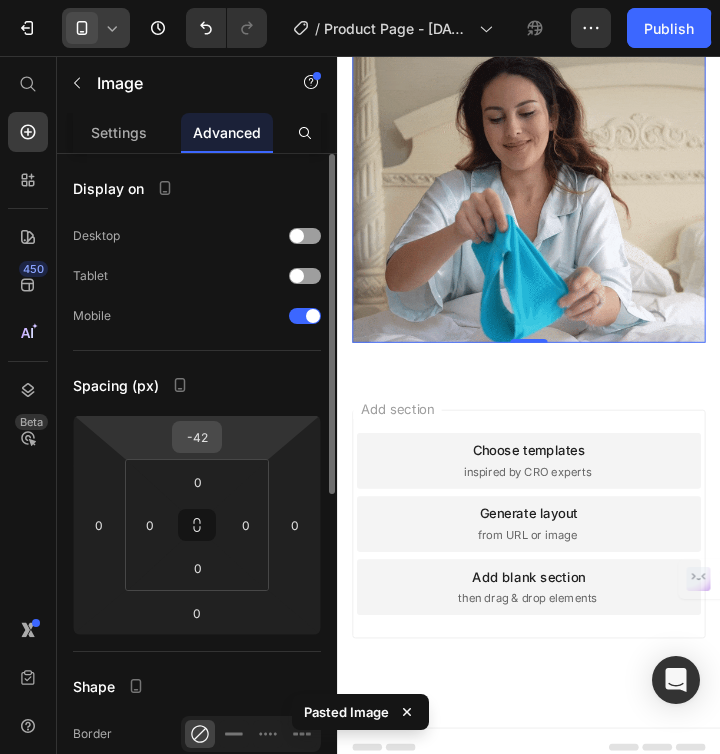 click on "-42" at bounding box center [197, 437] 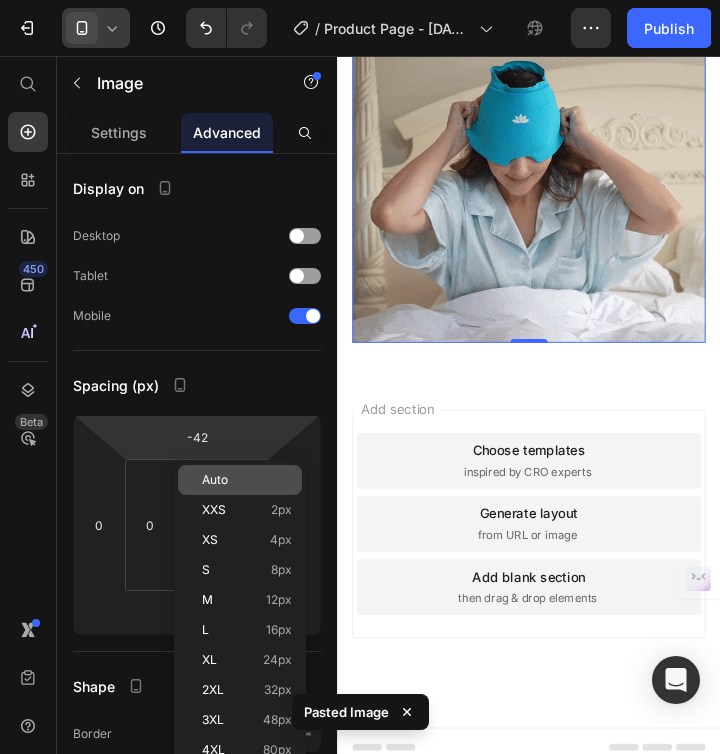 click on "Auto" 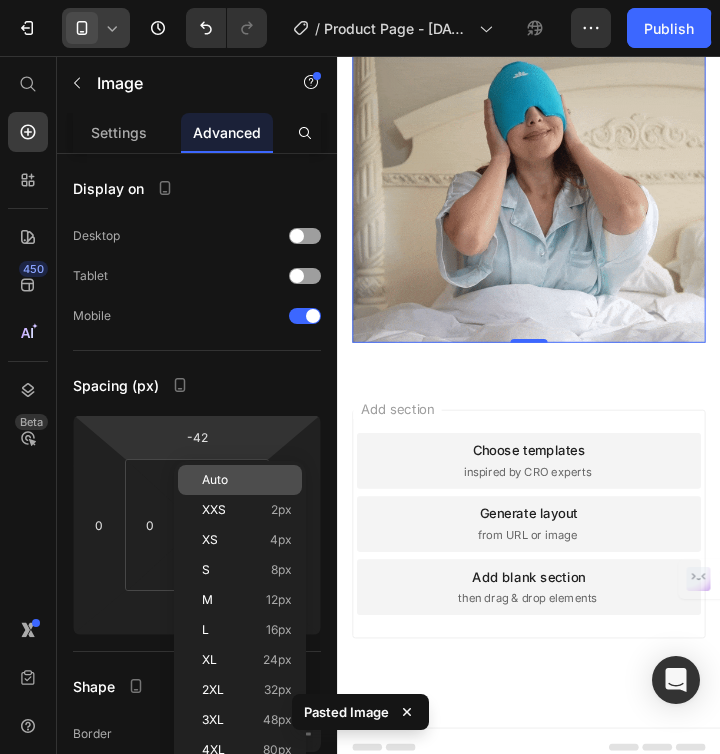 type 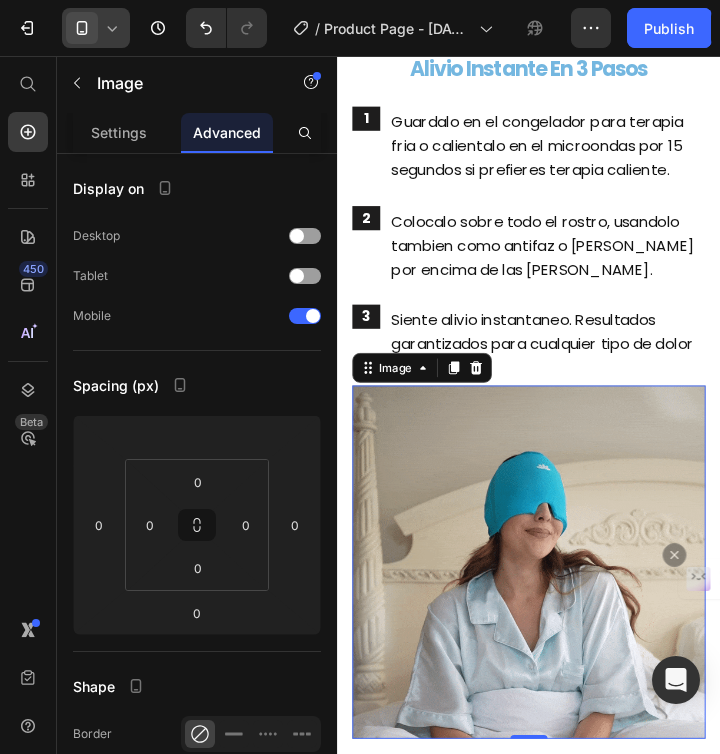 scroll, scrollTop: 2397, scrollLeft: 0, axis: vertical 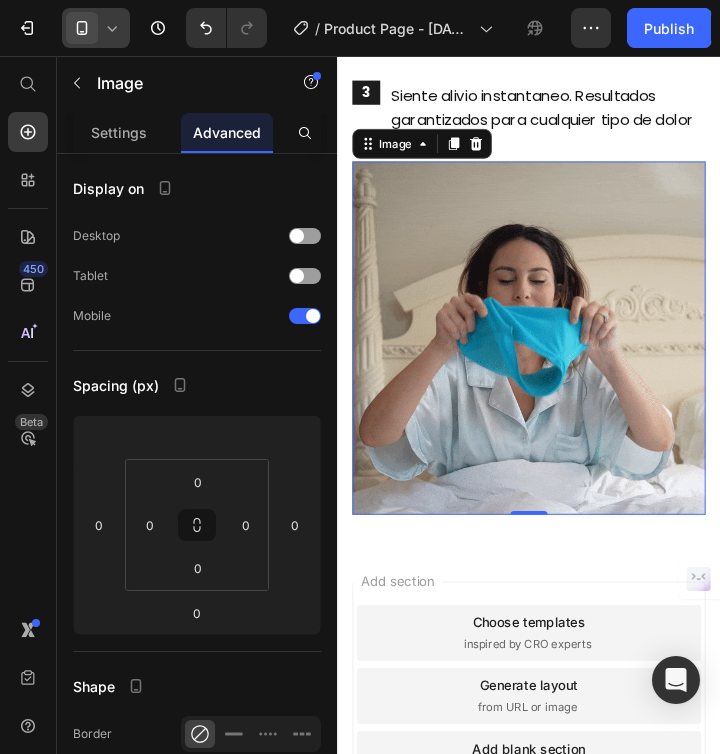 click at bounding box center (543, 359) 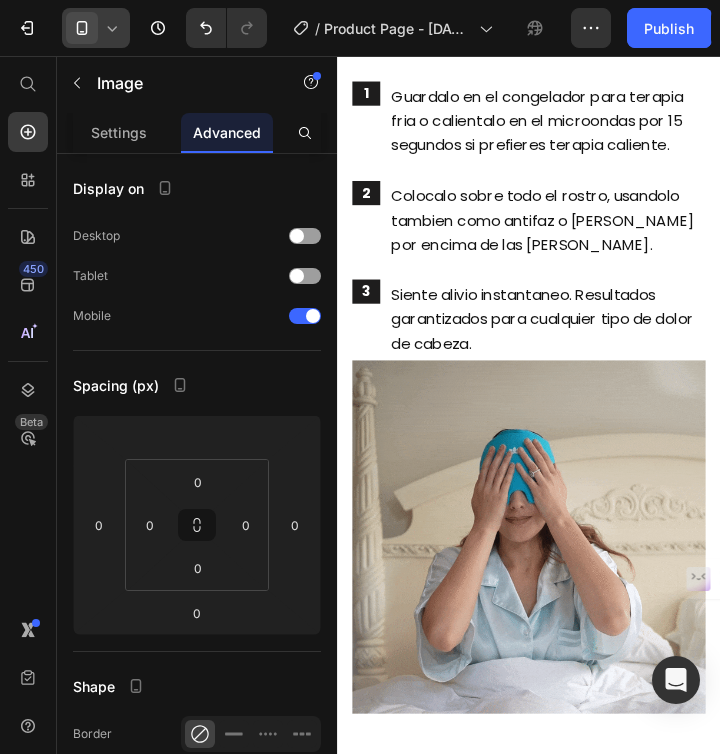 scroll, scrollTop: 2582, scrollLeft: 0, axis: vertical 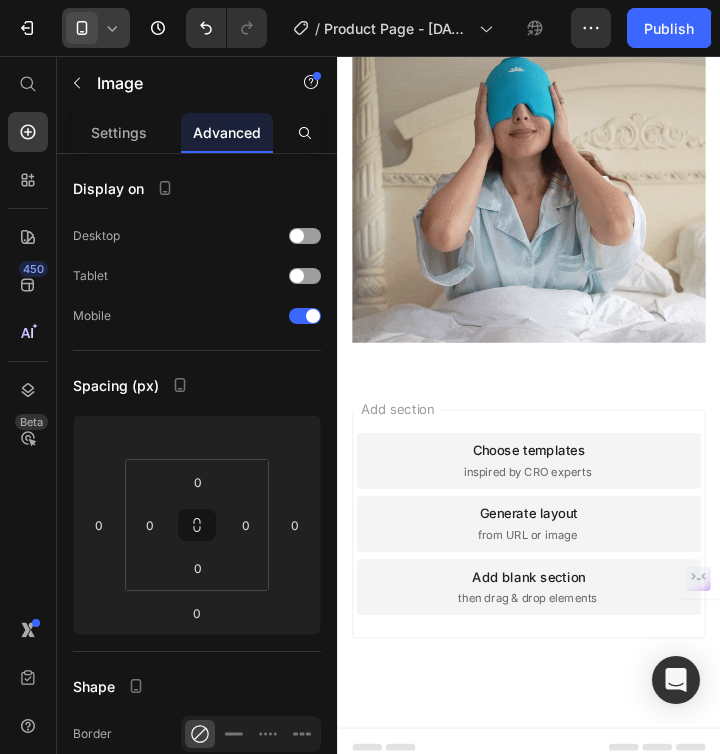 click at bounding box center (543, 174) 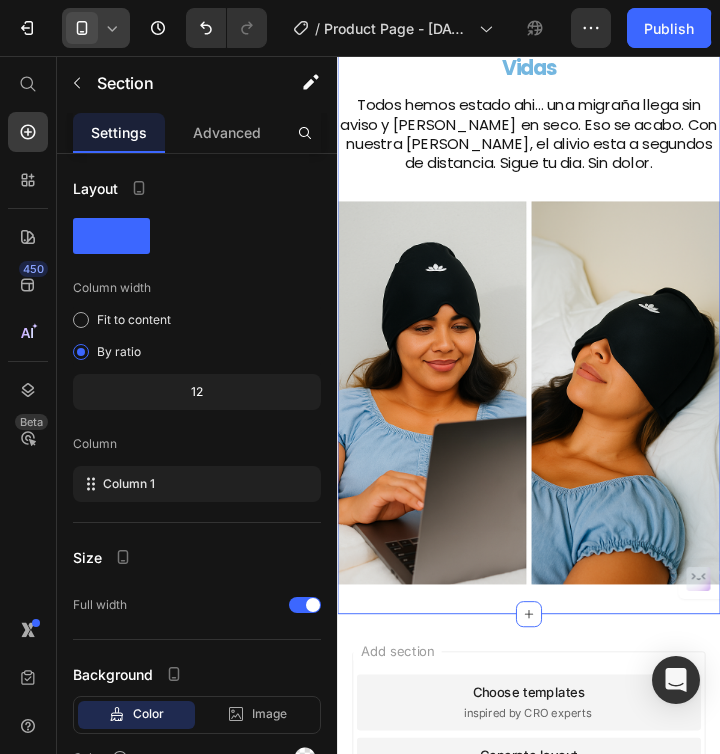 scroll, scrollTop: 3175, scrollLeft: 0, axis: vertical 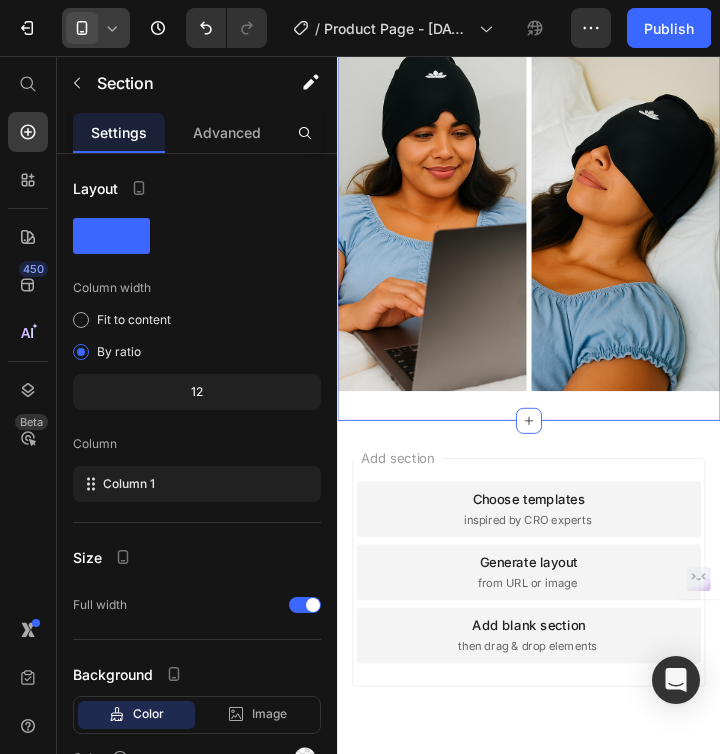 click on "Una experiencia que cambia vidas Heading Todos hemos estado ahi… una migraña llega sin aviso y te frena en seco. Eso se acabo. Con nuestra gorra, el alivio esta a segundos de distancia. Sigue tu dia. Sin dolor. Text Block Image Section 4   You can create reusable sections Create Theme Section AI Content Write with GemAI What would you like to describe here? Tone and Voice Persuasive Product Teramask™ Gorra Terapeutica Show more Generate" at bounding box center (543, 114) 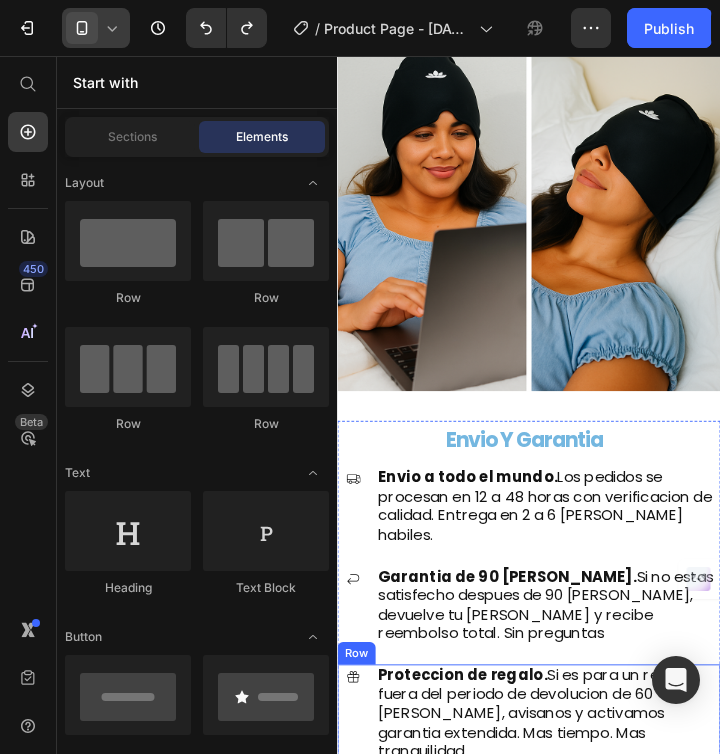 click on "Proteccion de regalo.  Si es para un regalo fuera del periodo de devolucion de 60 dias, avisanos y activamos garantia extendida. Mas tiempo. Mas tranquilidad." at bounding box center [564, 763] 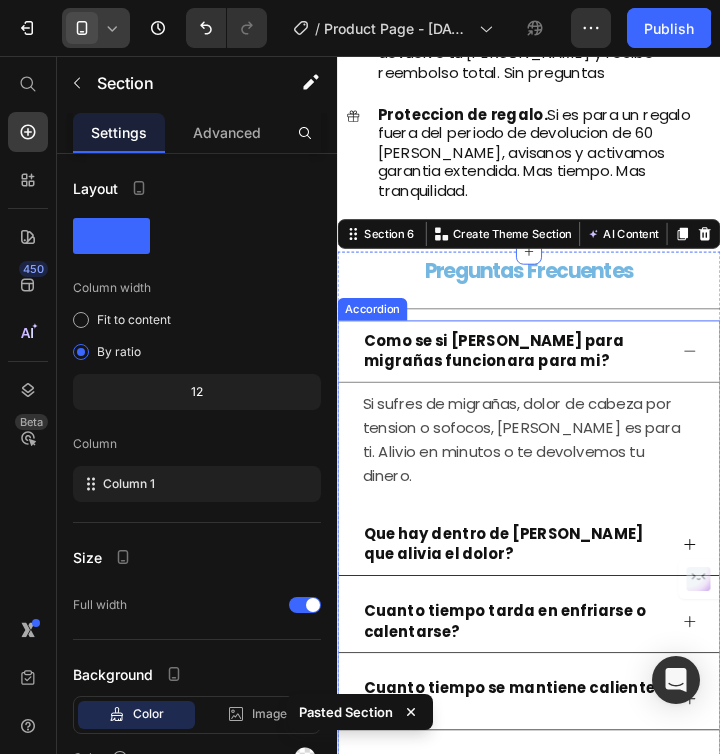 scroll, scrollTop: 3790, scrollLeft: 0, axis: vertical 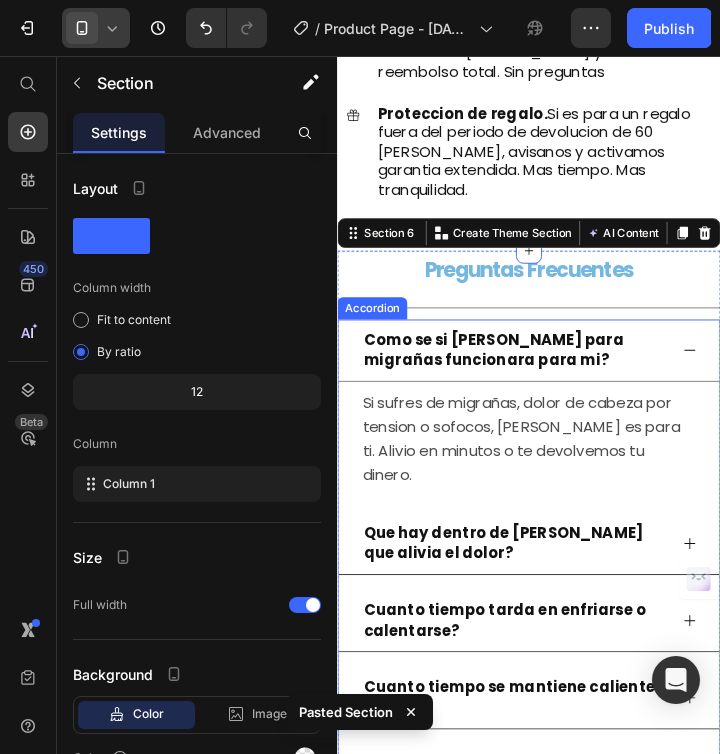 click on "Como se si la gorra para migrañas funcionara para mi?" at bounding box center [543, 372] 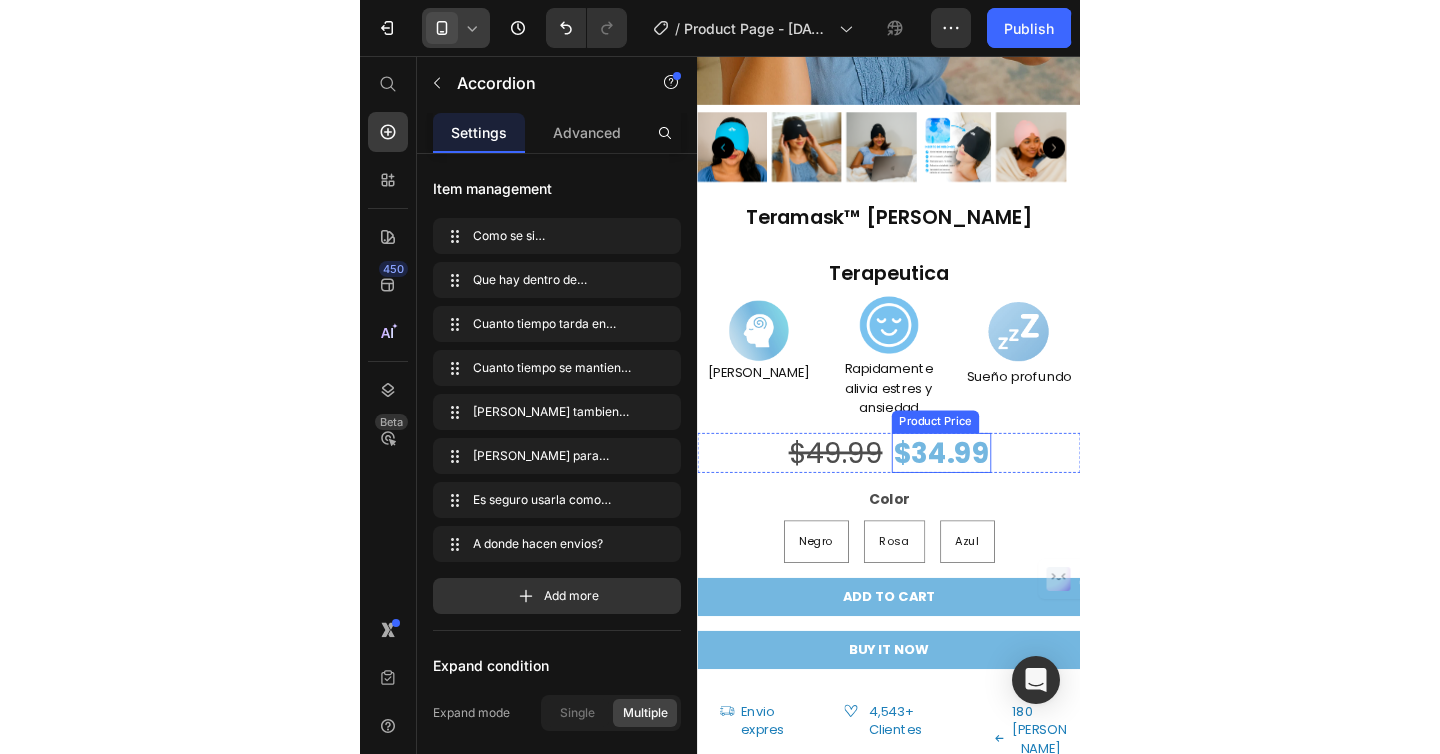 scroll, scrollTop: 0, scrollLeft: 0, axis: both 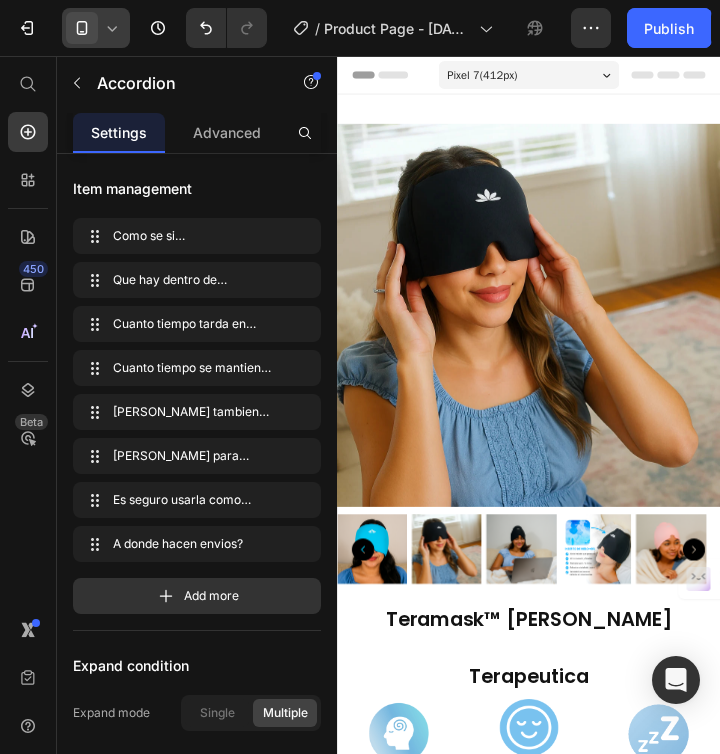 click at bounding box center [82, 28] 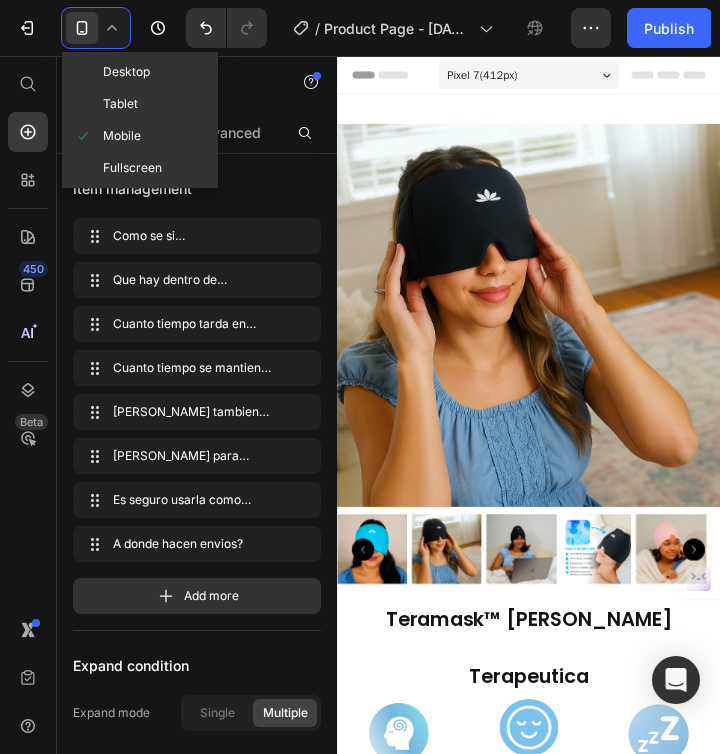 click 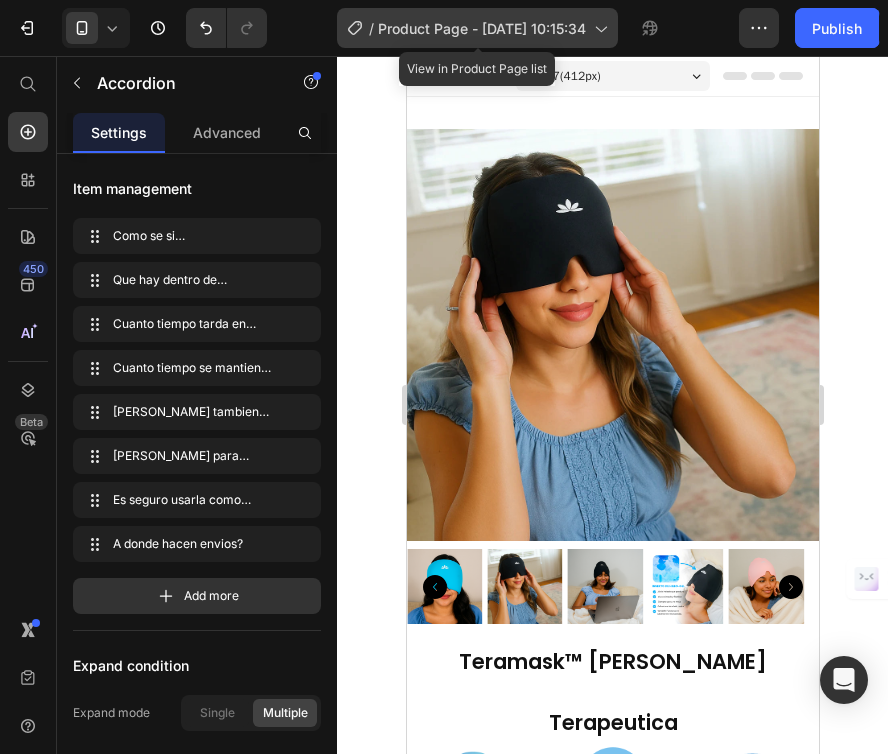 click 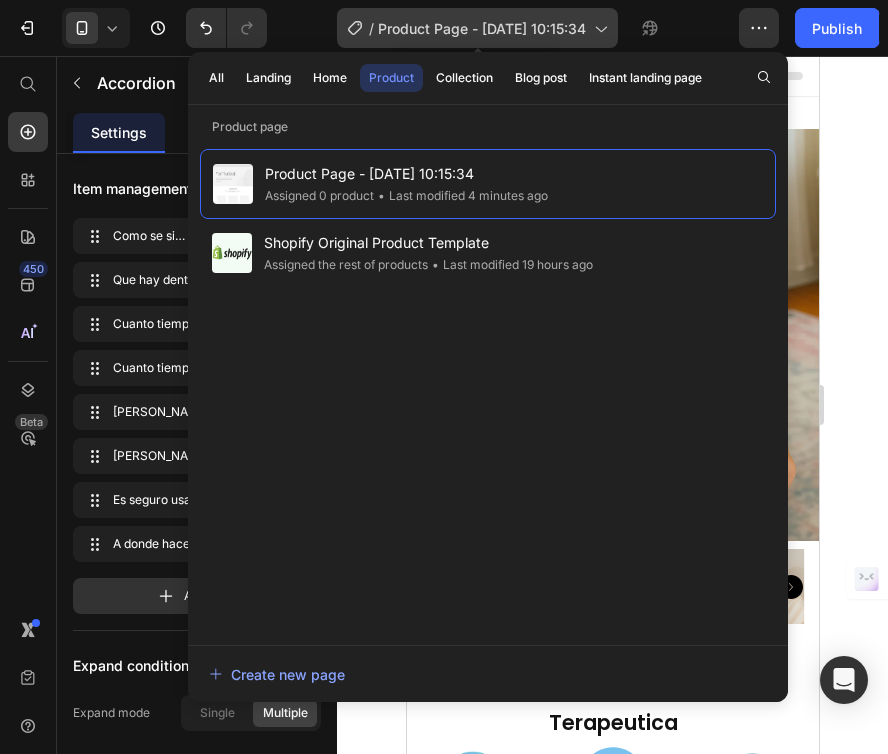 click 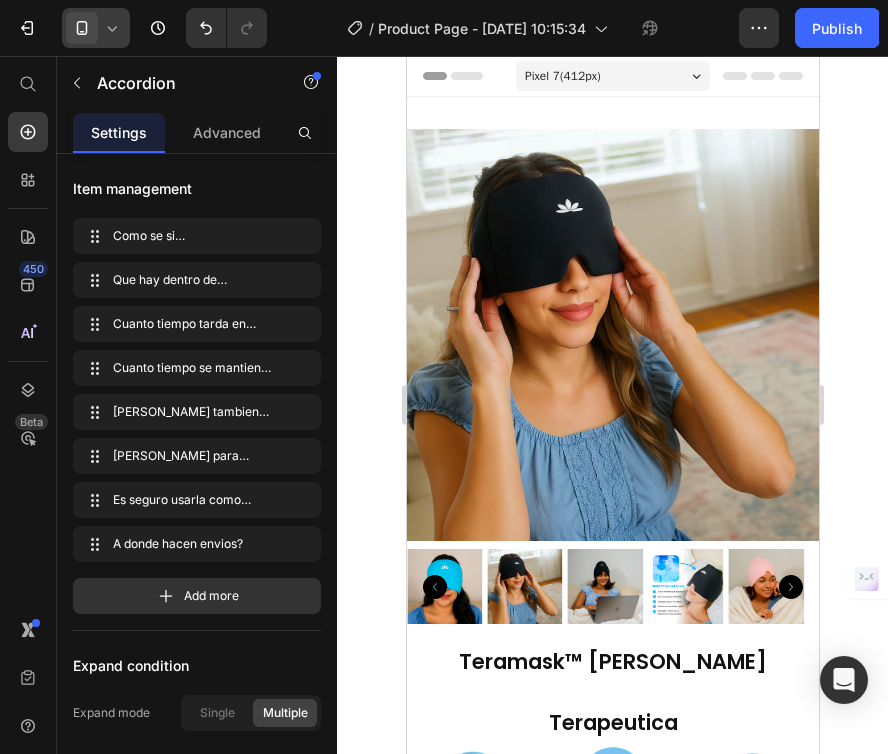 click 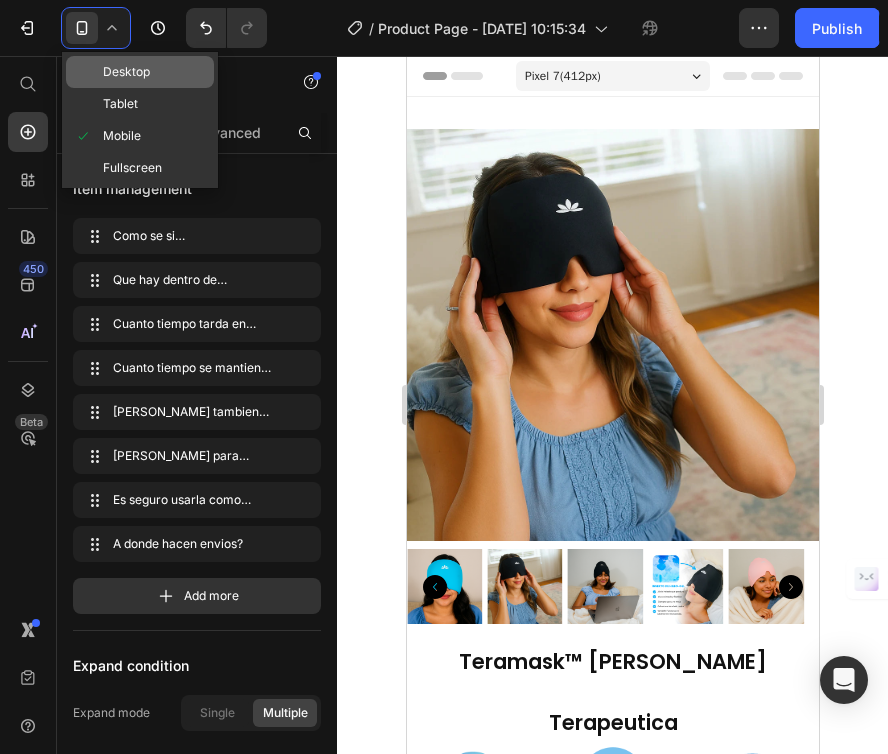click on "Desktop" 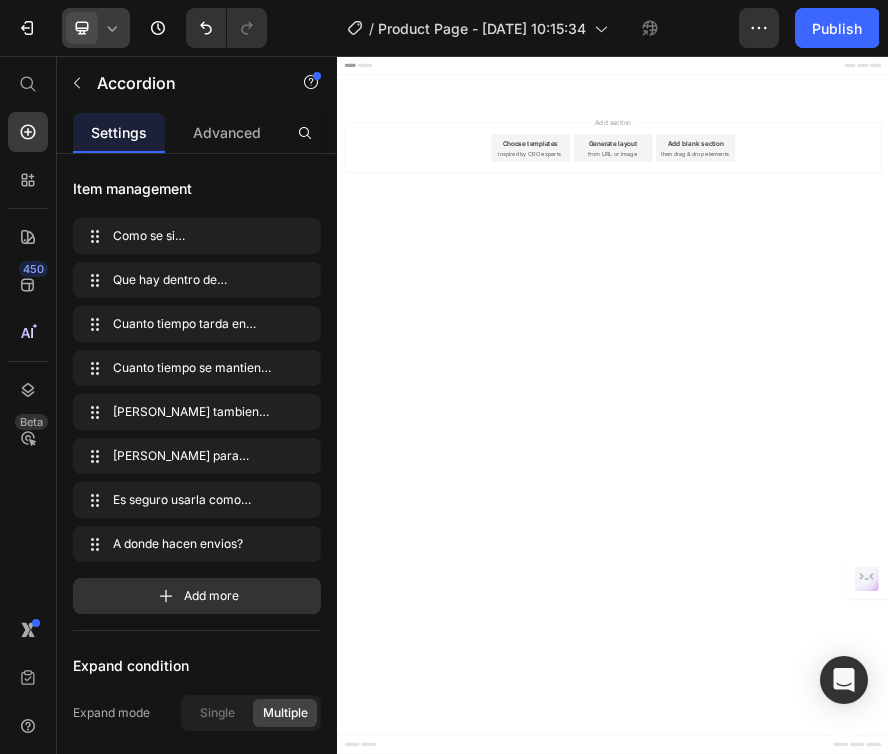 click at bounding box center [82, 28] 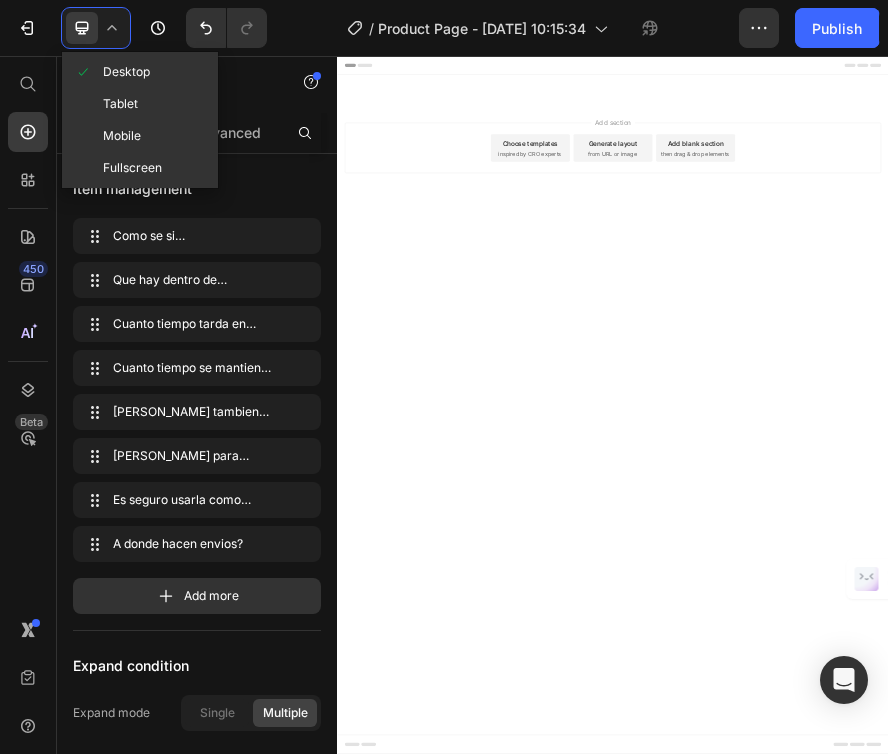 click on "Mobile" at bounding box center (122, 136) 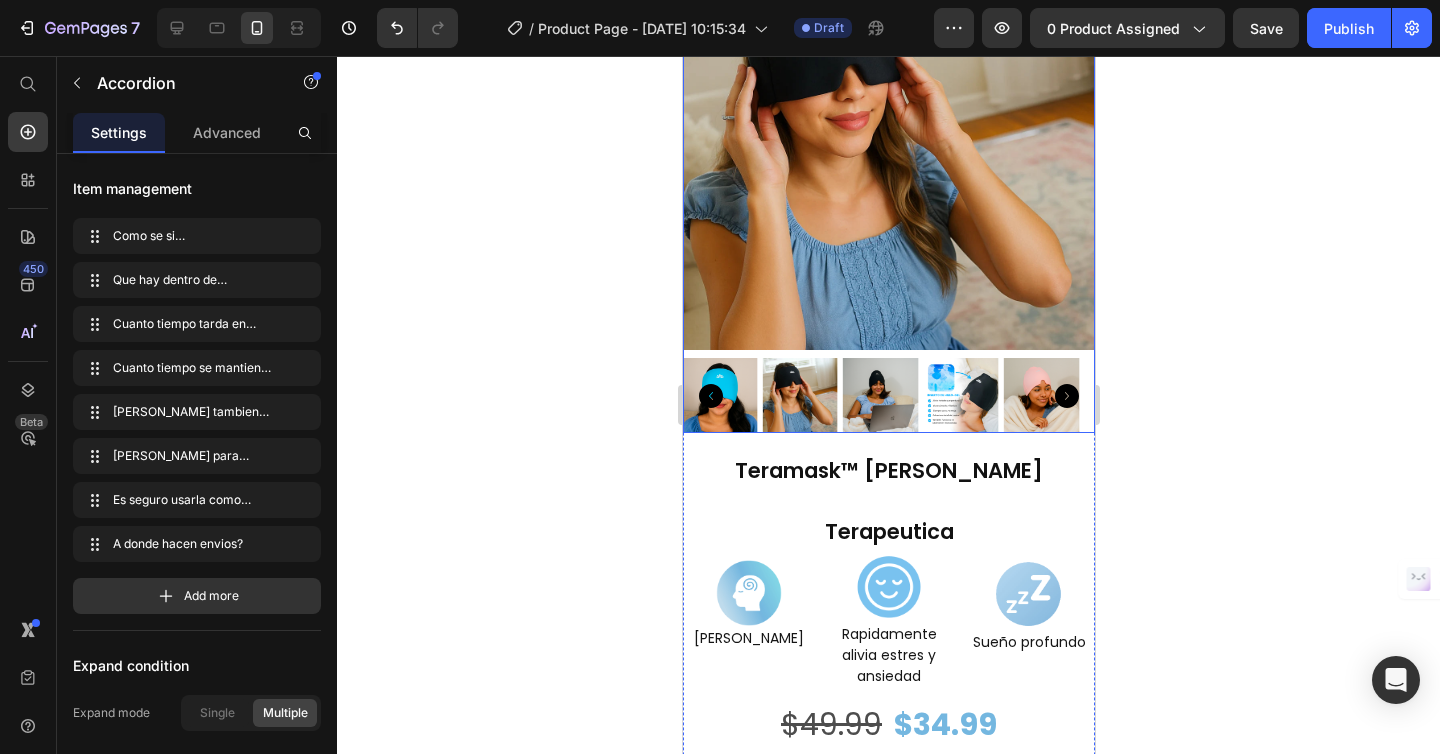 scroll, scrollTop: 0, scrollLeft: 0, axis: both 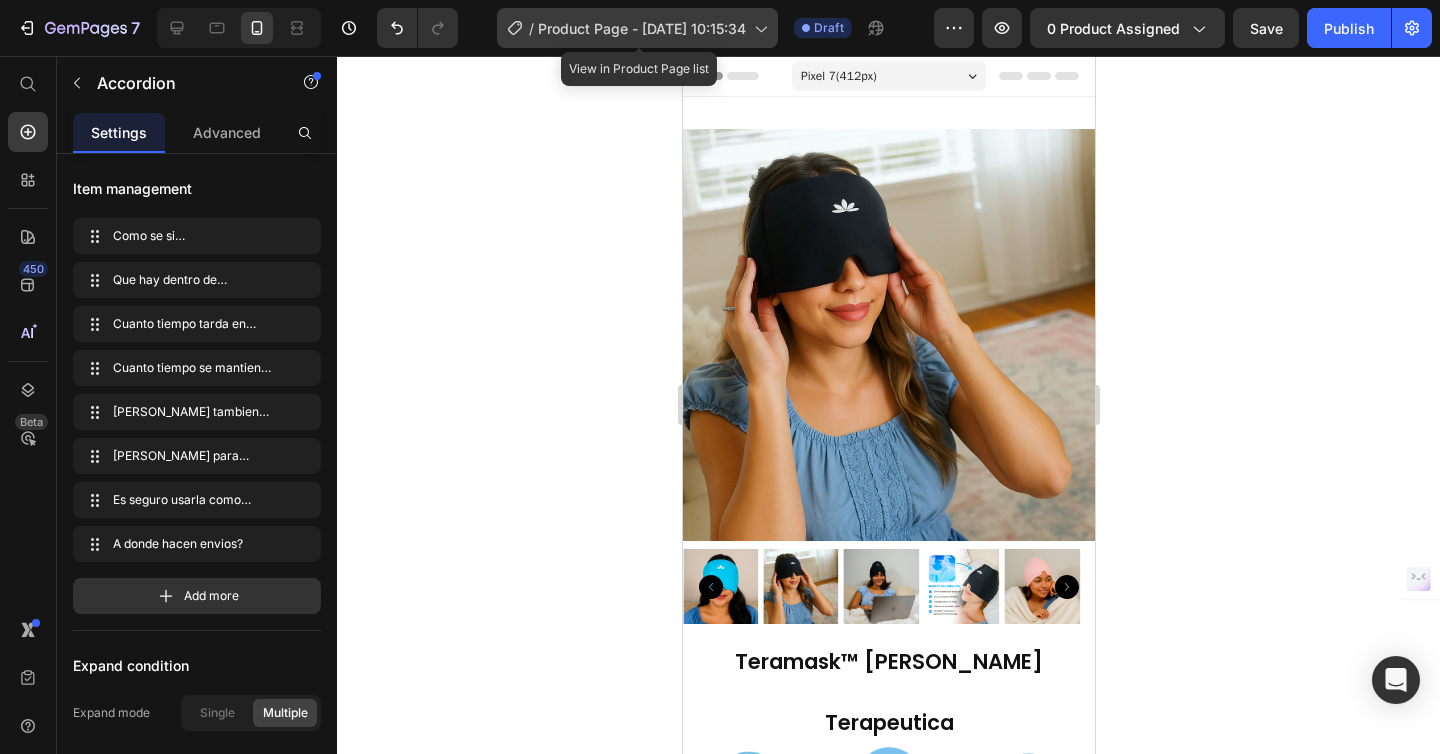 click on "Product Page - [DATE] 10:15:34" at bounding box center [642, 28] 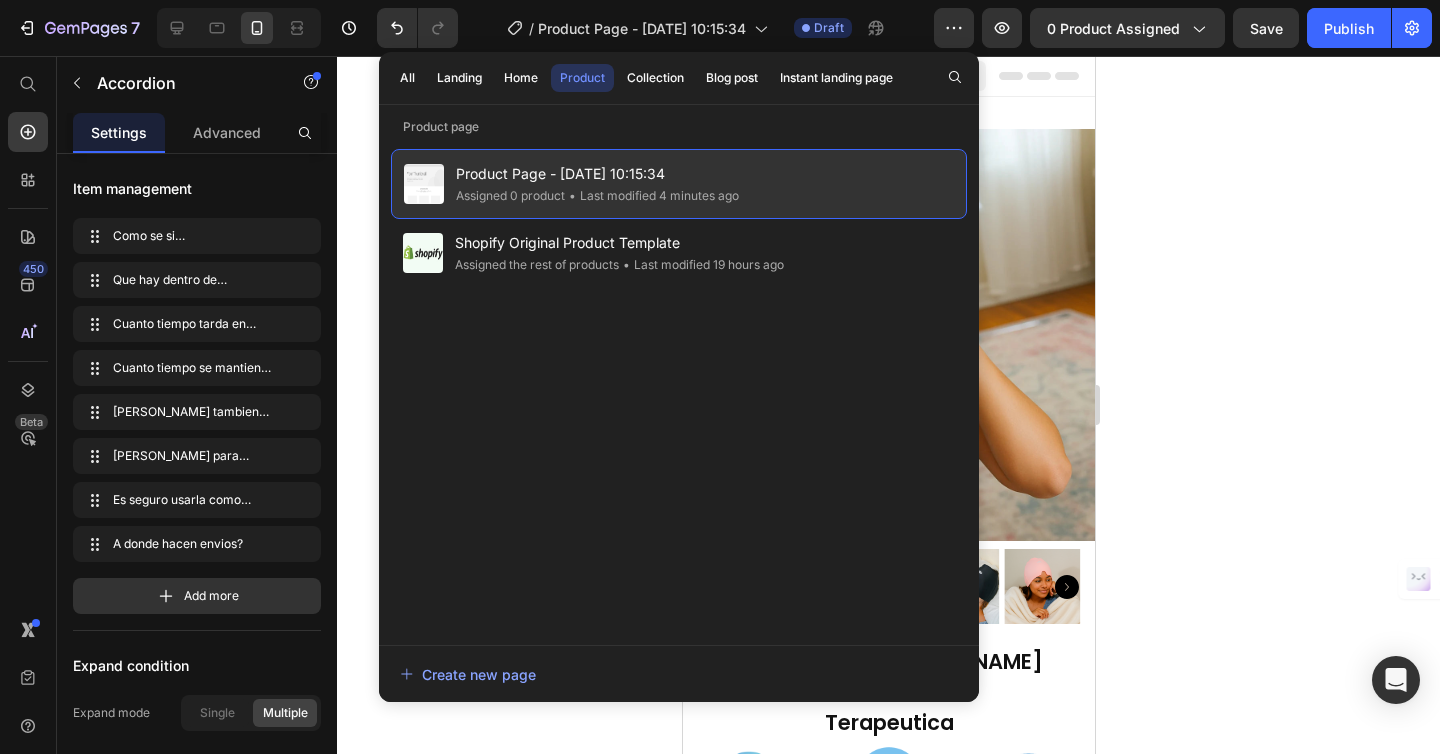 click on "Product Page - [DATE] 10:15:34" at bounding box center (597, 174) 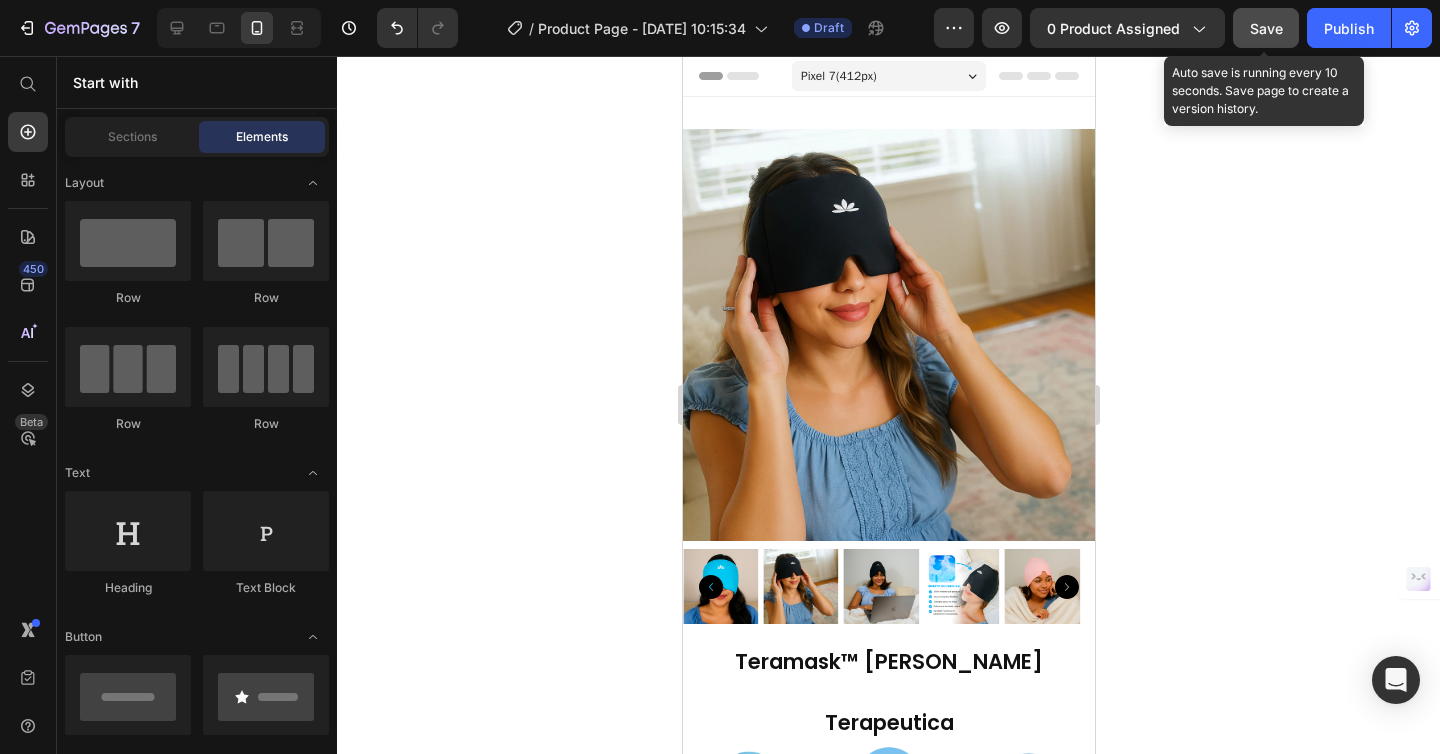click on "Save" 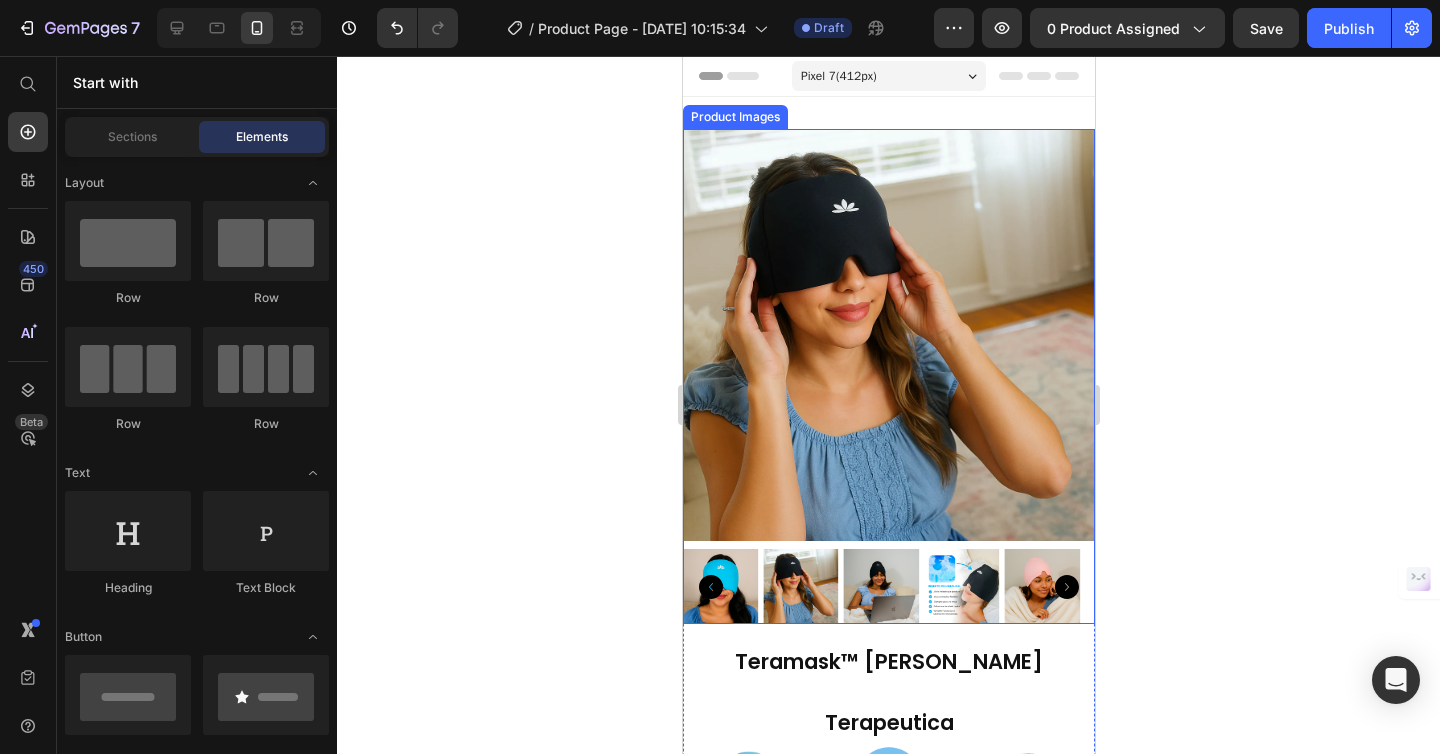 scroll, scrollTop: 282, scrollLeft: 0, axis: vertical 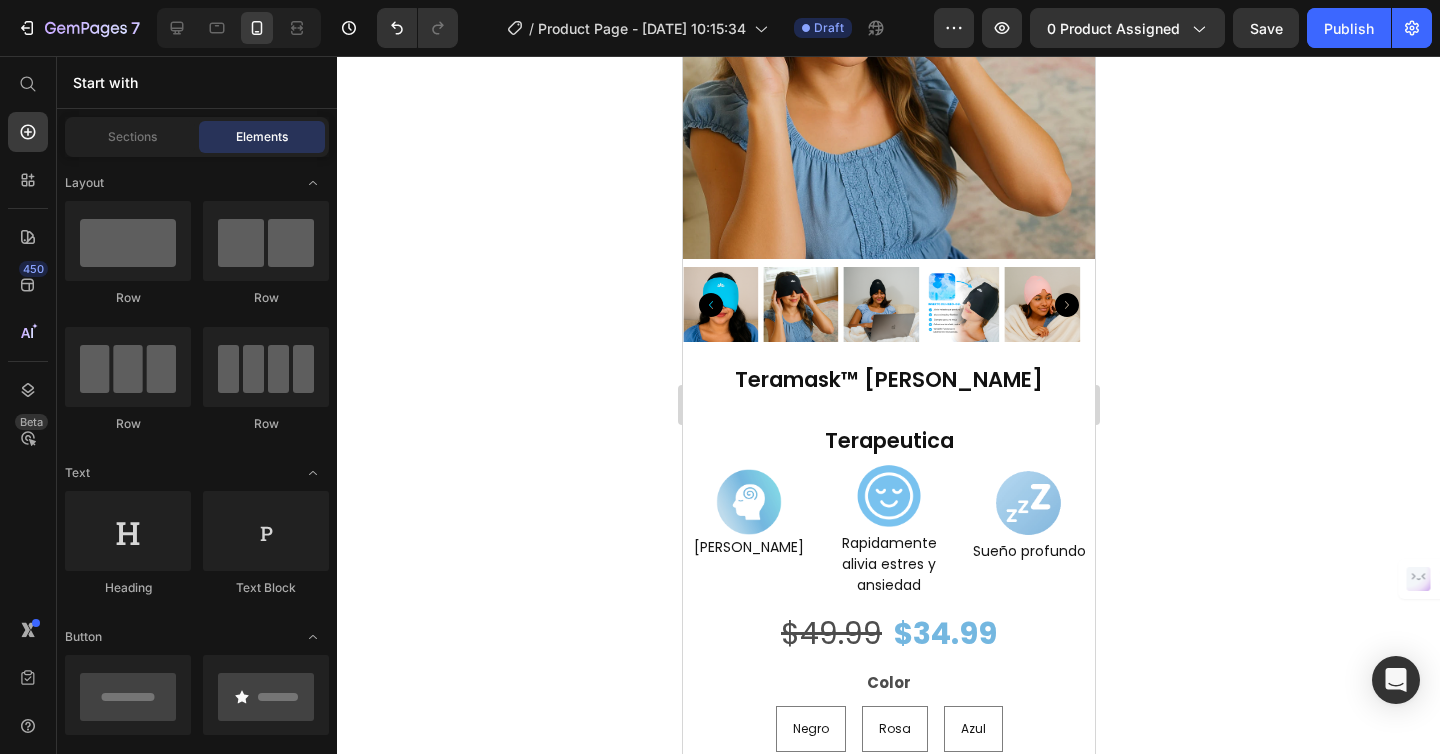 click 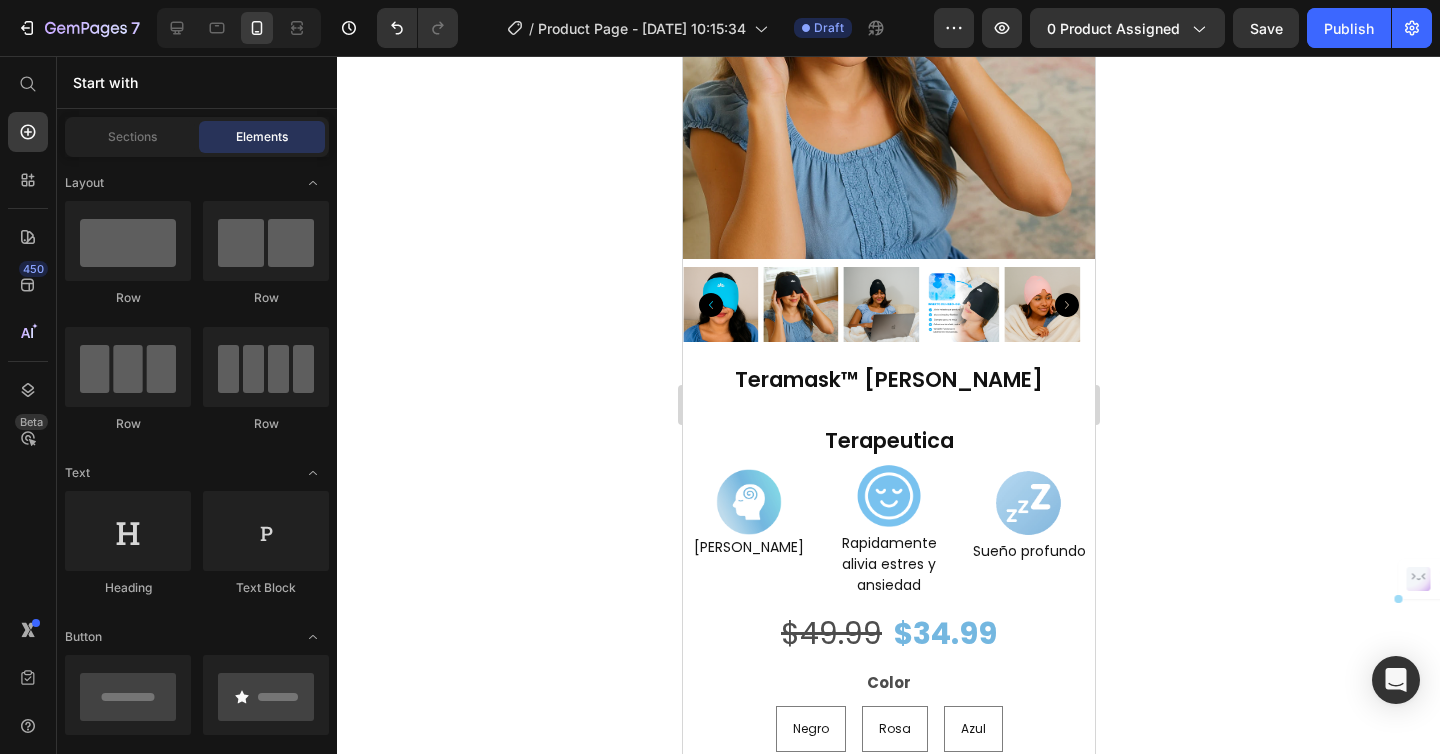 scroll, scrollTop: 0, scrollLeft: 0, axis: both 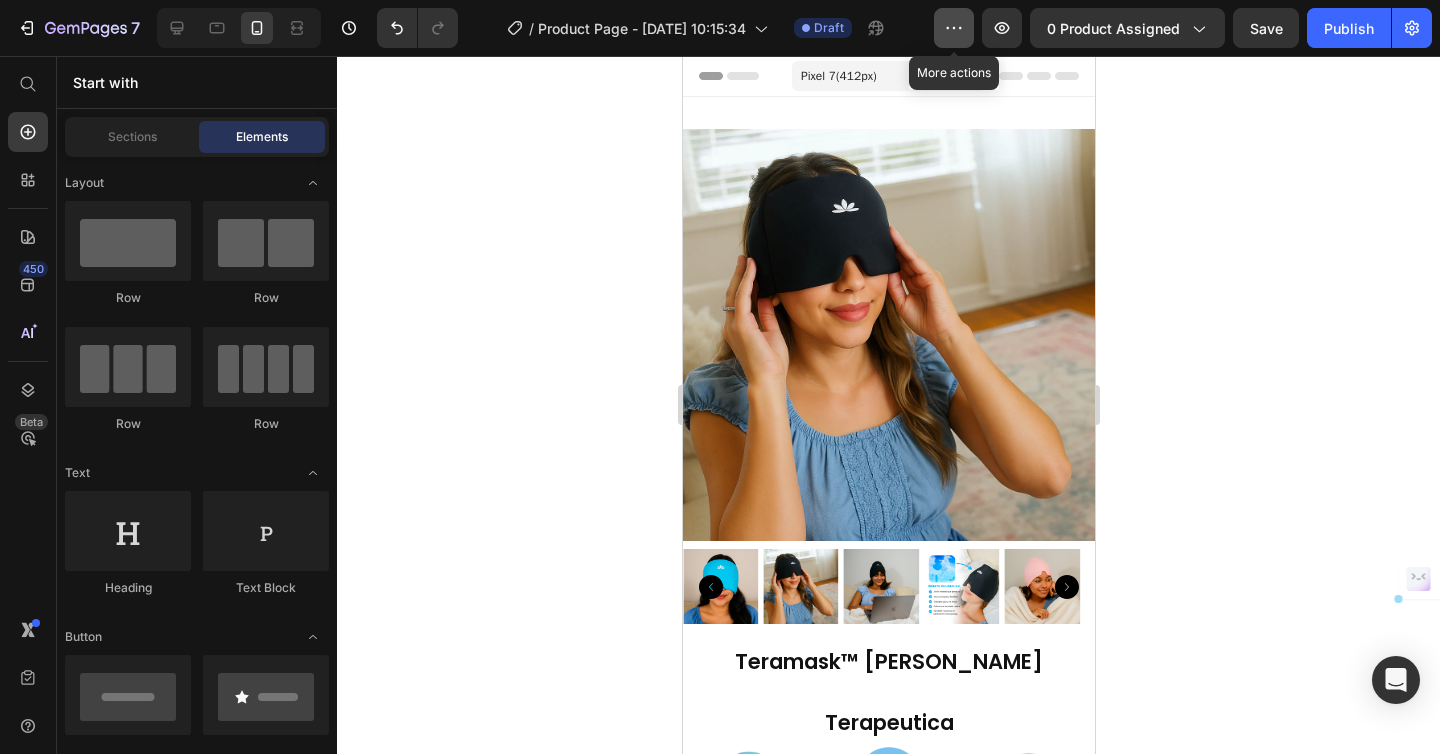 click 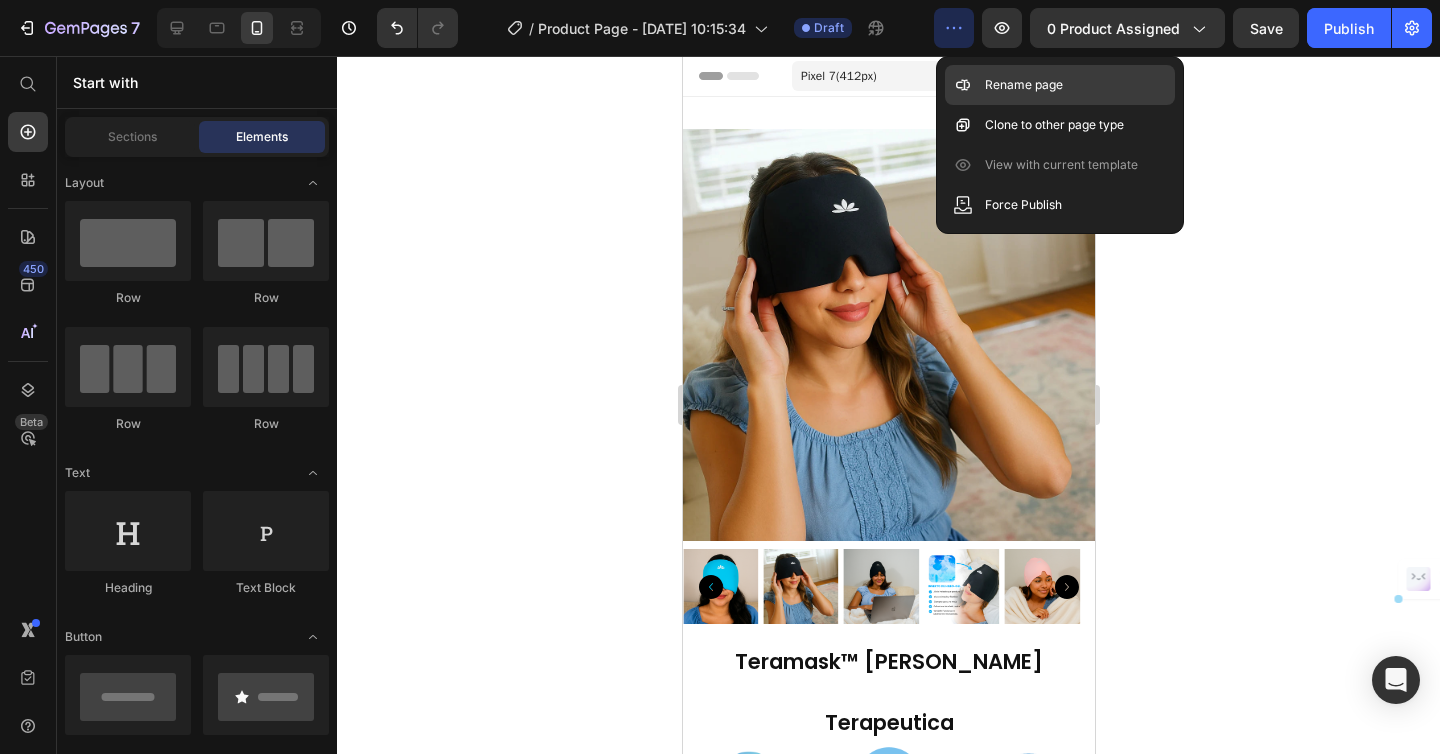 click on "Rename page" at bounding box center (1024, 85) 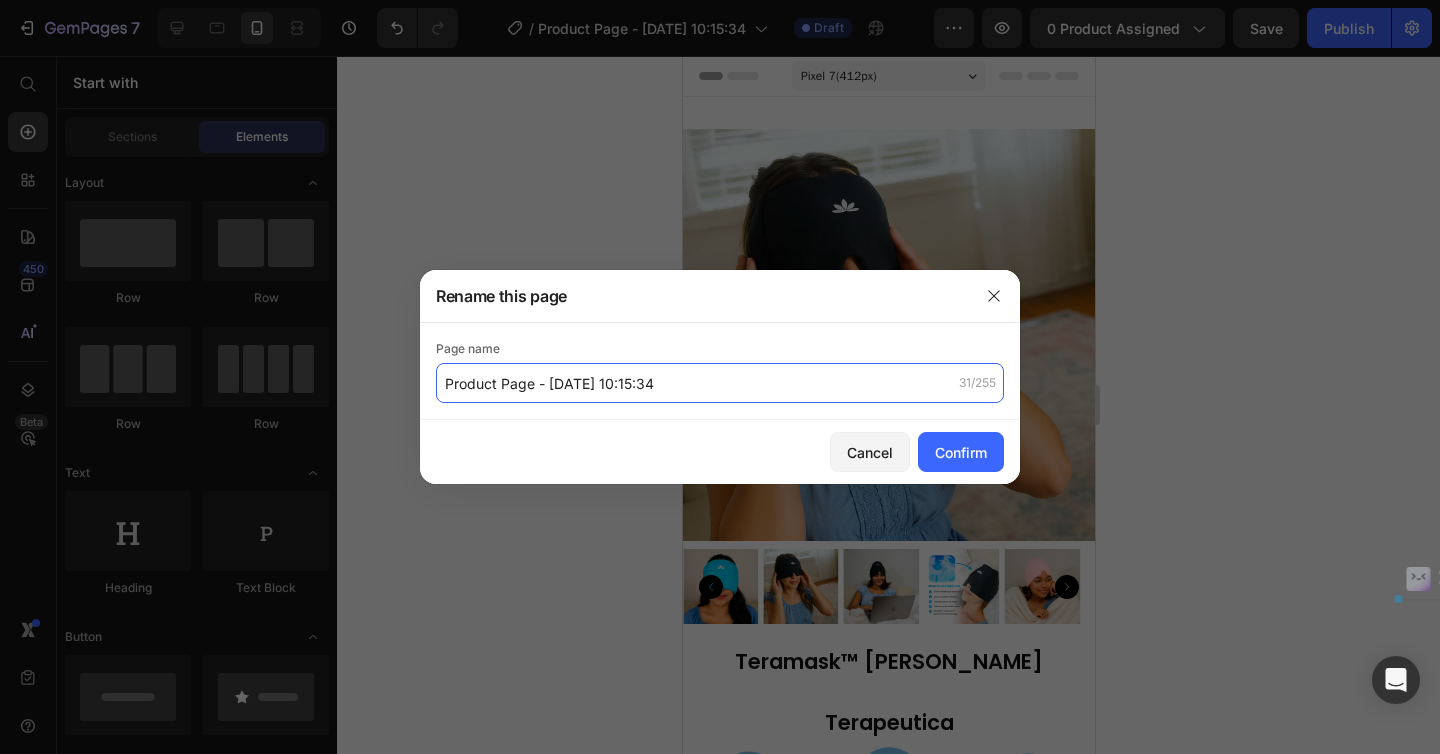 click on "Product Page - [DATE] 10:15:34" 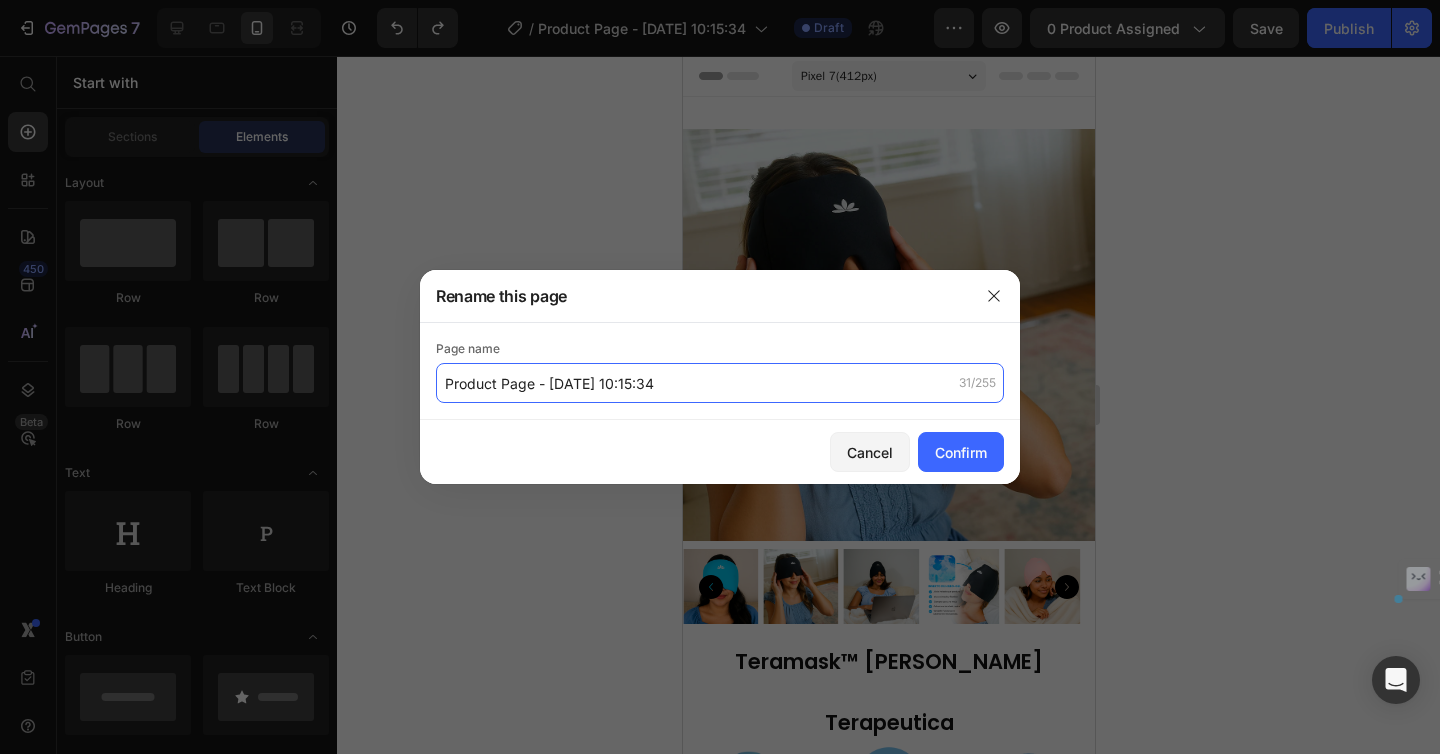 click on "Product Page - [DATE] 10:15:34" 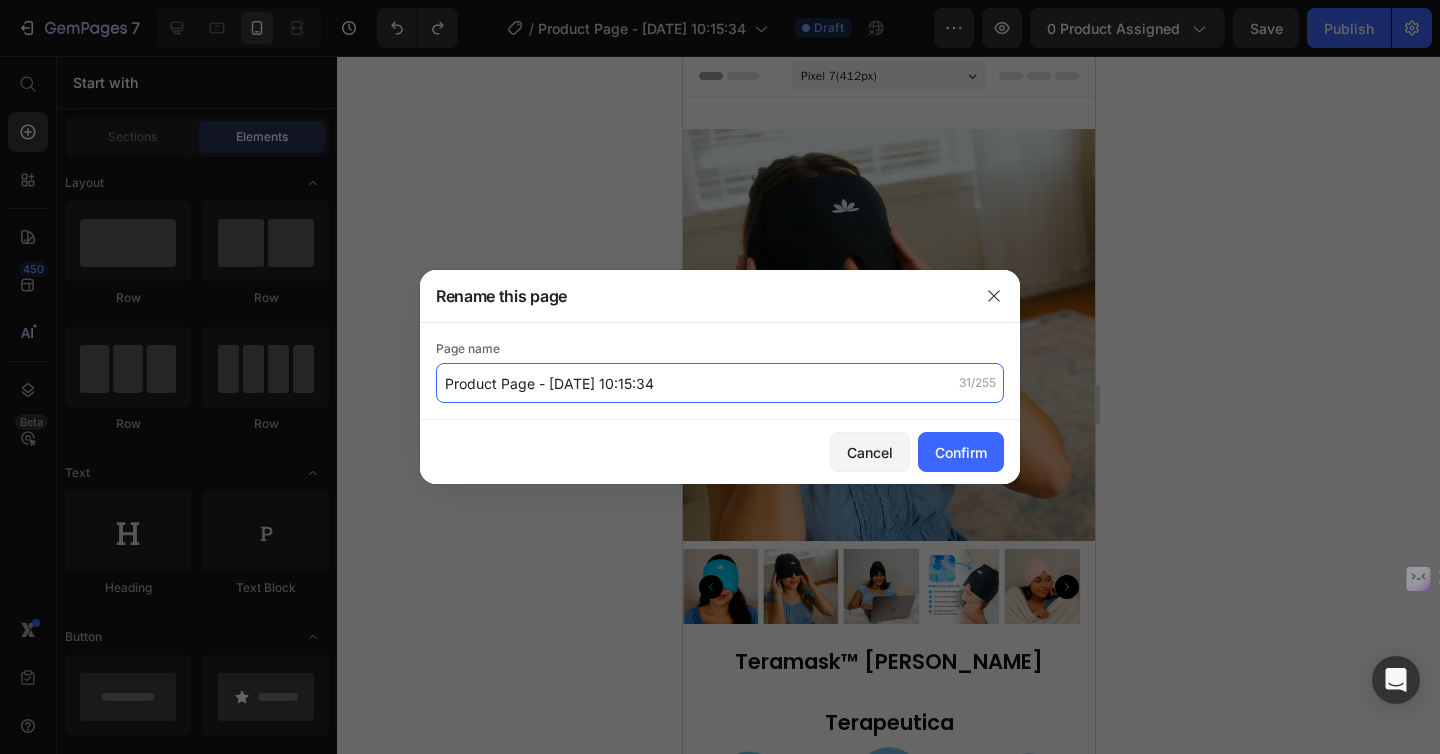 paste on "Product Page – Video Testimonial" 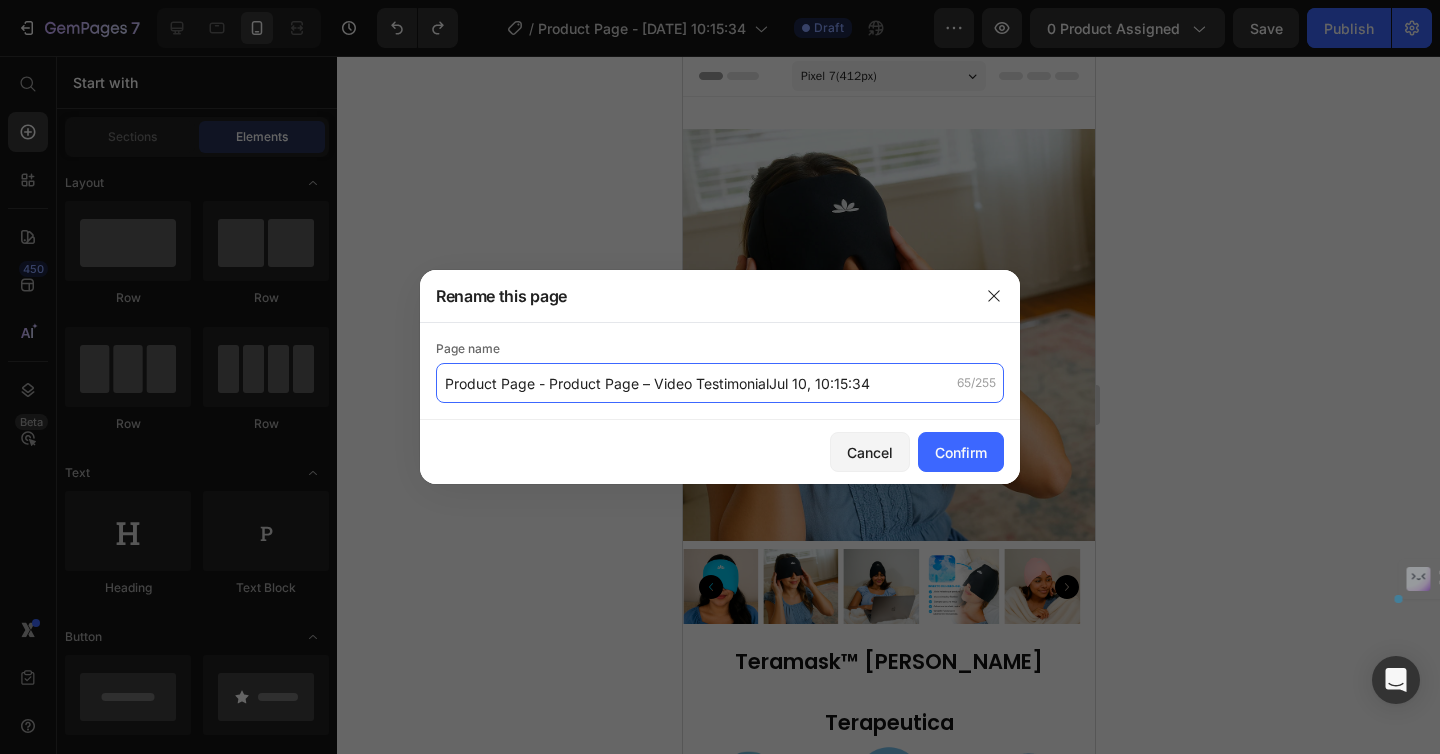 drag, startPoint x: 652, startPoint y: 381, endPoint x: 549, endPoint y: 387, distance: 103.17461 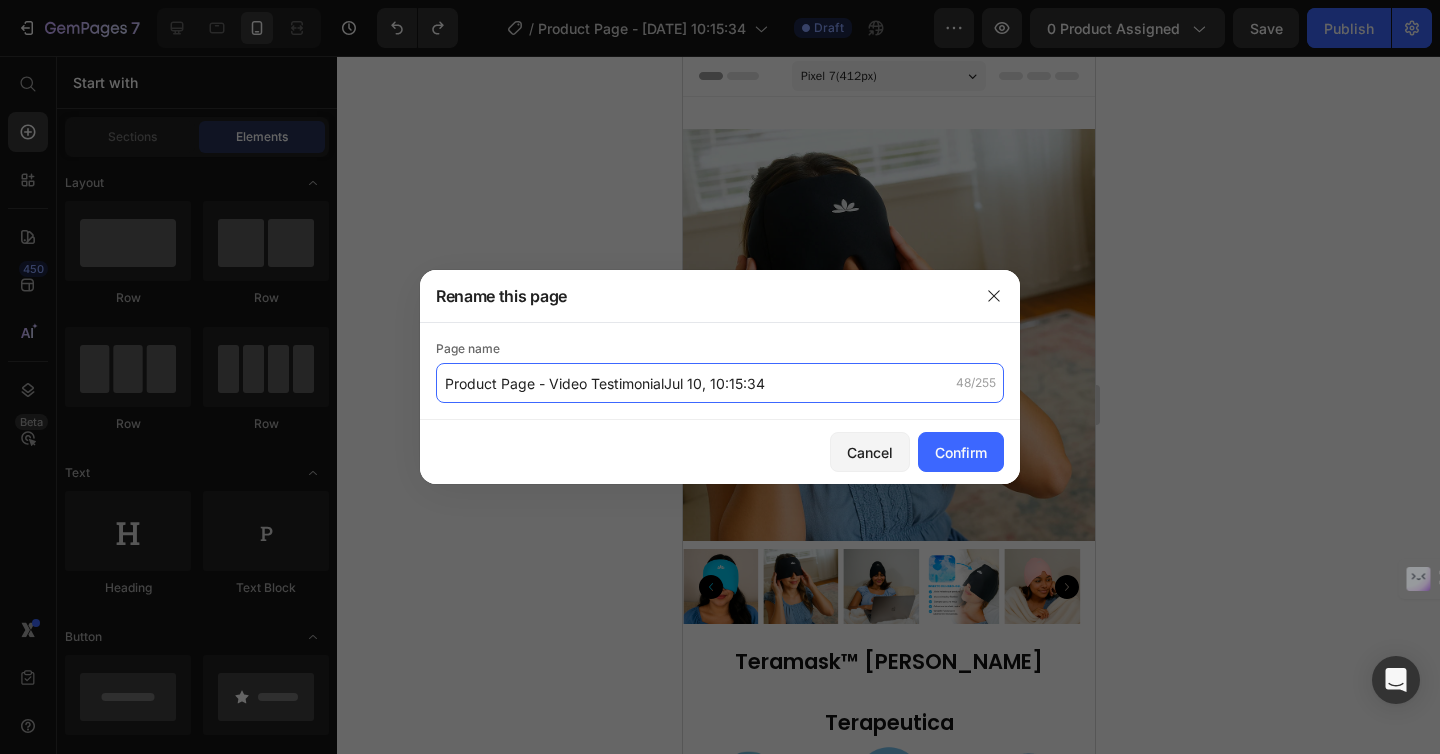 click on "Product Page - Video TestimonialJul 10, 10:15:34" 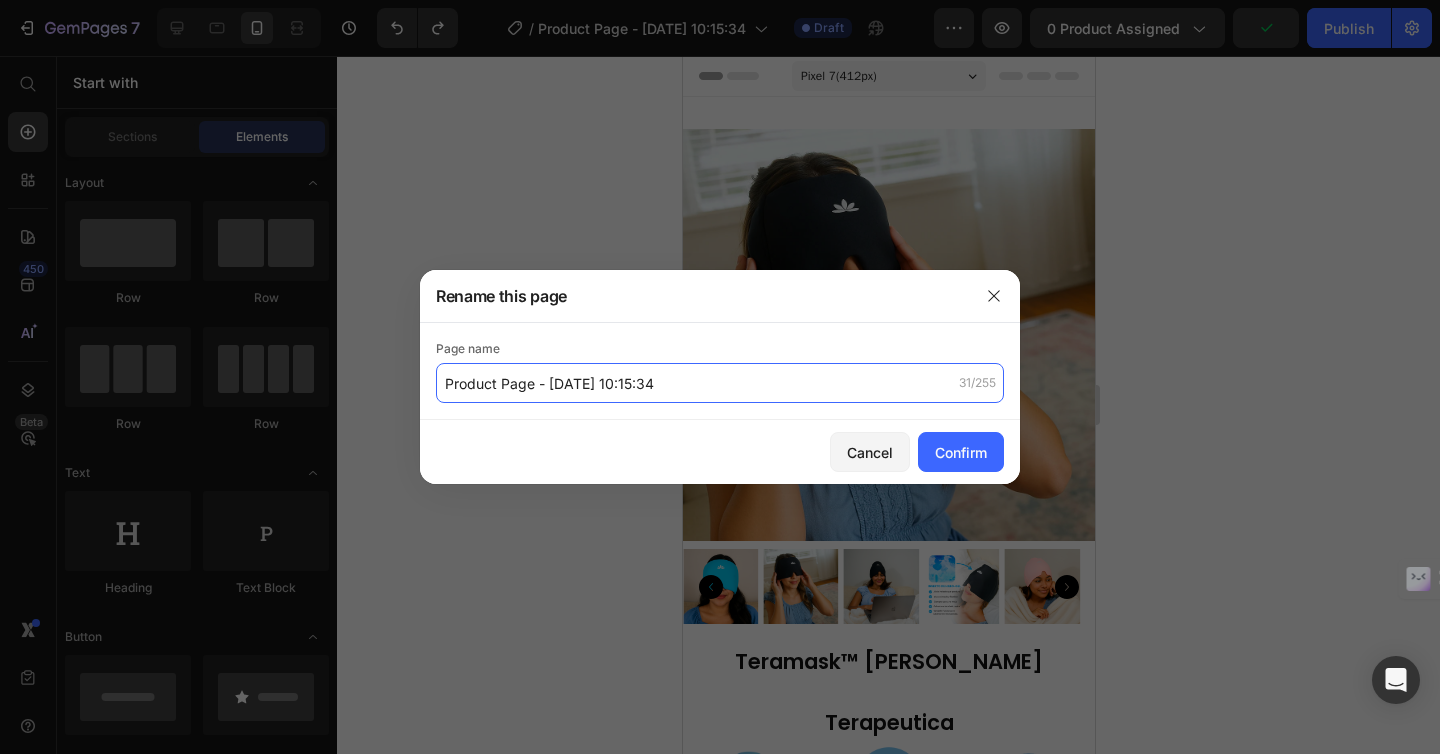 click on "Product Page - [DATE] 10:15:34" 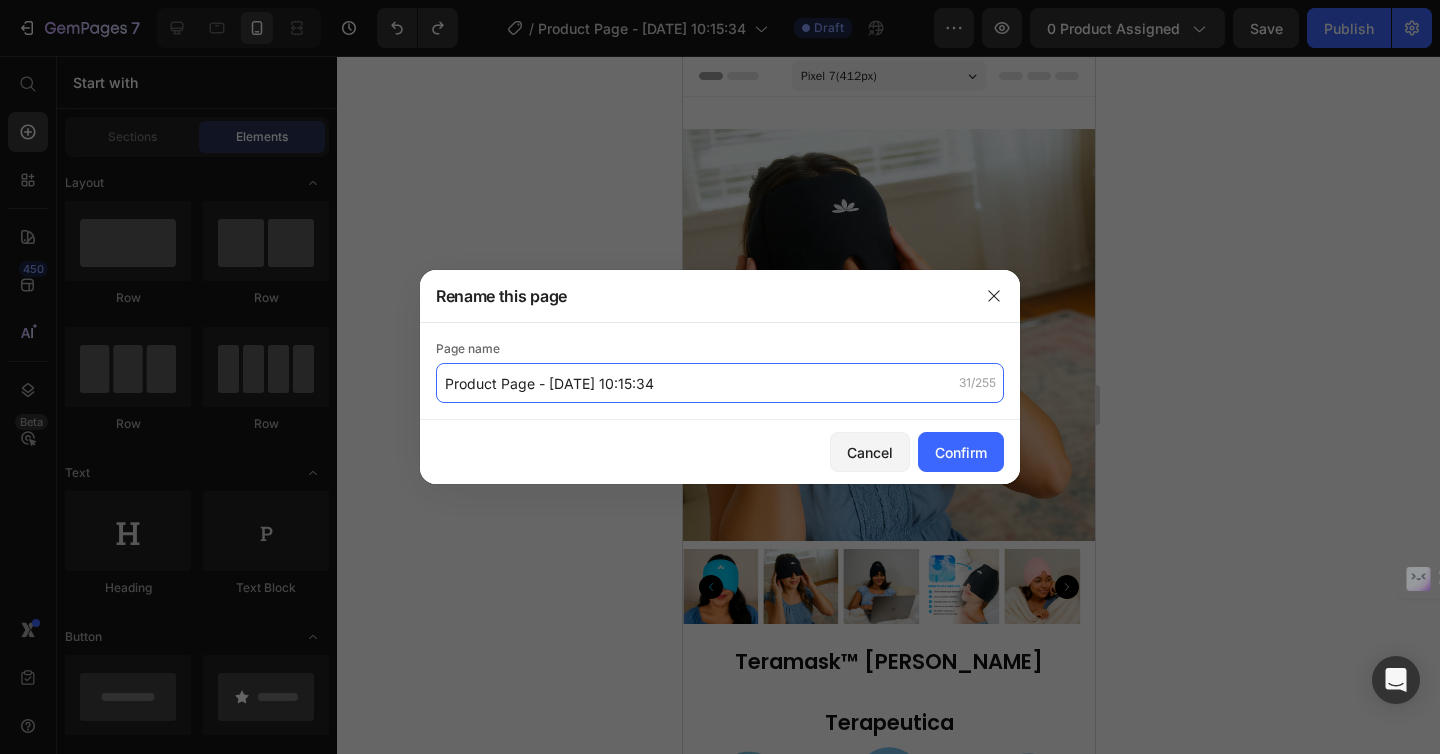 click on "Product Page - [DATE] 10:15:34" 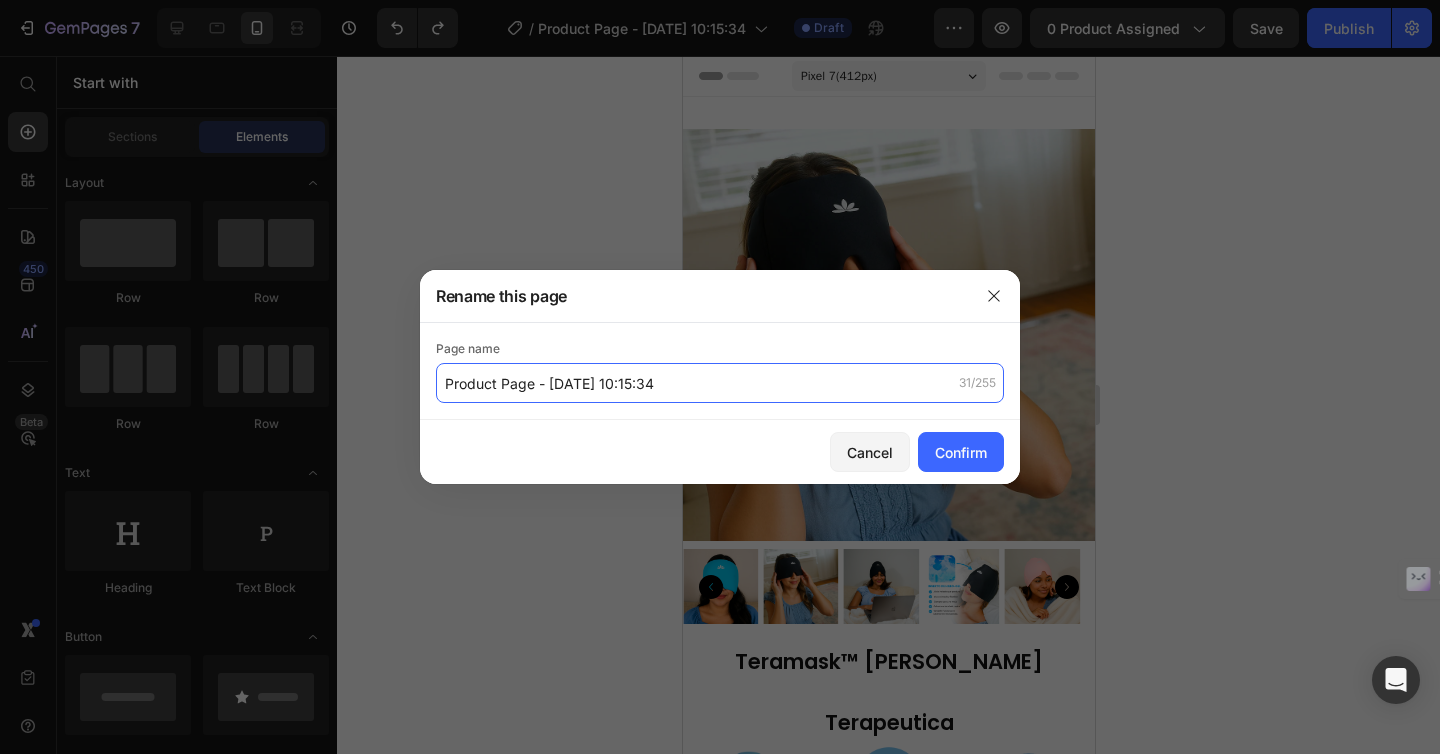 click on "Product Page - [DATE] 10:15:34" 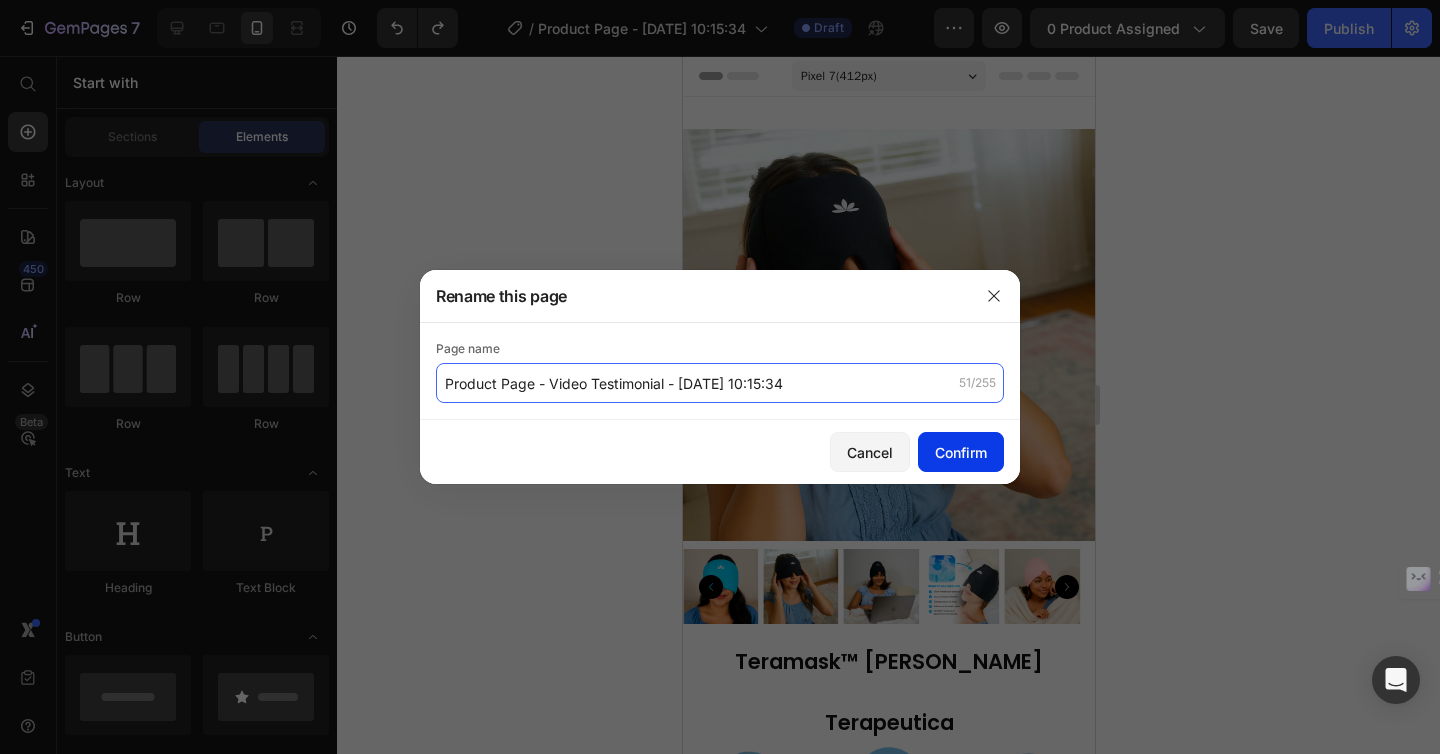 type on "Product Page - Video Testimonial - Jul 10, 10:15:34" 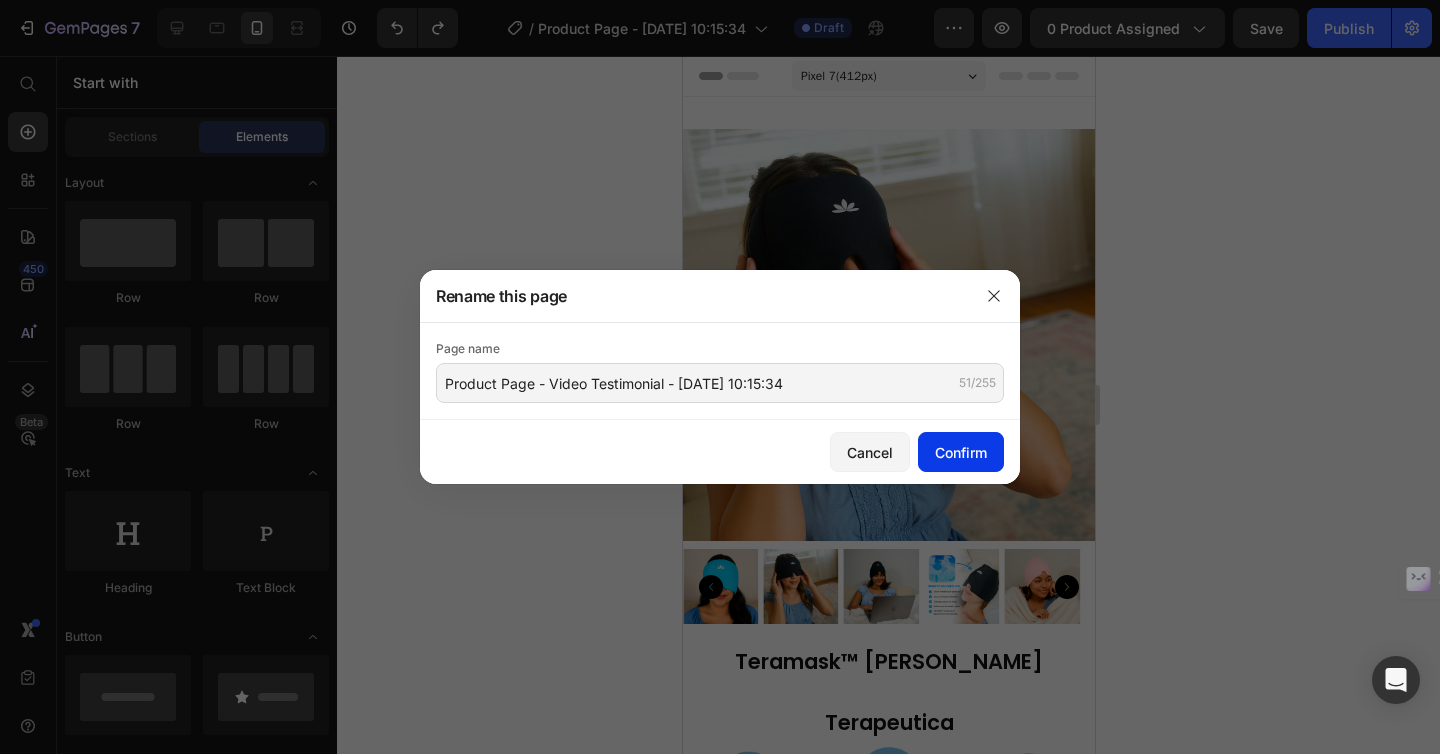 click on "Confirm" at bounding box center [961, 452] 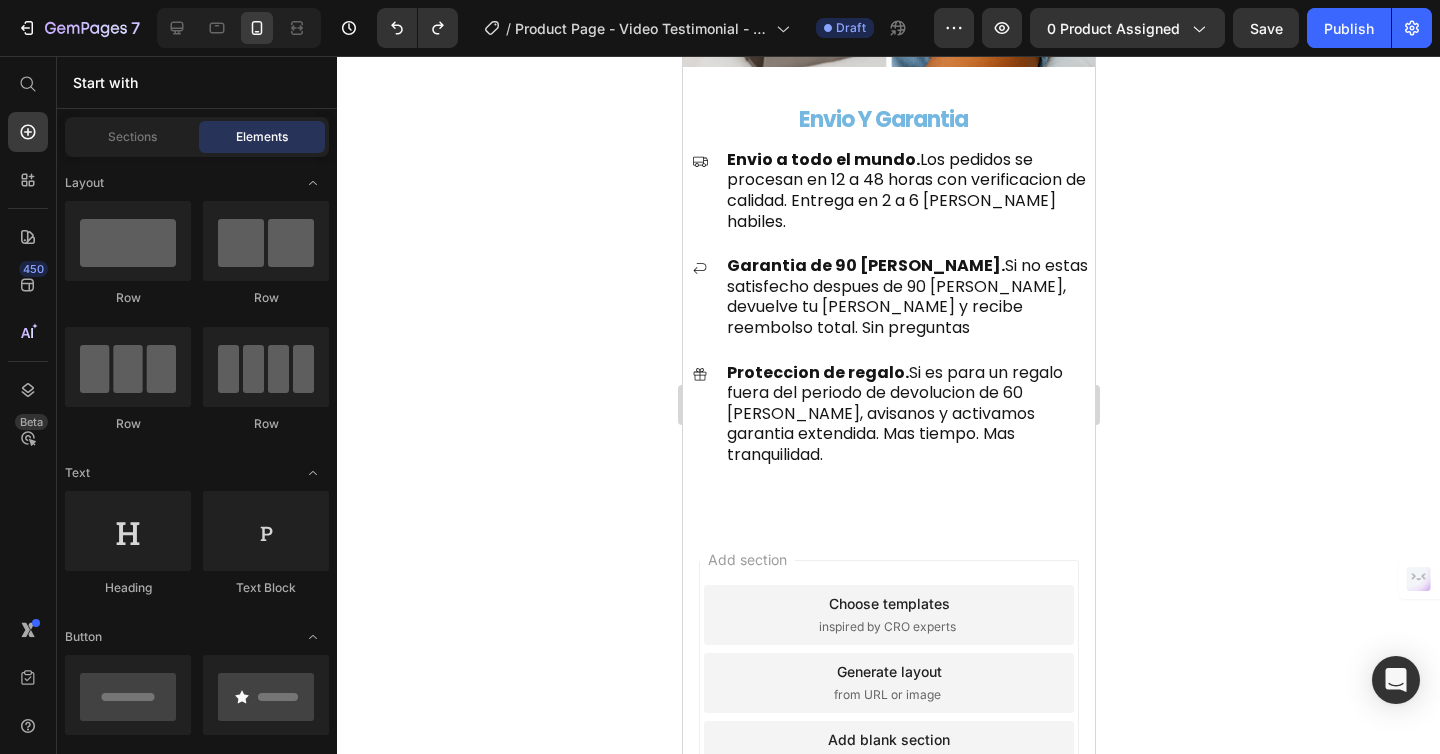 scroll, scrollTop: 3586, scrollLeft: 0, axis: vertical 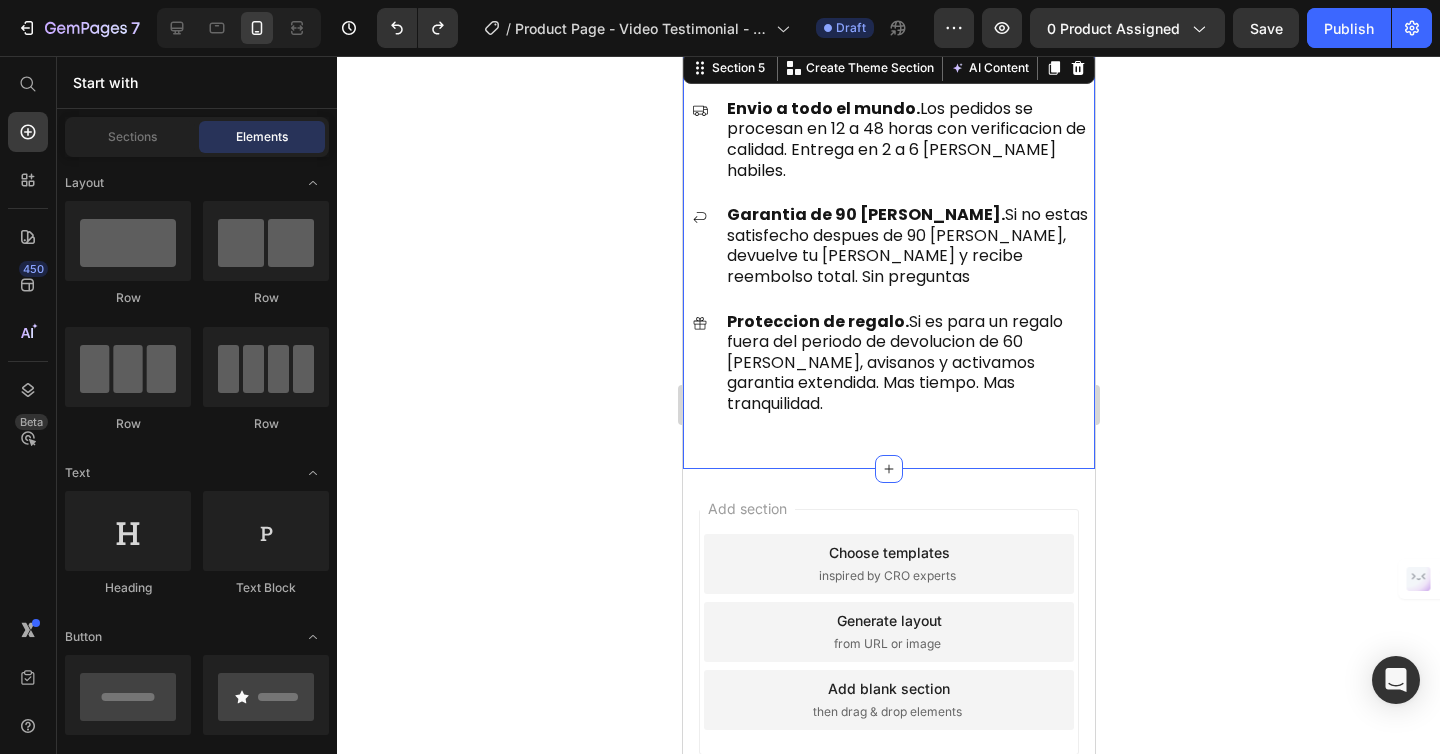 click on "Icon Envio y Garantia Heading Envio a todo el mundo.  Los pedidos se procesan en 12 a 48 horas con verificacion de calidad. Entrega en 2 a 6 dias habiles. Text Block Row
Icon Garantia de 90 dias.  Si no estas satisfecho despues de 90 dias, devuelve tu gorra y recibe reembolso total. Sin preguntas Text Block Row
Icon Proteccion de regalo.  Si es para un regalo fuera del periodo de devolucion de 60 dias, avisanos y activamos garantia extendida. Mas tiempo. Mas tranquilidad. Text Block Row Section 5   You can create reusable sections Create Theme Section AI Content Write with GemAI What would you like to describe here? Tone and Voice Persuasive Product Teramask™ Gorra Terapeutica Show more Generate" at bounding box center (888, 258) 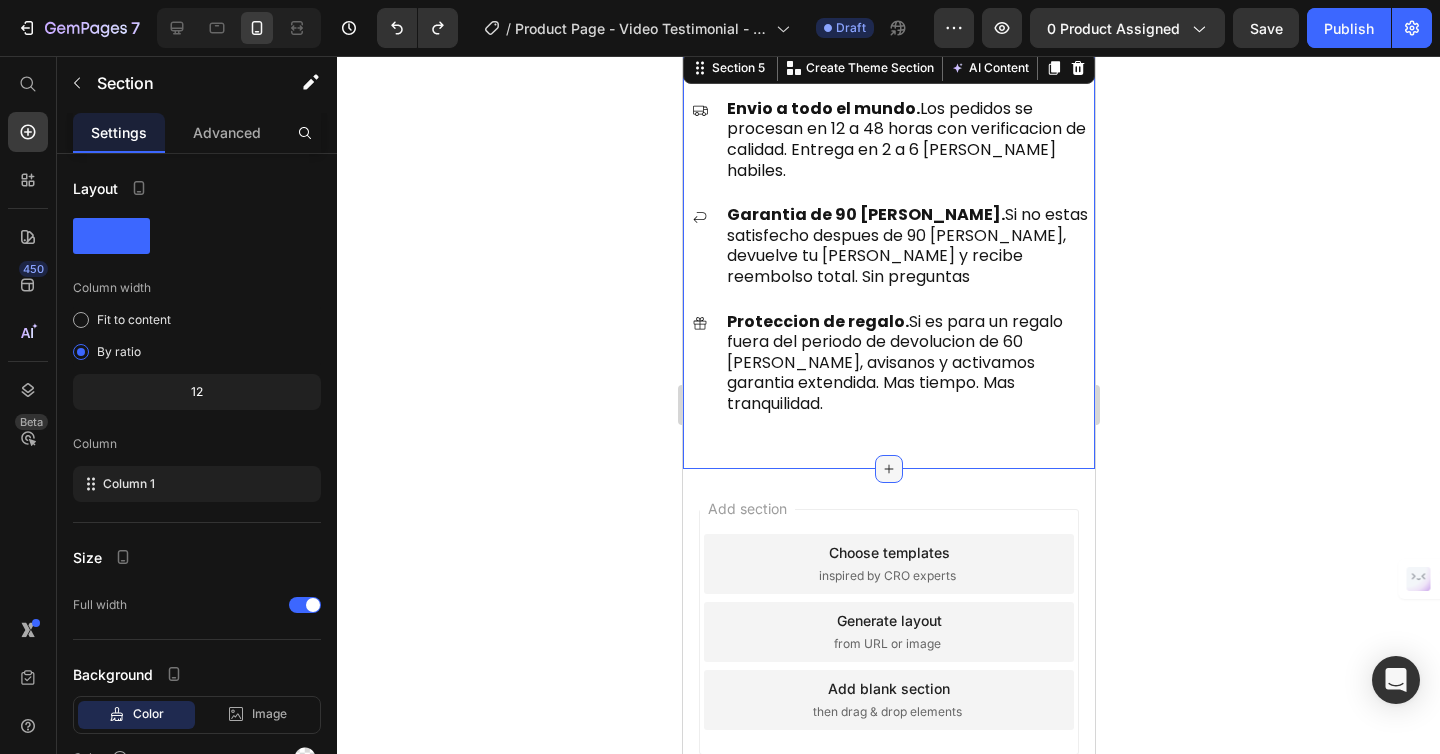 click at bounding box center (888, 469) 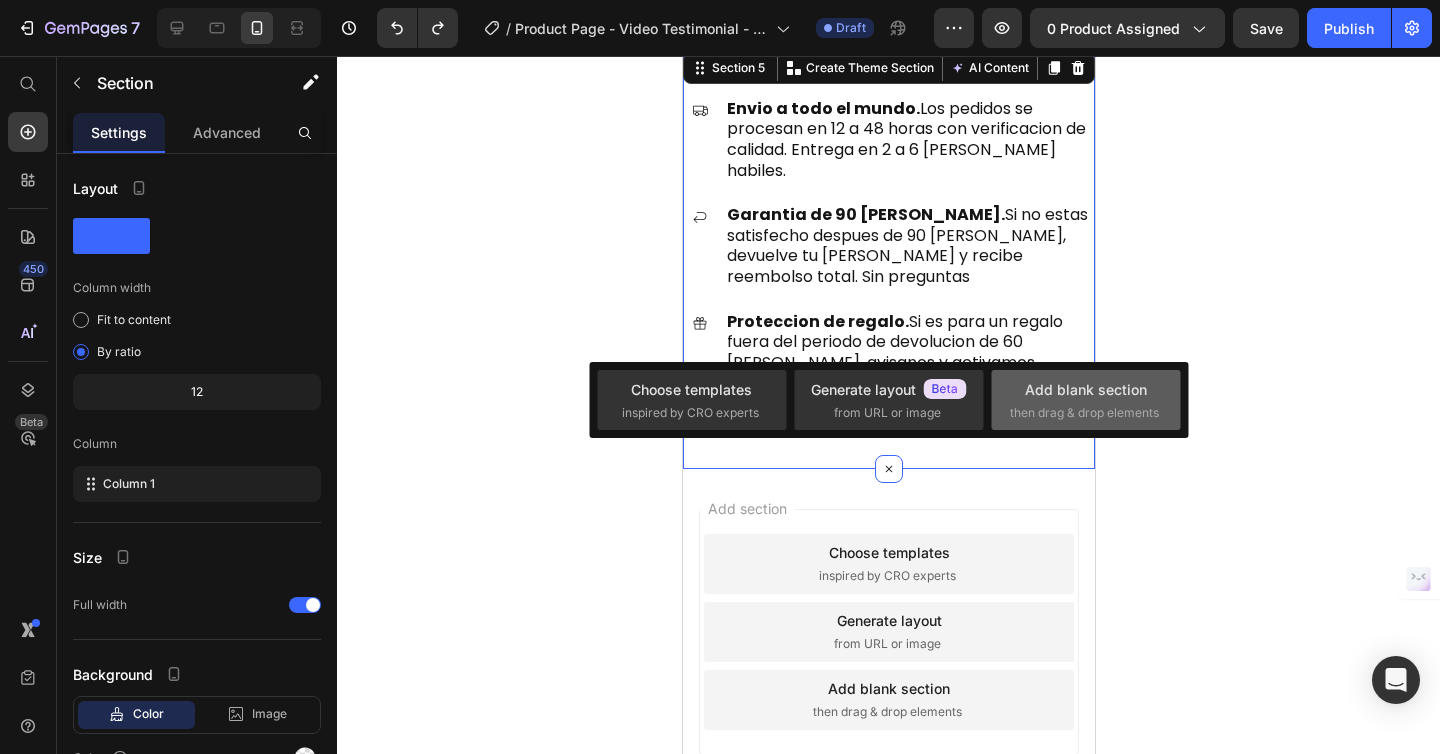 click on "Add blank section  then drag & drop elements" at bounding box center [1086, 400] 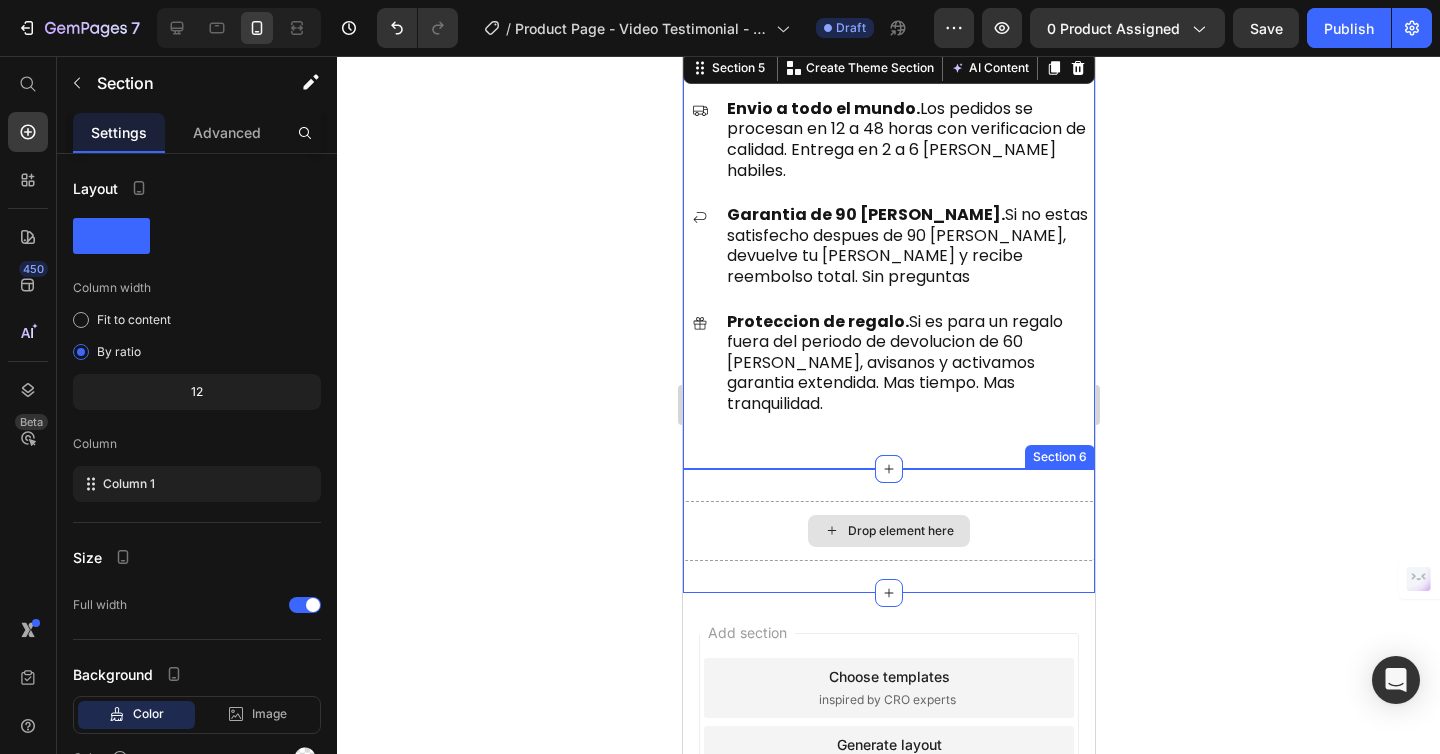 click on "Drop element here" at bounding box center [900, 531] 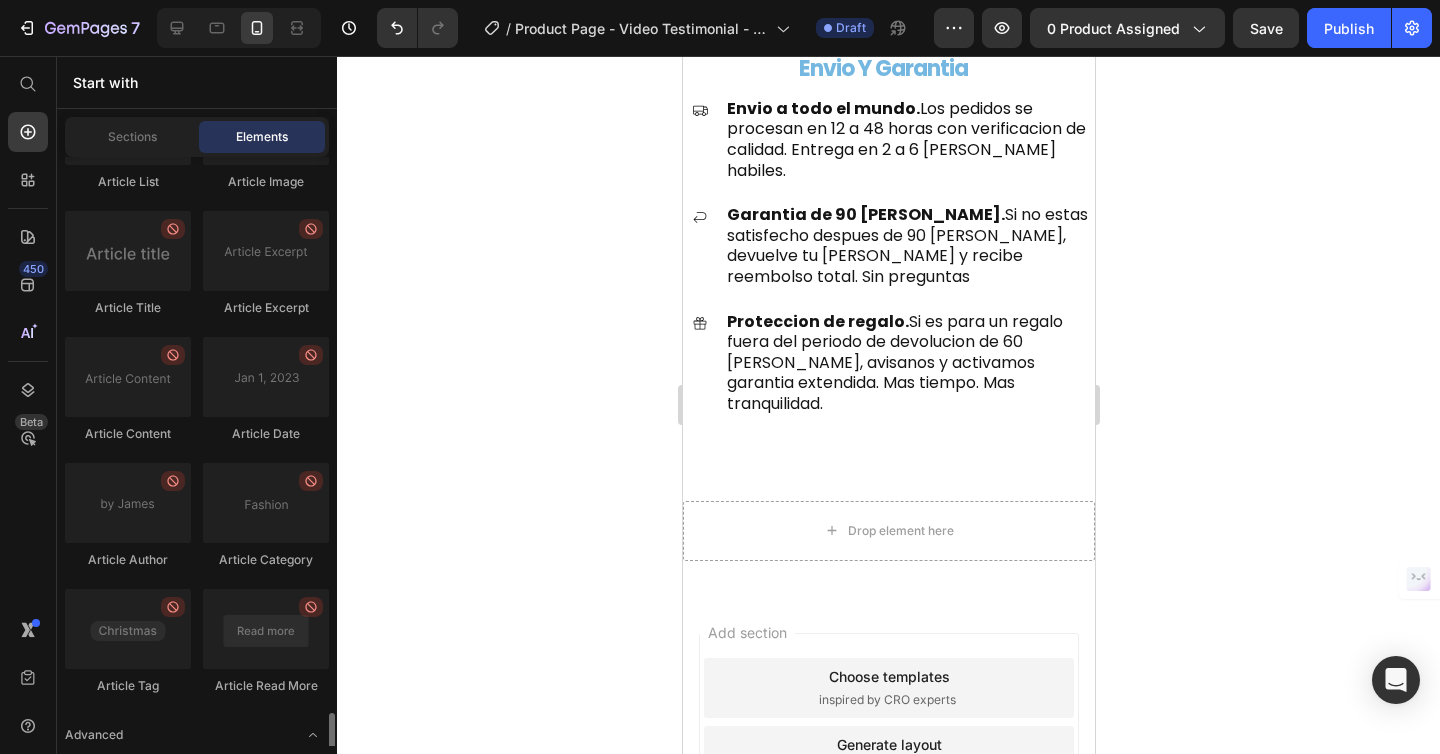 scroll, scrollTop: 5596, scrollLeft: 0, axis: vertical 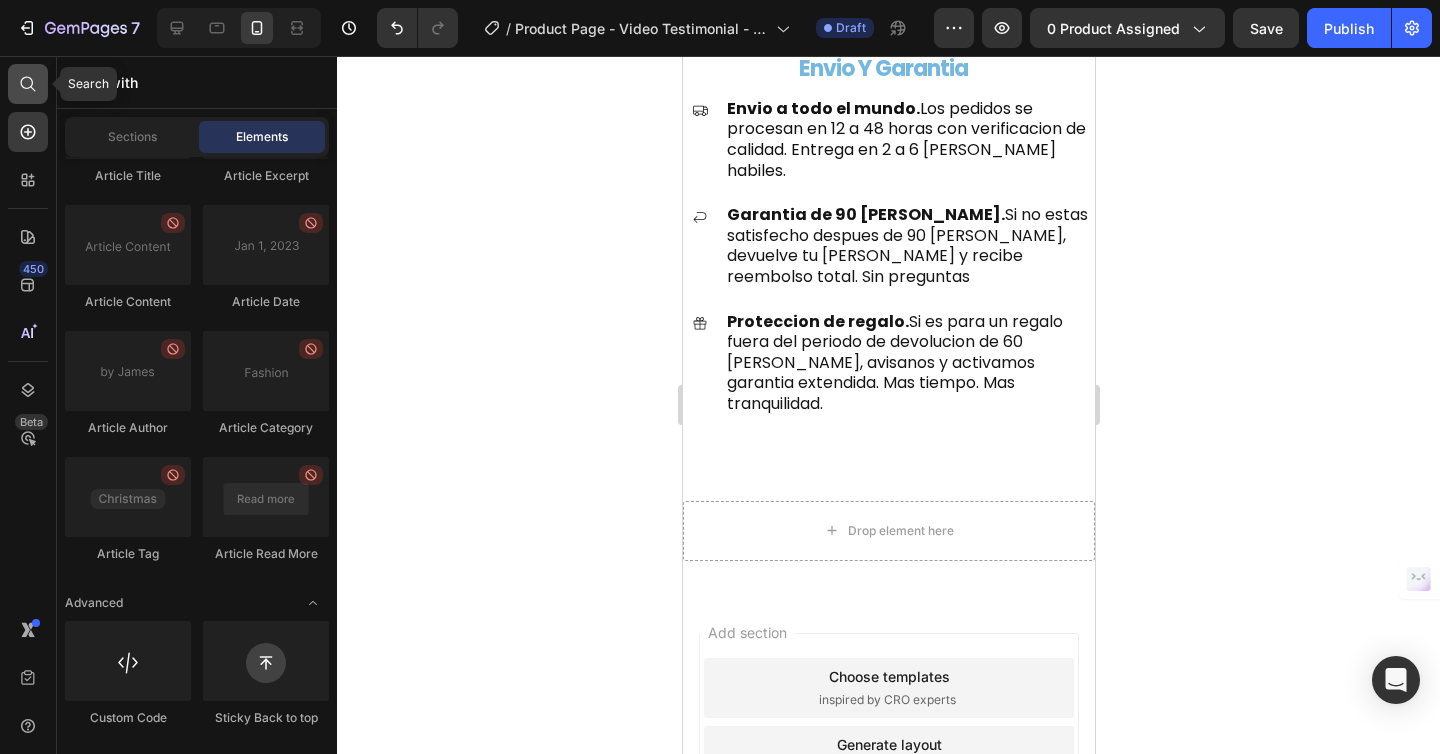 click 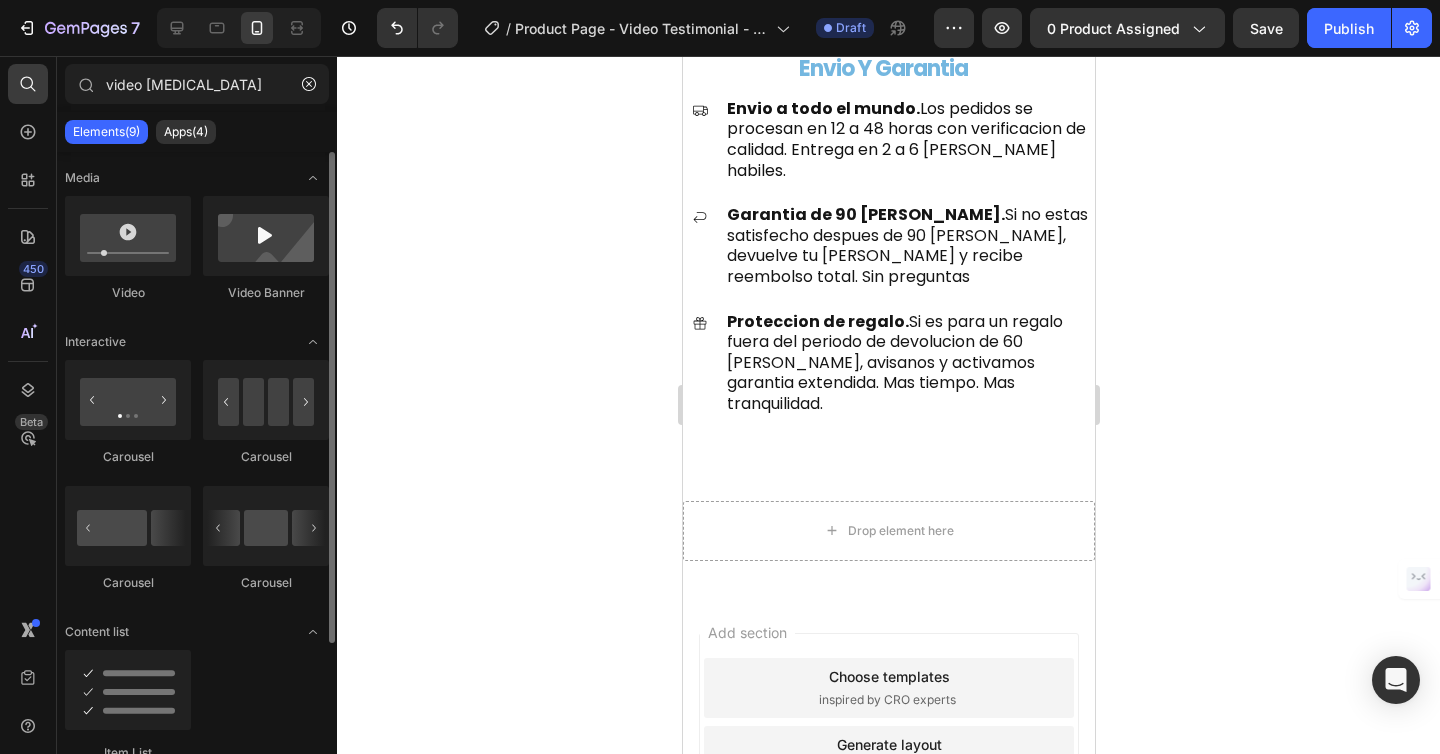 type on "video testi" 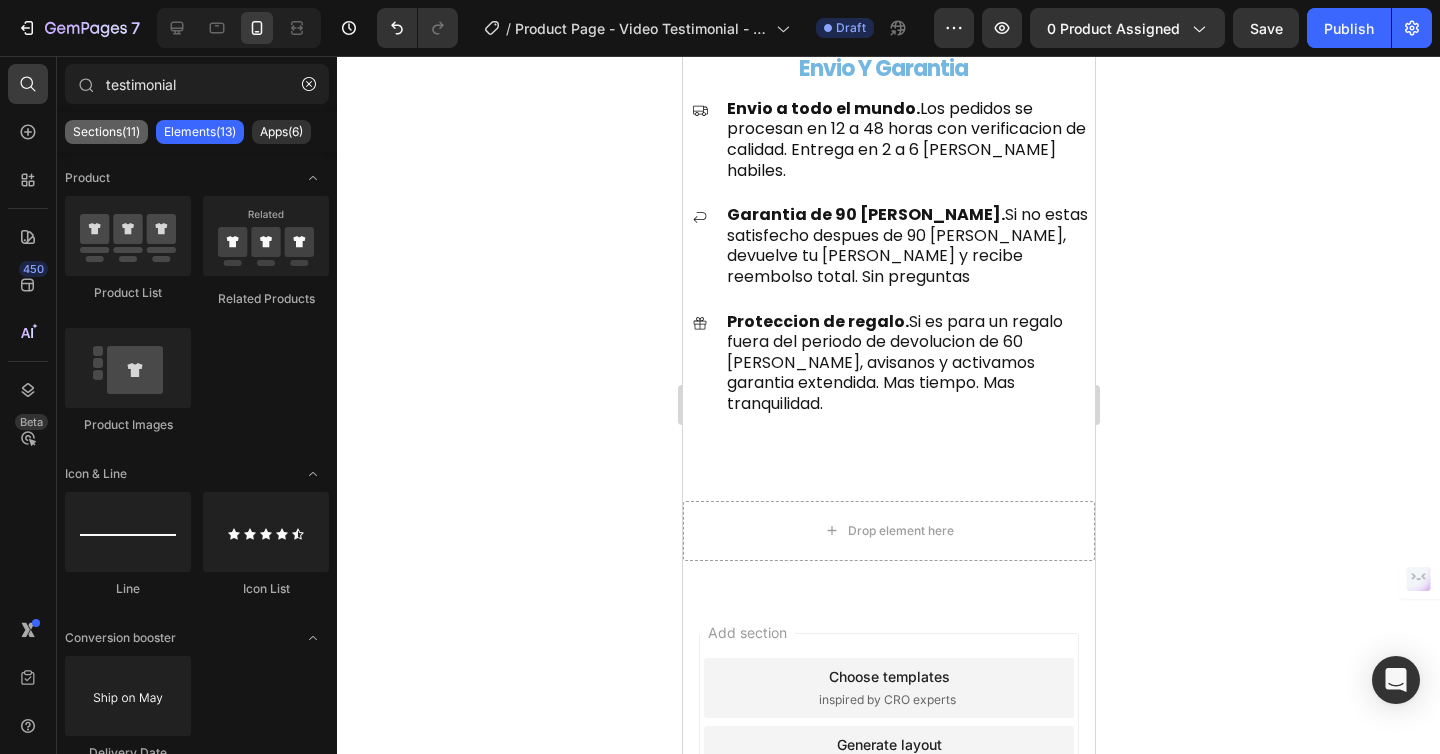 type on "testimonial" 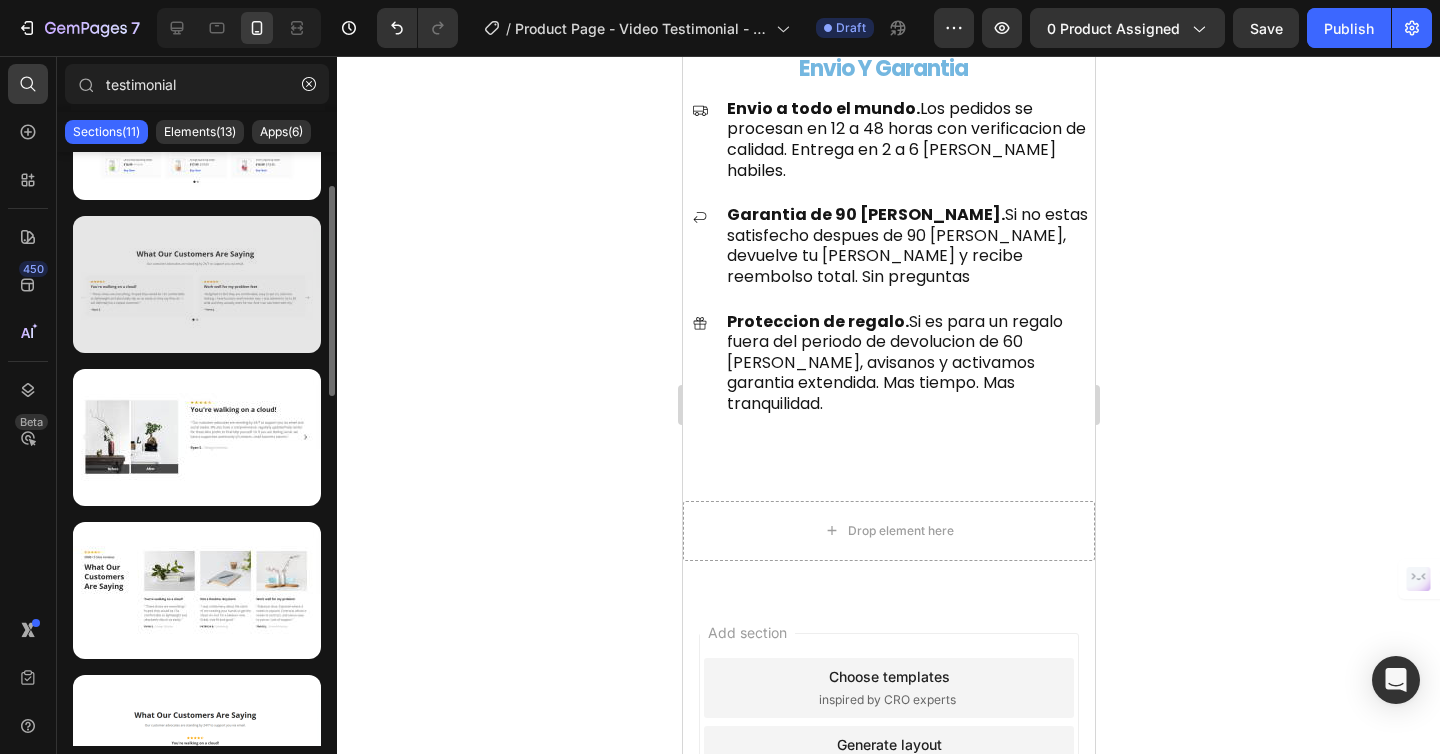 scroll, scrollTop: 0, scrollLeft: 0, axis: both 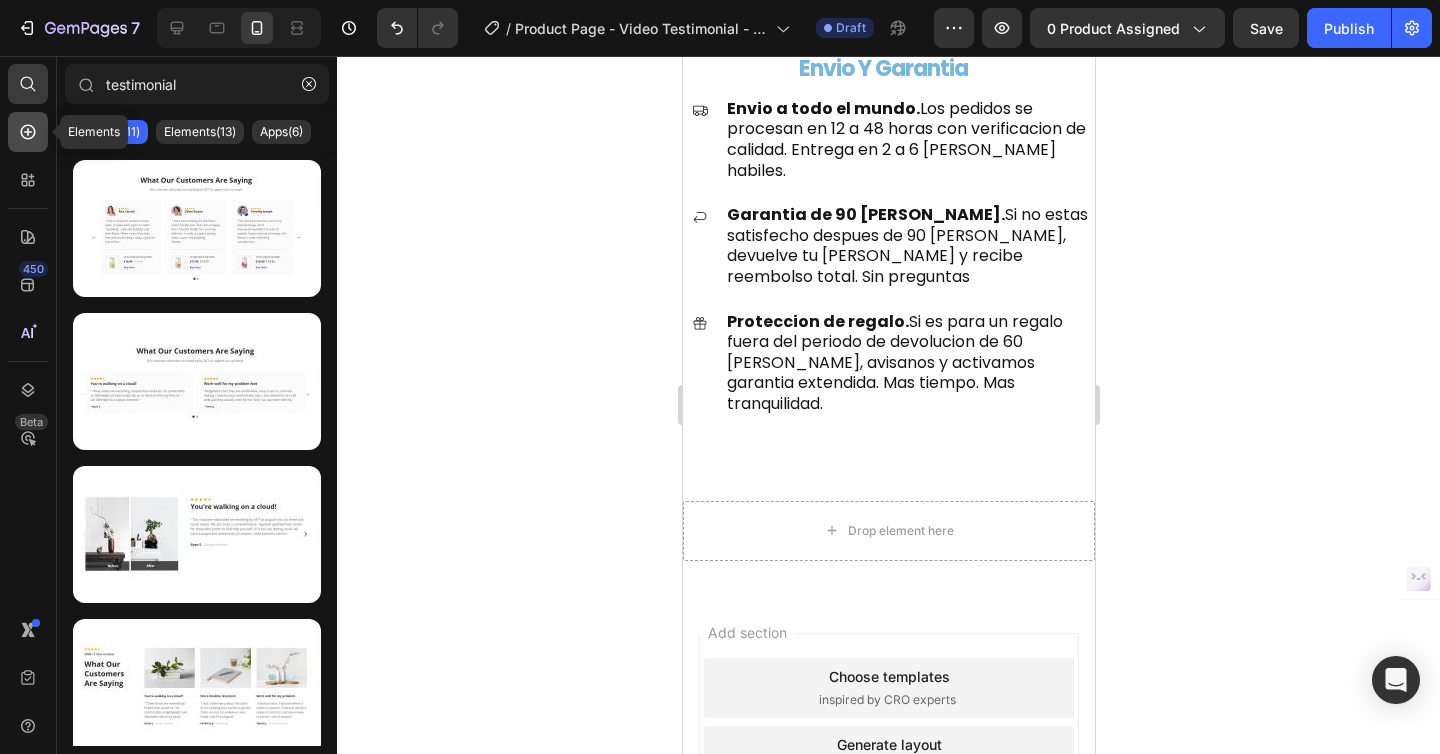 click 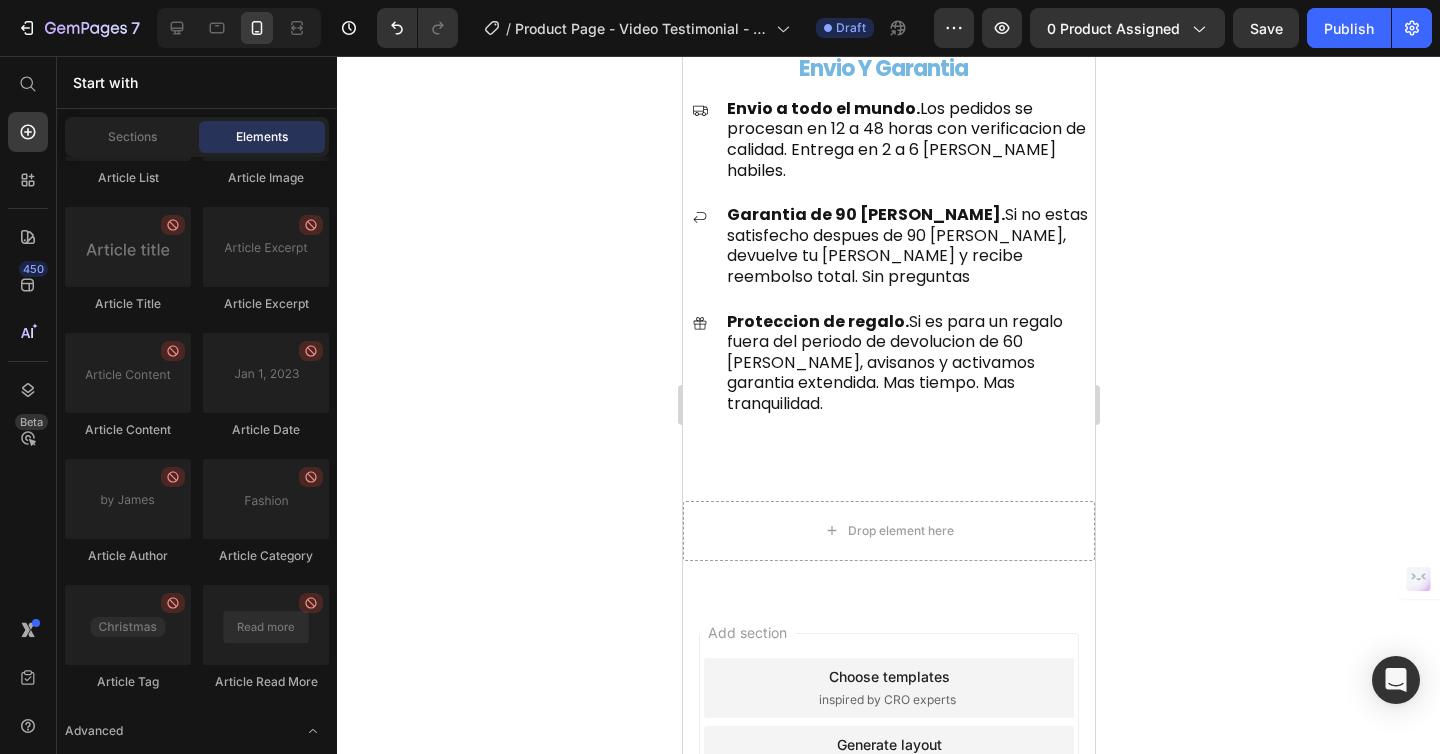 scroll, scrollTop: 5596, scrollLeft: 0, axis: vertical 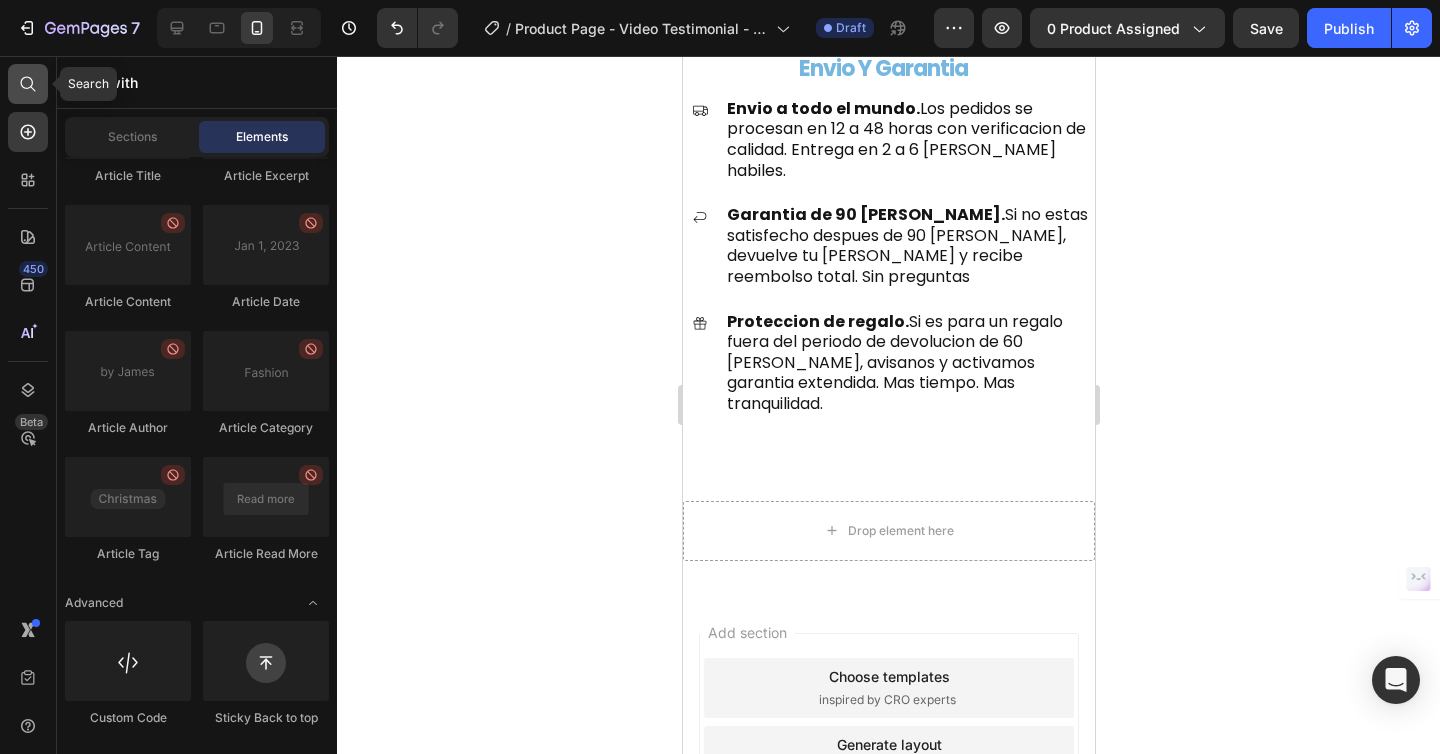 click 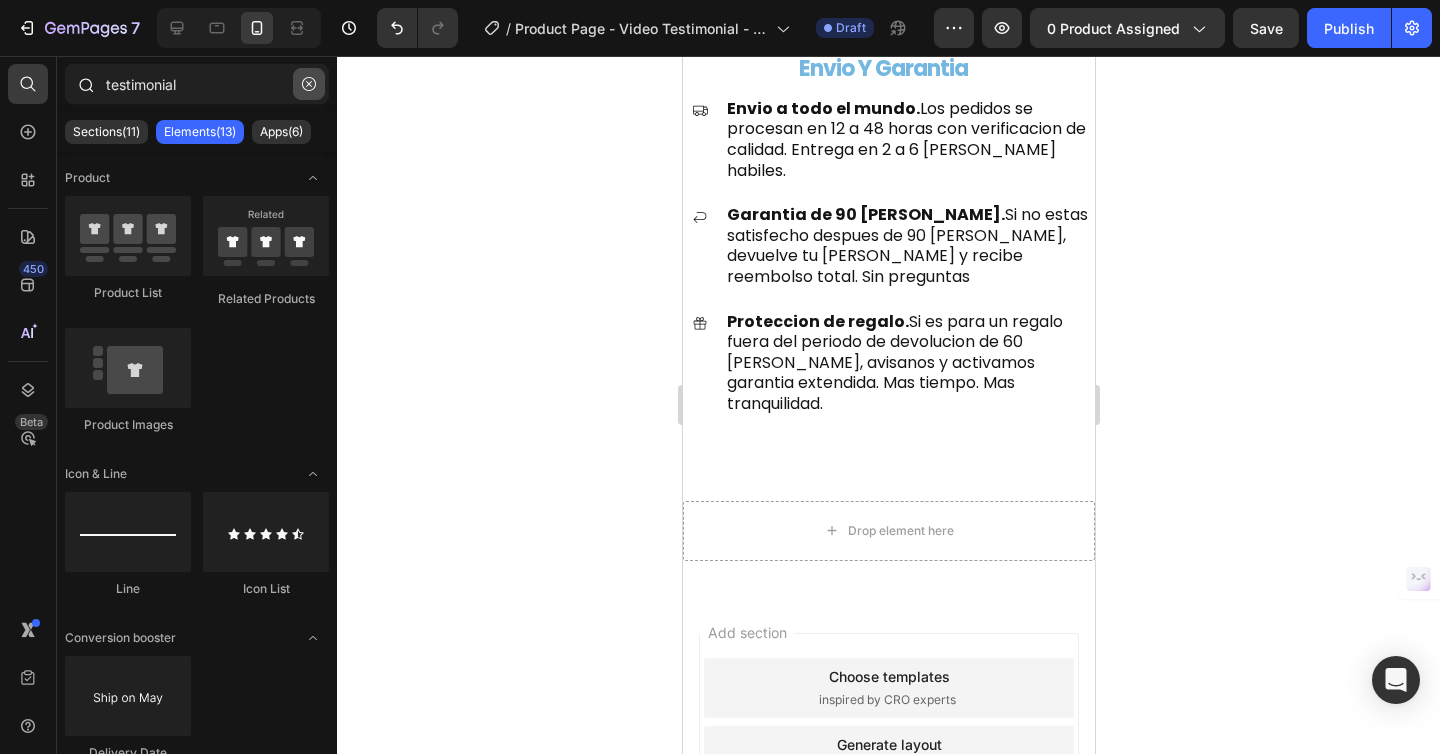 click at bounding box center [309, 84] 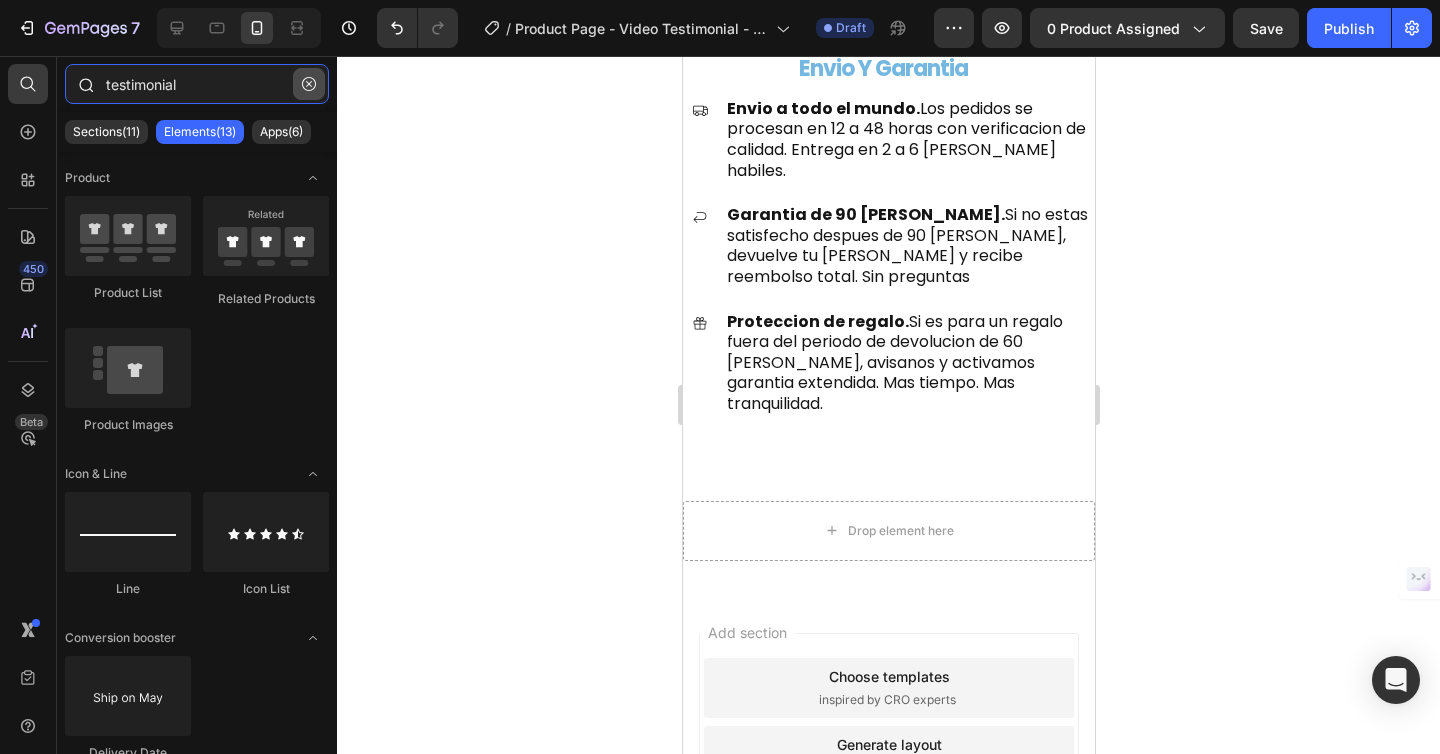 type 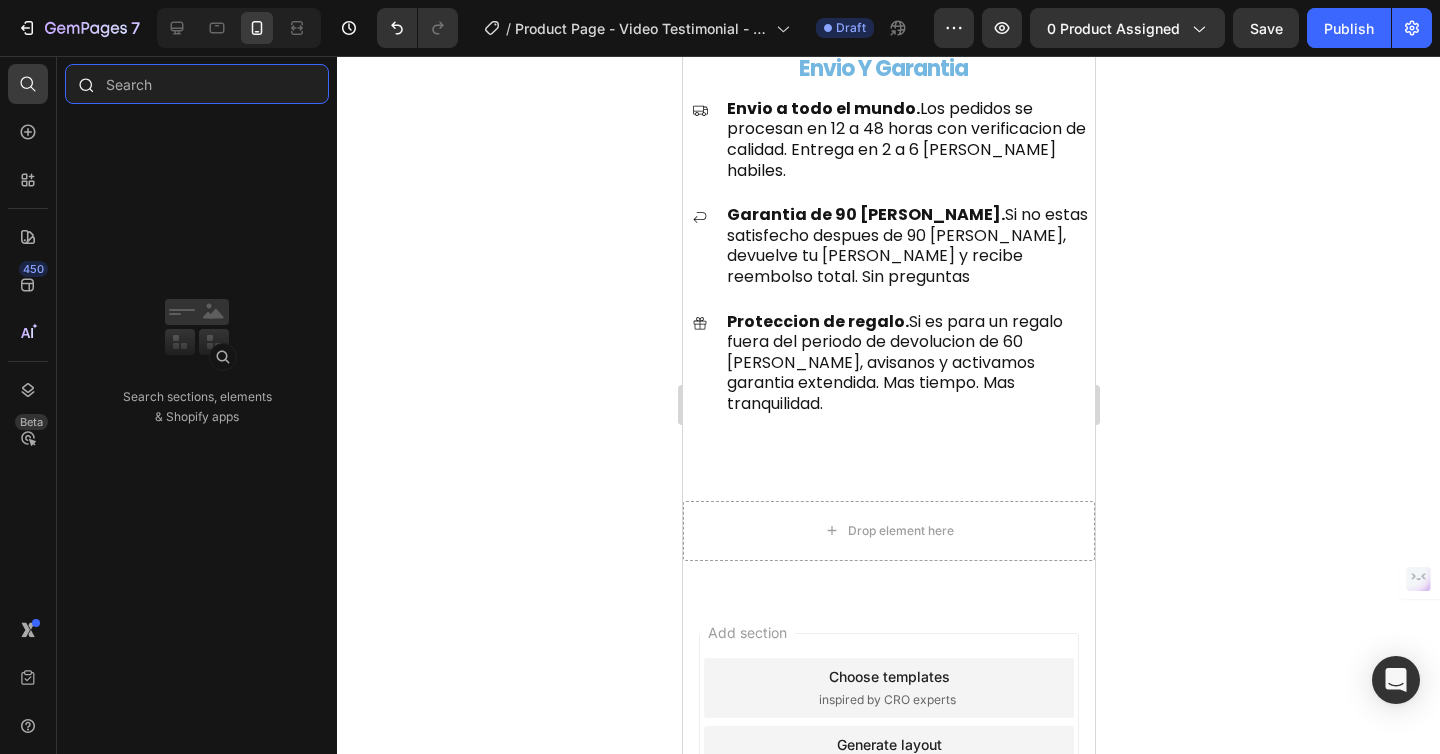 click at bounding box center [197, 84] 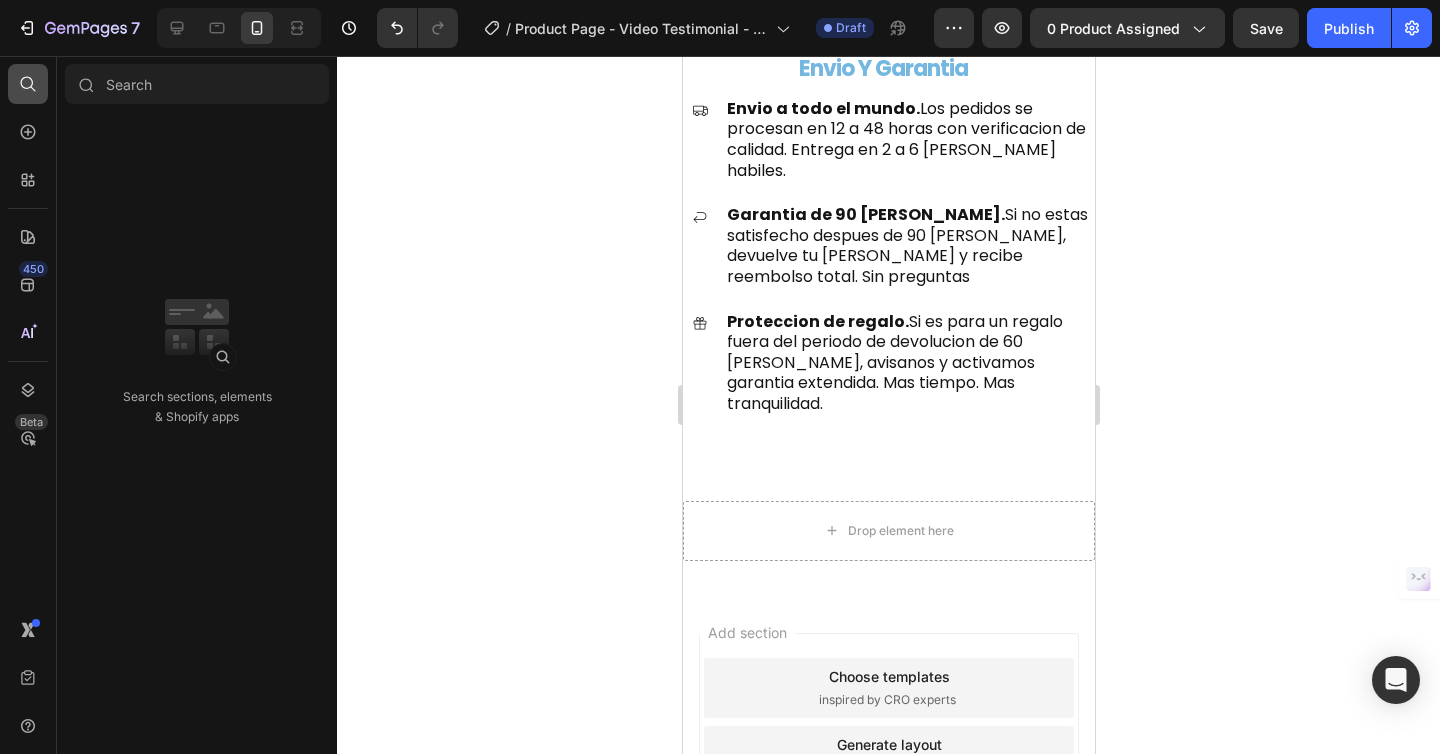 click 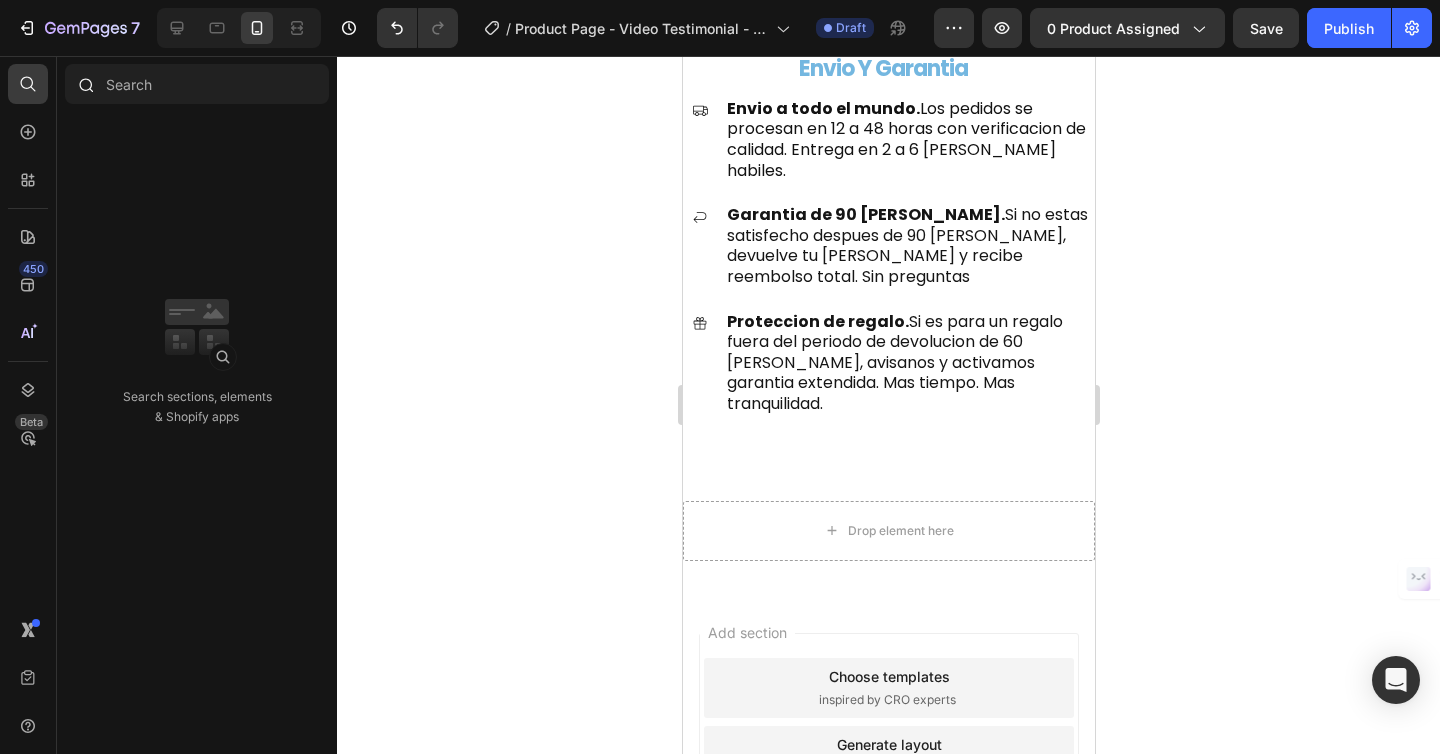 click at bounding box center (85, 84) 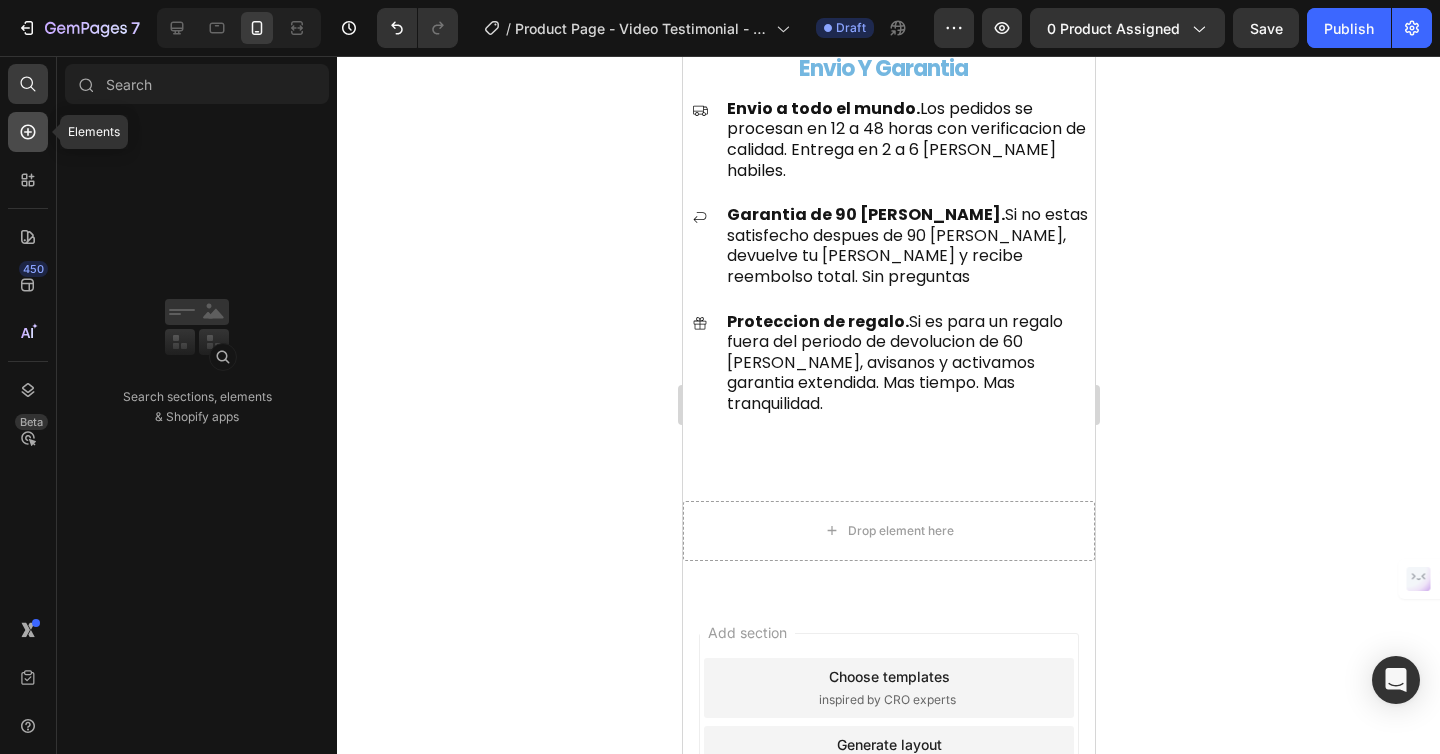 click 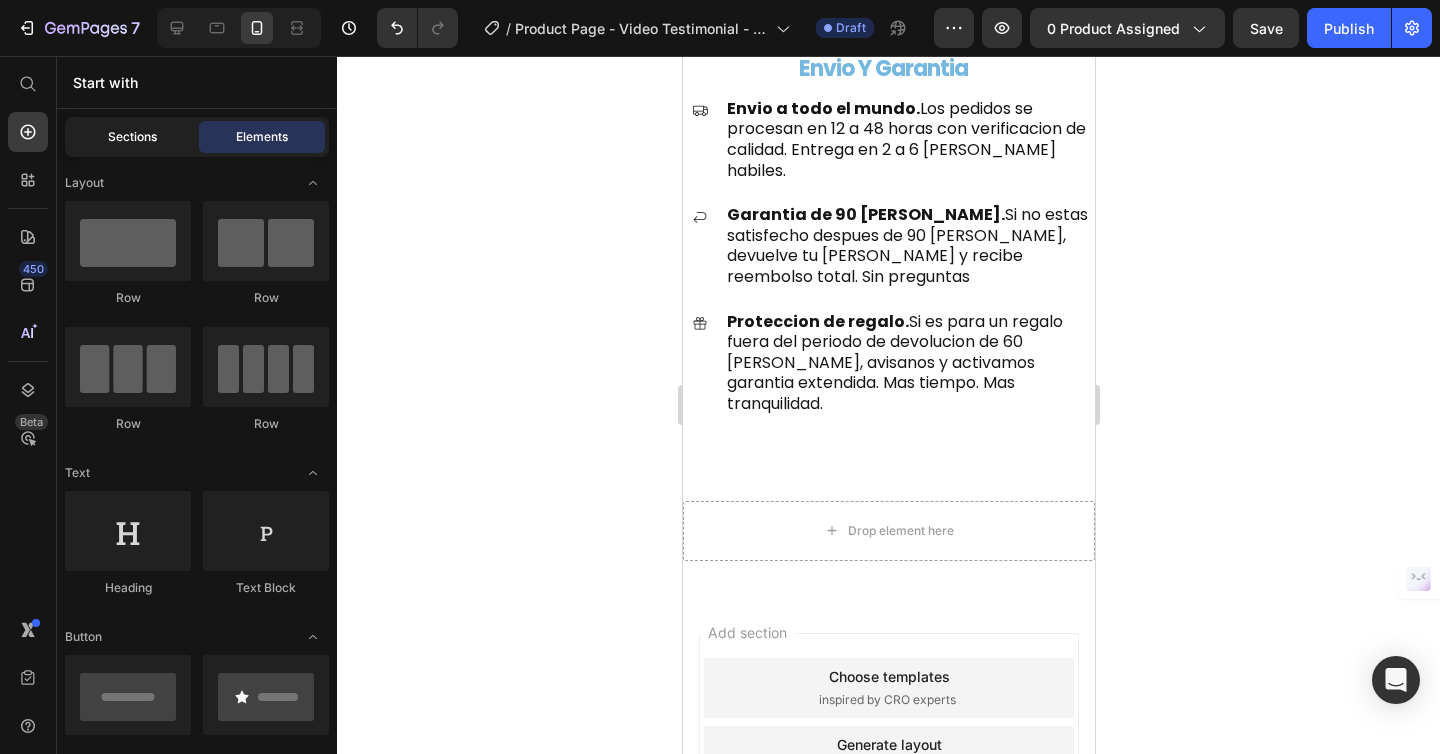 click on "Sections" 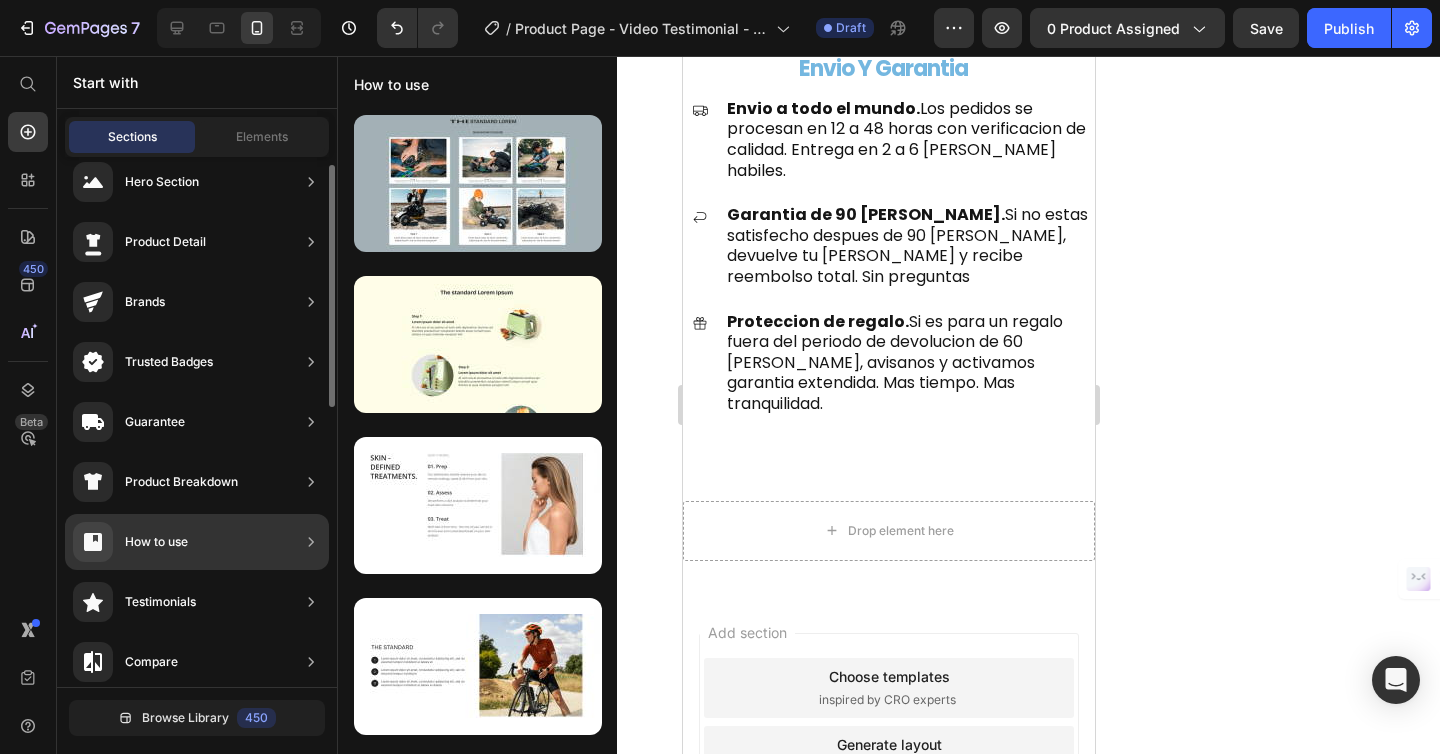 scroll, scrollTop: 30, scrollLeft: 0, axis: vertical 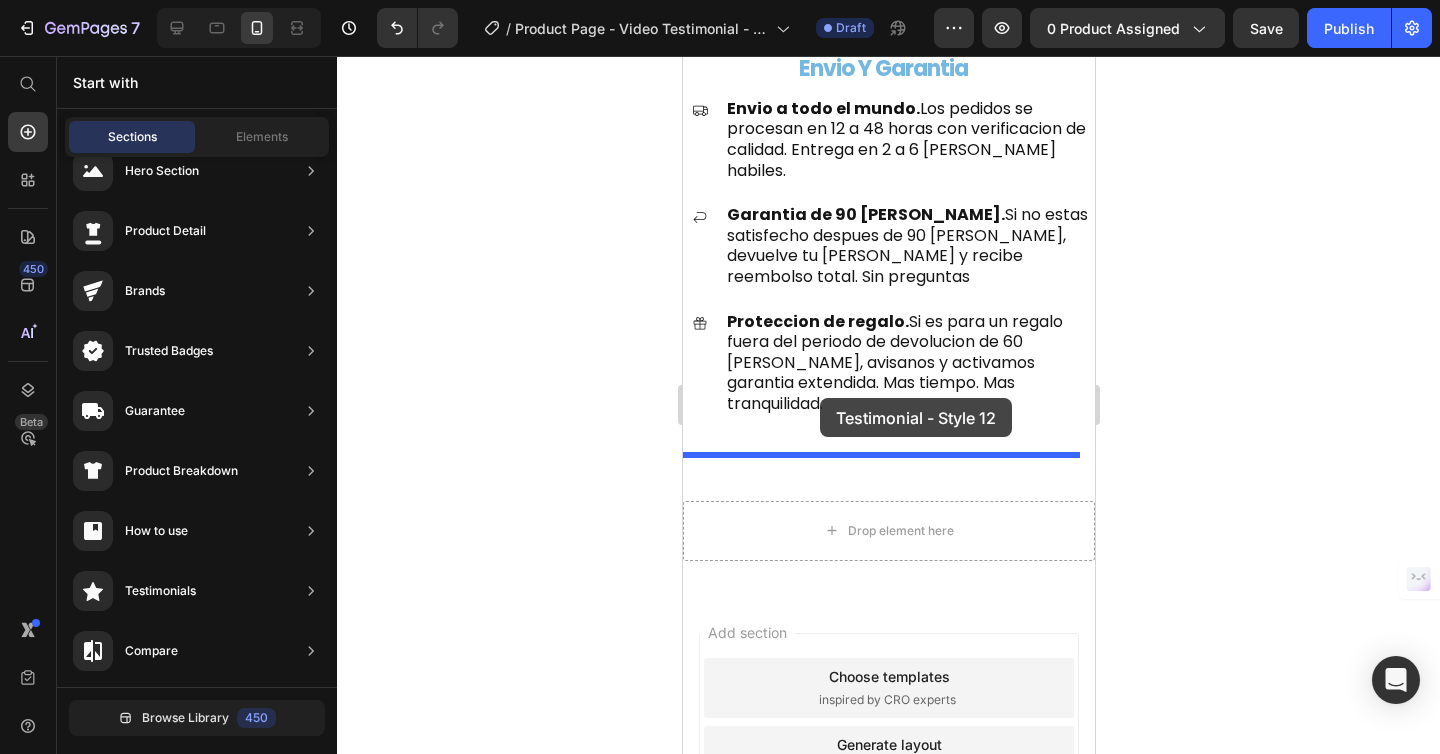 drag, startPoint x: 1147, startPoint y: 405, endPoint x: 819, endPoint y: 398, distance: 328.07468 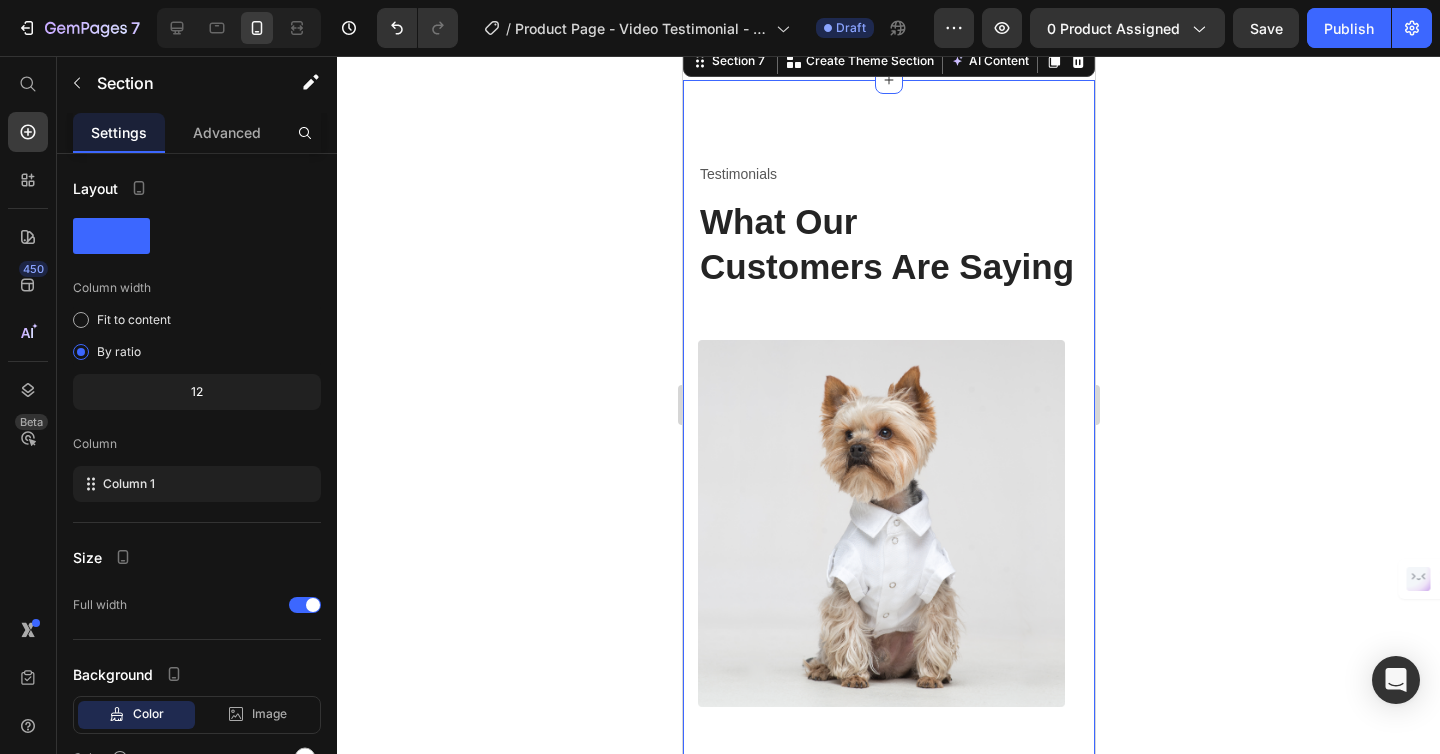 scroll, scrollTop: 3999, scrollLeft: 0, axis: vertical 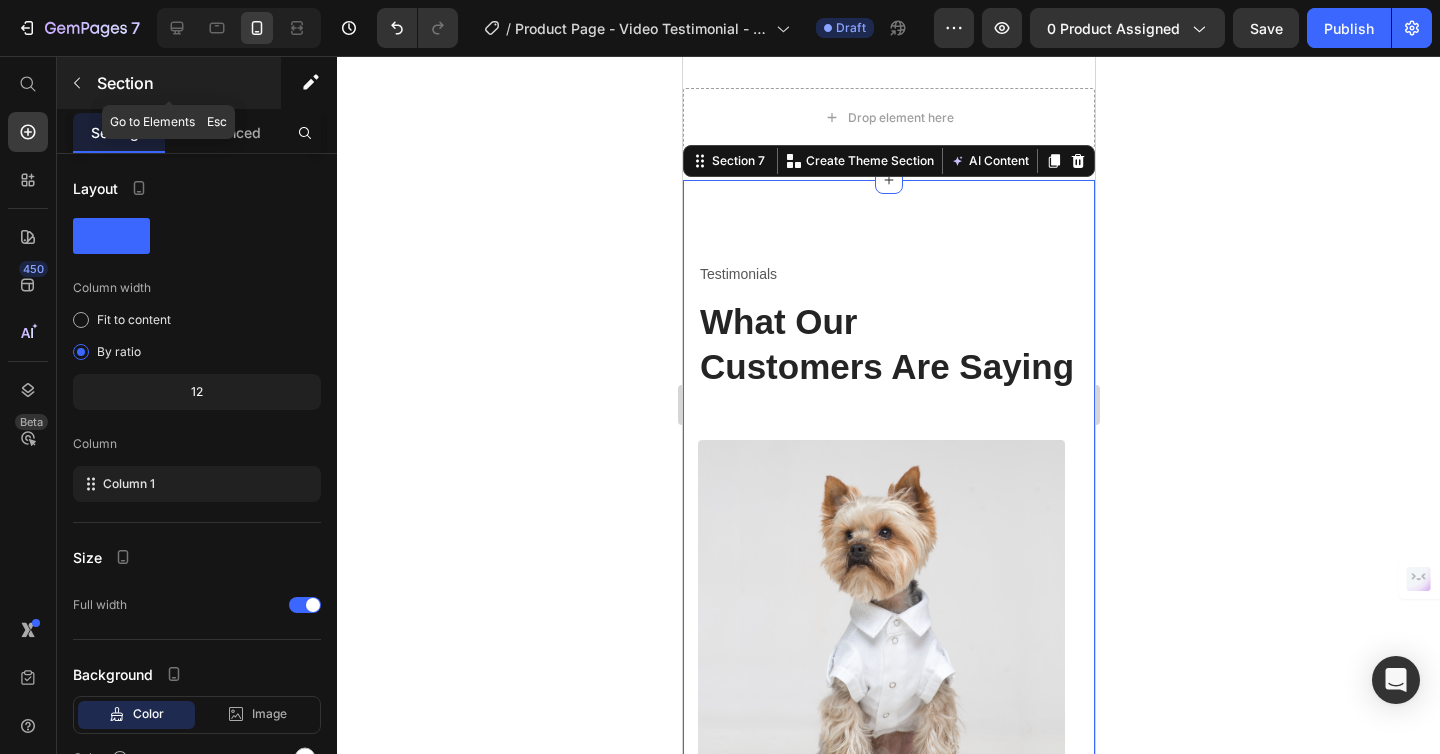 click at bounding box center [77, 83] 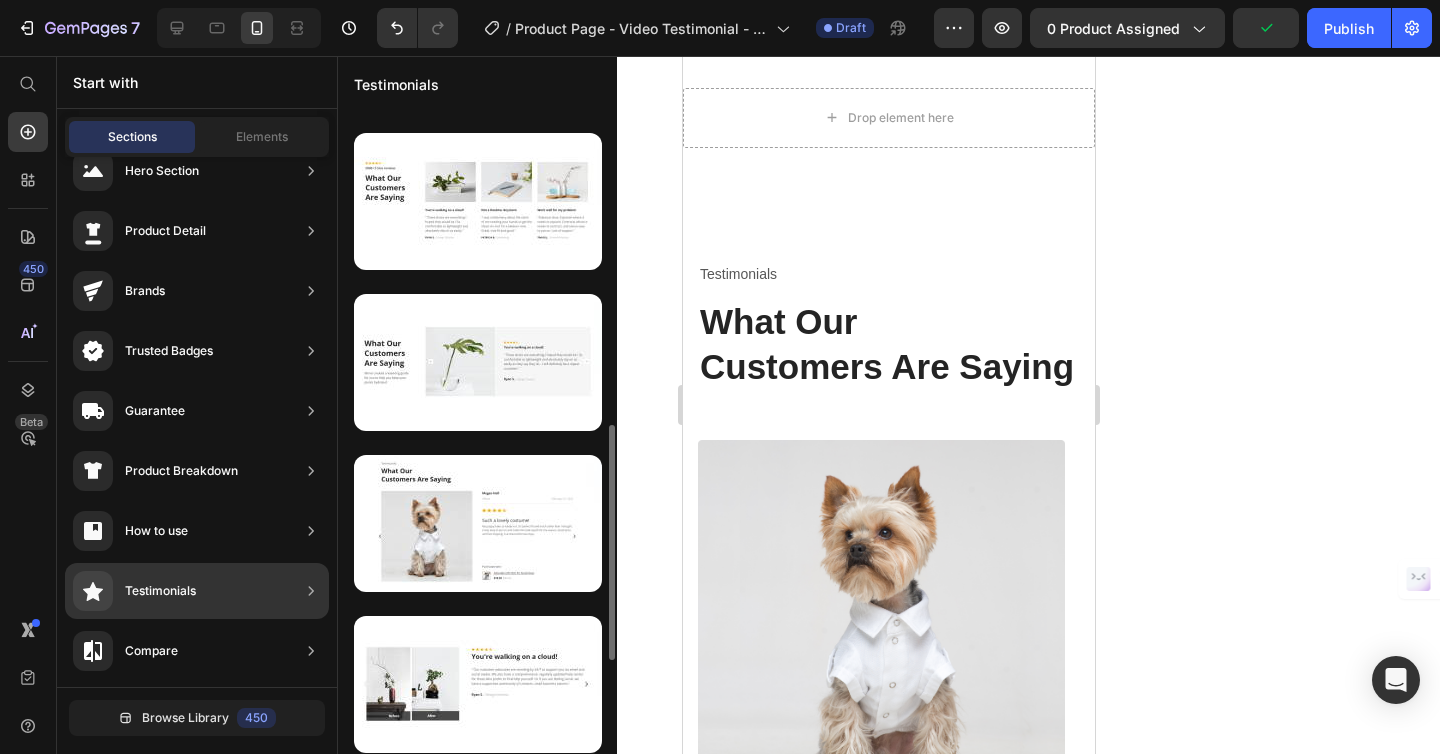 scroll, scrollTop: 916, scrollLeft: 0, axis: vertical 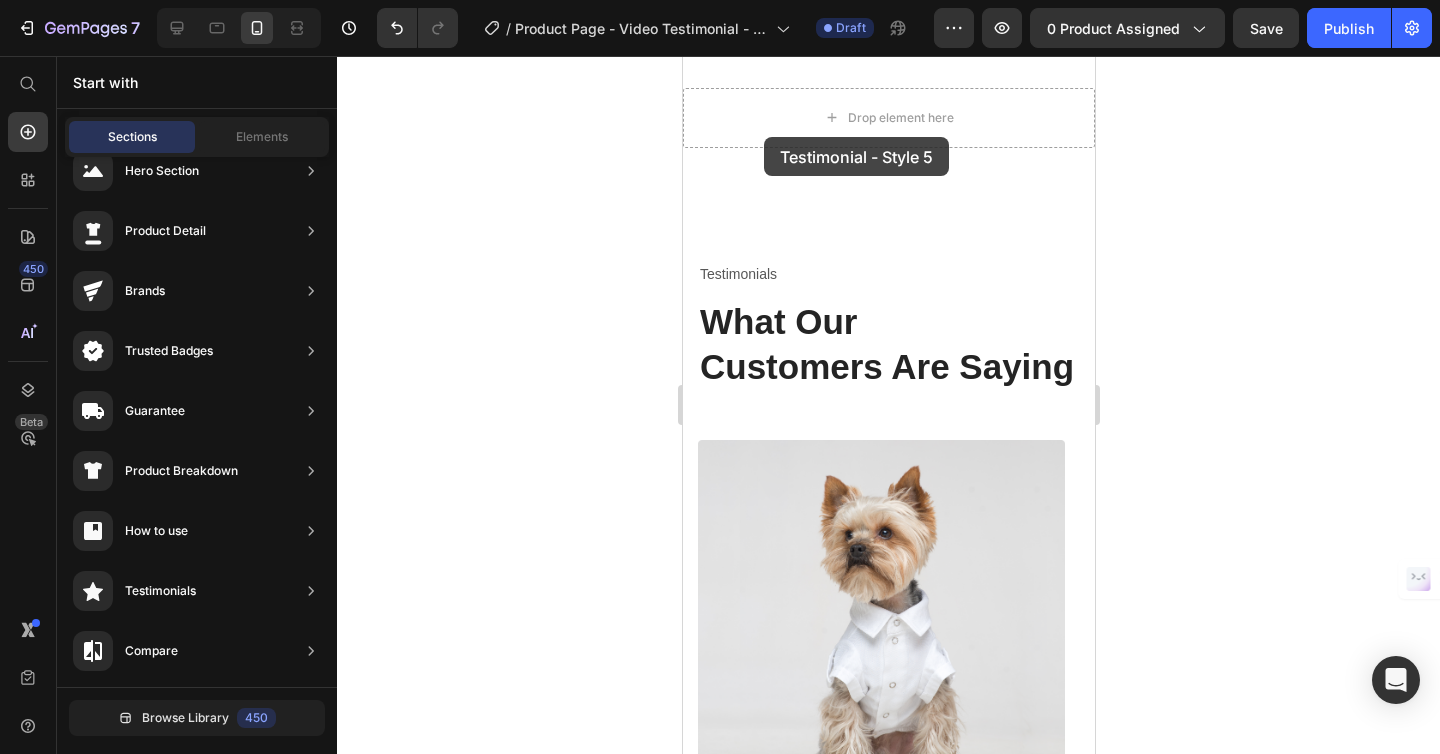 drag, startPoint x: 1207, startPoint y: 322, endPoint x: 763, endPoint y: 137, distance: 481 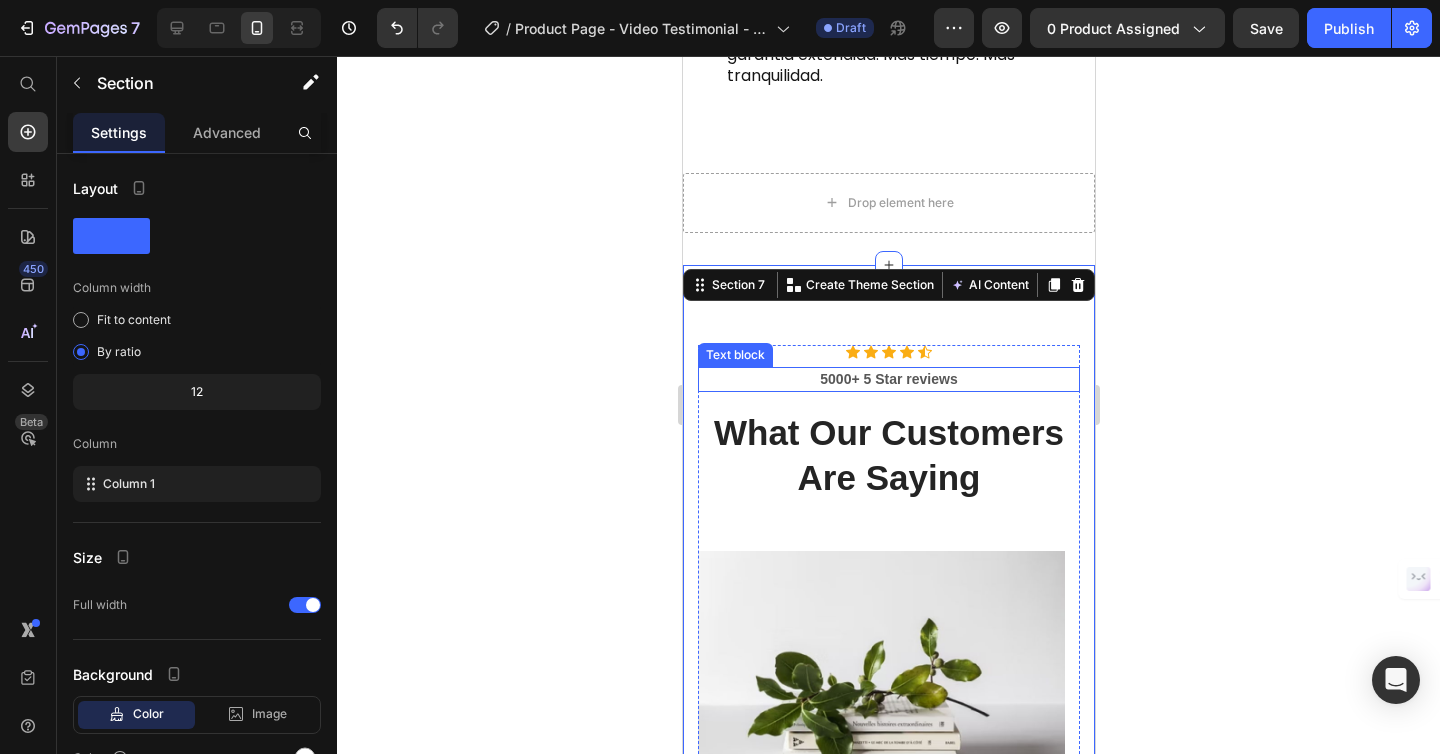 scroll, scrollTop: 3941, scrollLeft: 0, axis: vertical 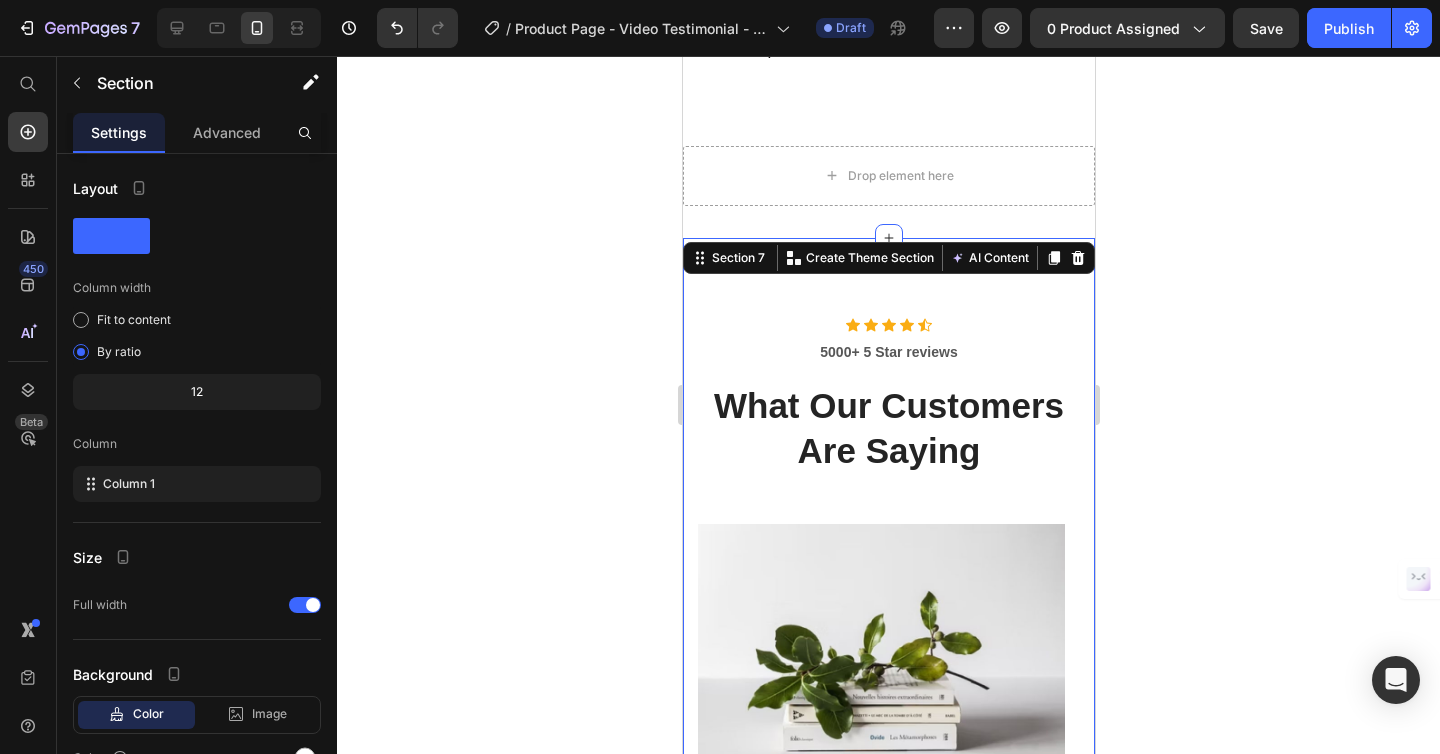 click 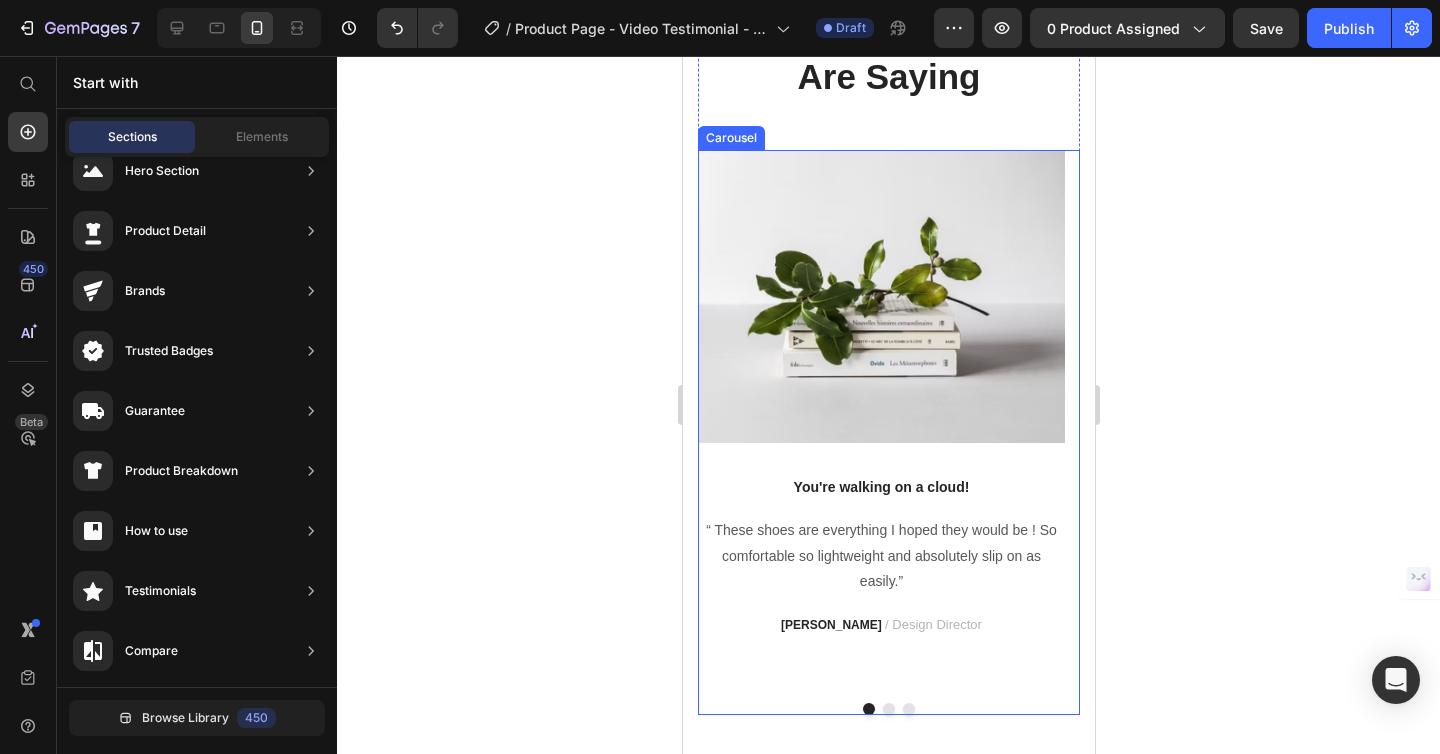 scroll, scrollTop: 4258, scrollLeft: 0, axis: vertical 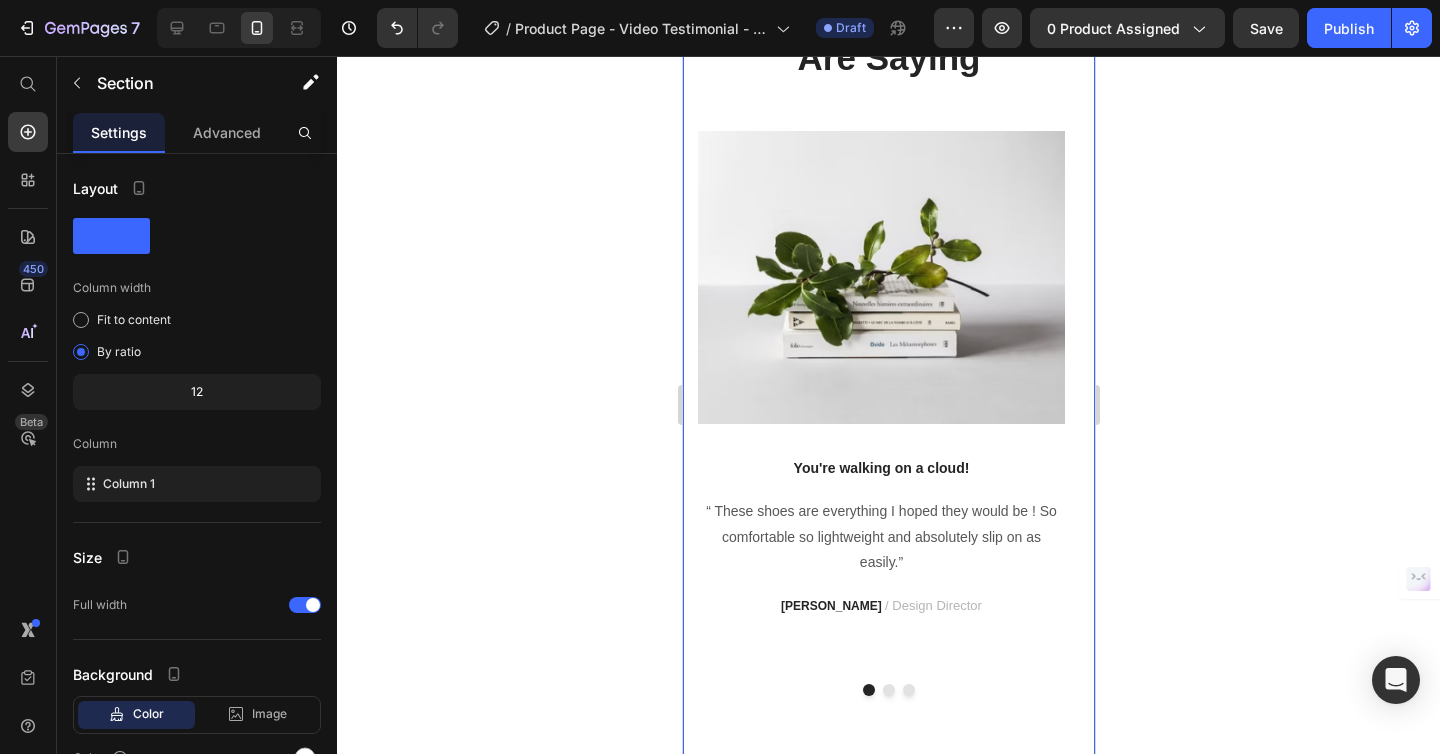 click on "Icon                Icon                Icon                Icon
Icon Icon List Hoz 5000+ 5 Star reviews Text block What Our Customers Are Saying Heading Image You're walking on a cloud! Text block “ These shoes are everything I hoped they would be ! So comfortable so lightweight and absolutely slip on as easily.” Text block RYAN S.   / Design Director Text block Image Not a Doubter Anymore Text block "I was a little leery about the claim of not needing your hands to get the shoes on, but I’m a believer now. Great, true fit and good." Text block PATRICIA B.   / Marketing Text block Image Work well for my problem Text block "Fabulous shoe. Expands where it needs to expand. Contracts where it needs to contract, and soooo easy to put on. Lots of support." Text block TRAVIS J.   / Financial Advisor Text block Carousel Row Section 7" at bounding box center [888, 310] 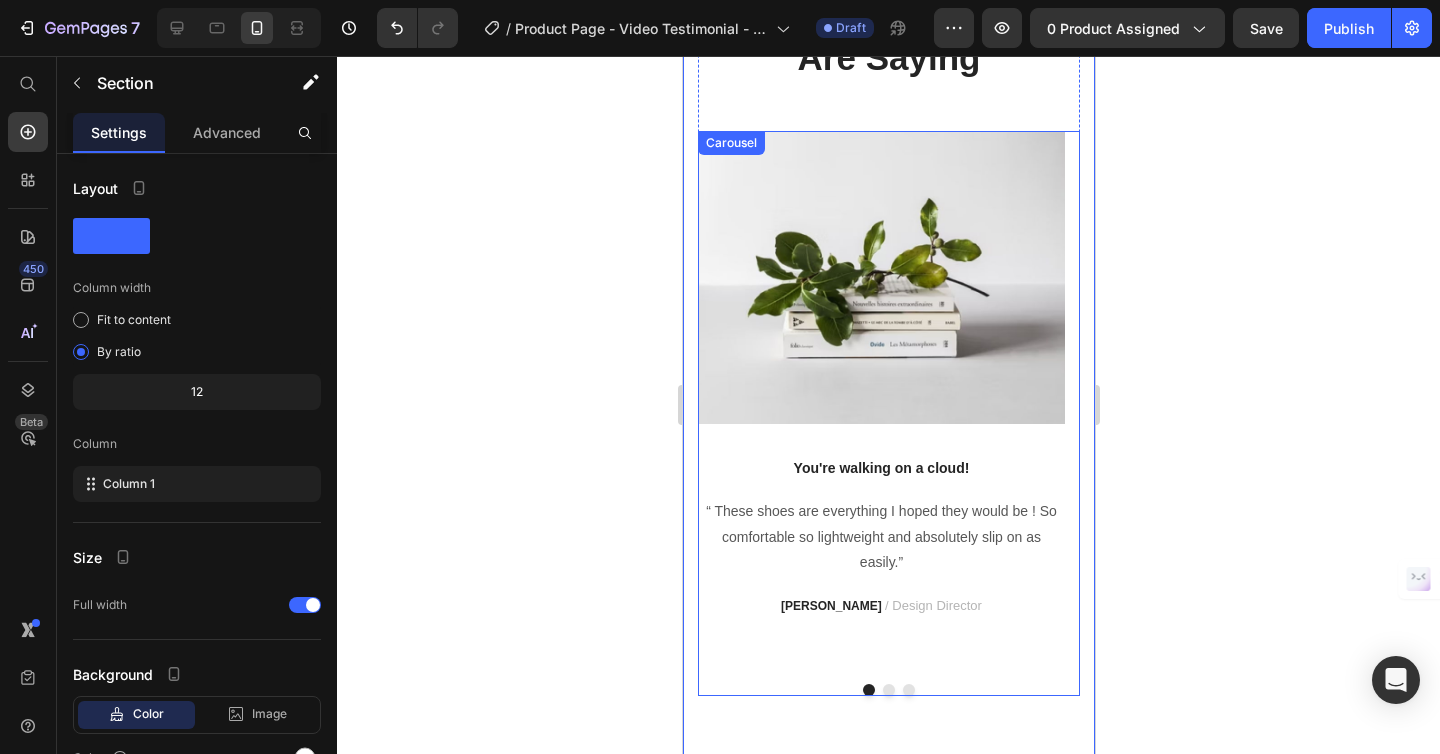 click at bounding box center (888, 690) 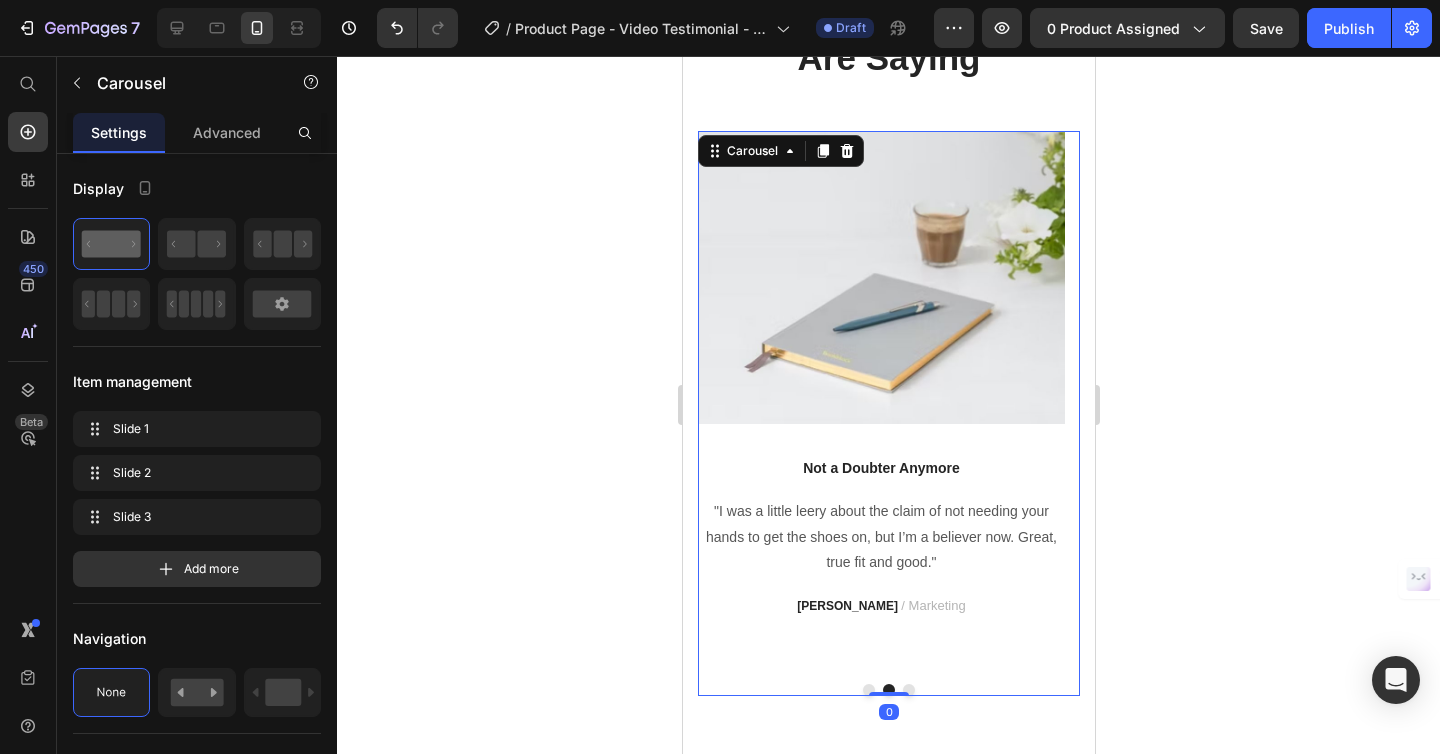 click at bounding box center [908, 690] 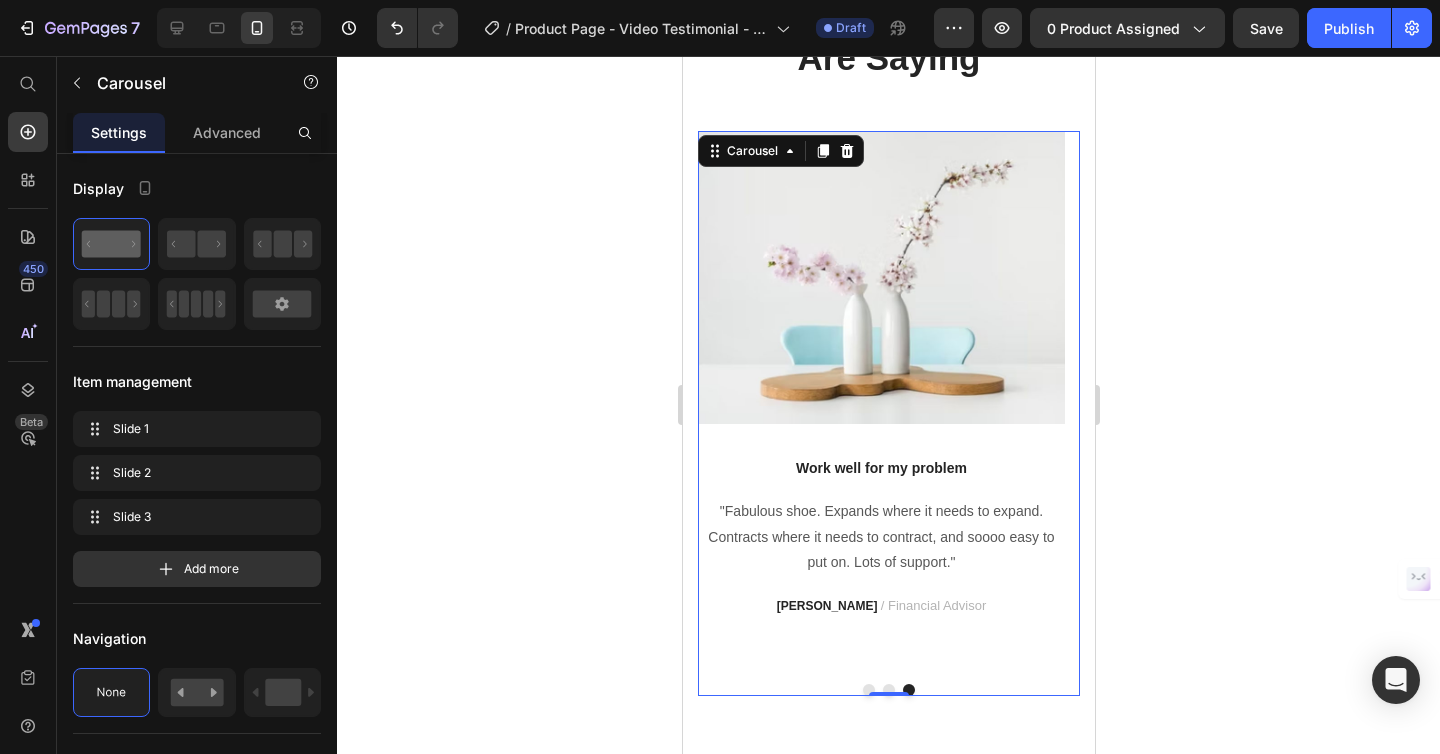 click on "Image You're walking on a cloud! Text block “ These shoes are everything I hoped they would be ! So comfortable so lightweight and absolutely slip on as easily.” Text block RYAN S.   / Design Director Text block Image Not a Doubter Anymore Text block "I was a little leery about the claim of not needing your hands to get the shoes on, but I’m a believer now. Great, true fit and good." Text block PATRICIA B.   / Marketing Text block Image Work well for my problem Text block "Fabulous shoe. Expands where it needs to expand. Contracts where it needs to contract, and soooo easy to put on. Lots of support." Text block TRAVIS J.   / Financial Advisor Text block" at bounding box center (888, 413) 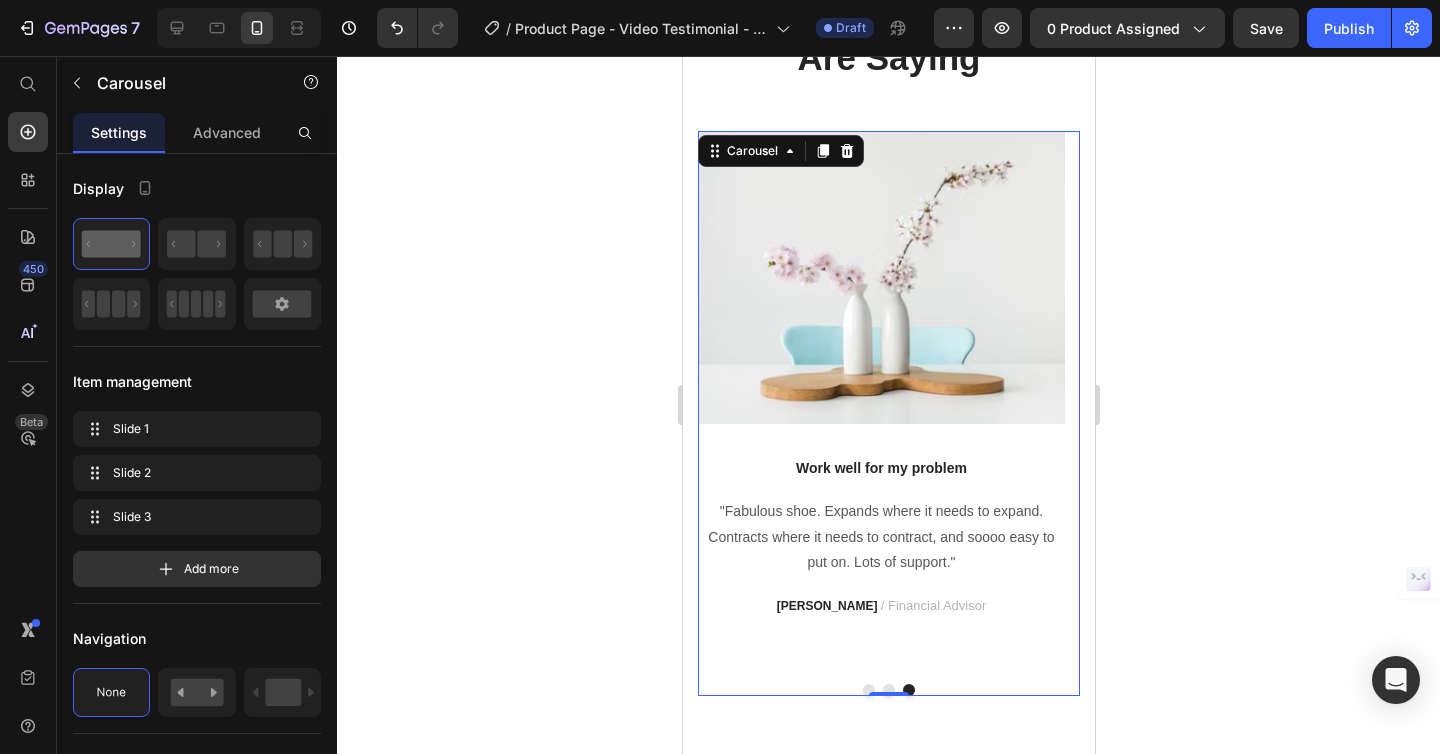 click at bounding box center [868, 690] 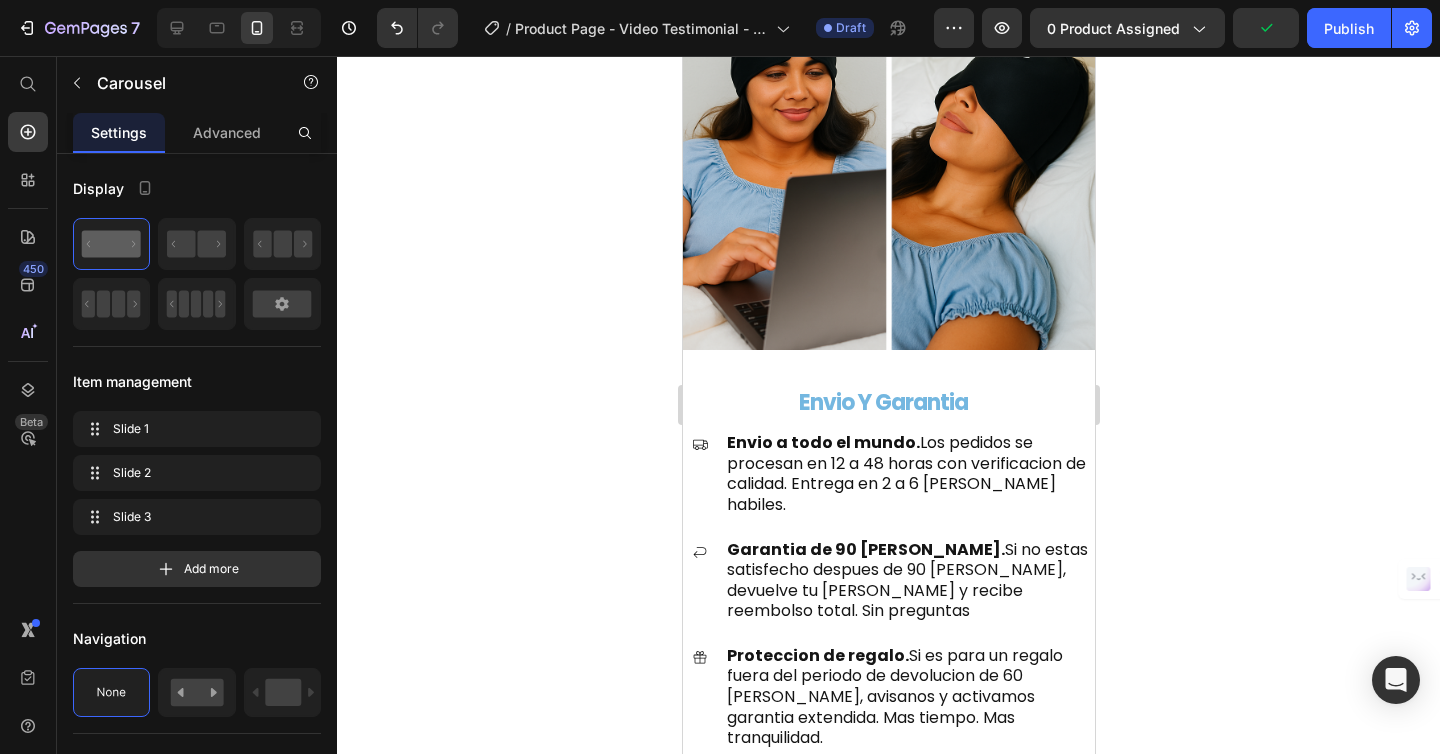 scroll, scrollTop: 3784, scrollLeft: 0, axis: vertical 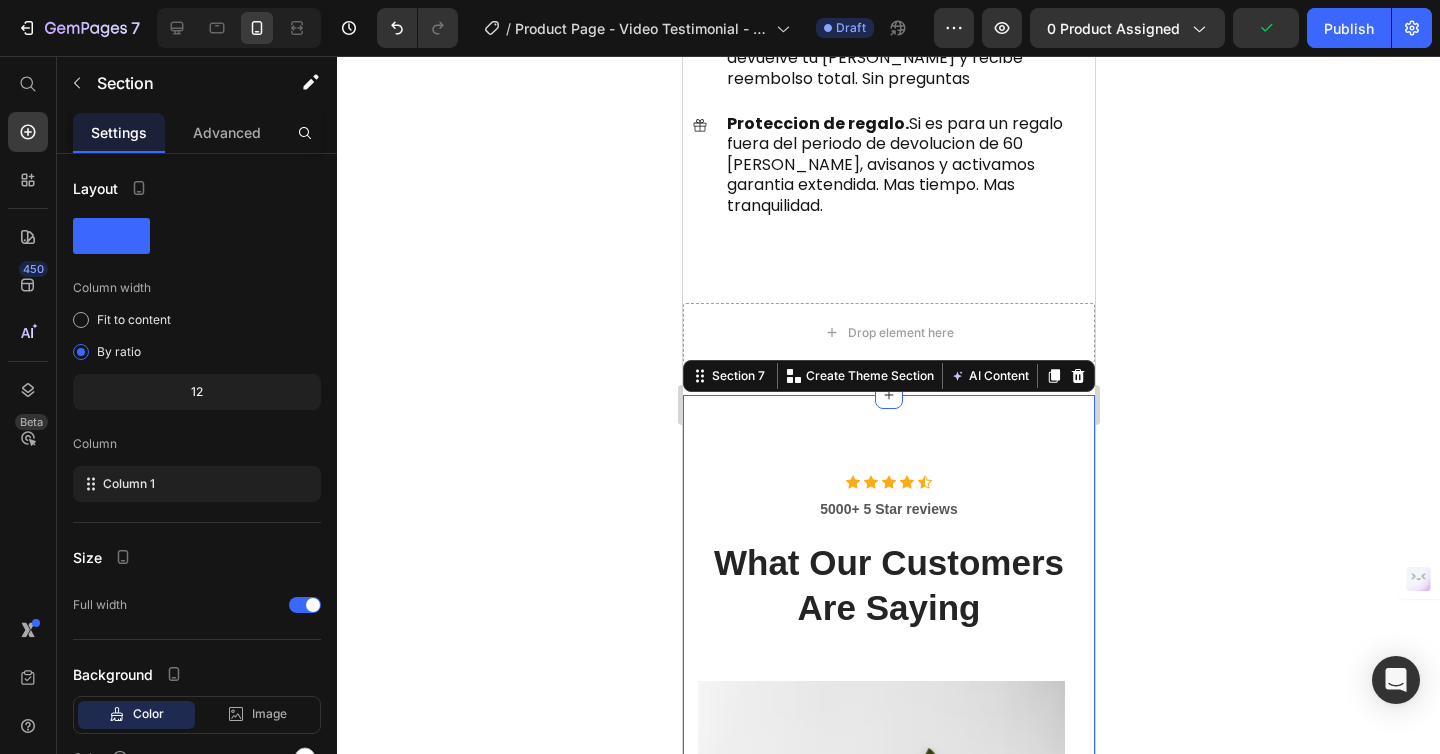 click on "Icon                Icon                Icon                Icon
Icon Icon List Hoz 5000+ 5 Star reviews Text block What Our Customers Are Saying Heading Image You're walking on a cloud! Text block “ These shoes are everything I hoped they would be ! So comfortable so lightweight and absolutely slip on as easily.” Text block RYAN S.   / Design Director Text block Image Not a Doubter Anymore Text block "I was a little leery about the claim of not needing your hands to get the shoes on, but I’m a believer now. Great, true fit and good." Text block PATRICIA B.   / Marketing Text block Image Work well for my problem Text block "Fabulous shoe. Expands where it needs to expand. Contracts where it needs to contract, and soooo easy to put on. Lots of support." Text block TRAVIS J.   / Financial Advisor Text block Carousel Row Section 7   You can create reusable sections Create Theme Section AI Content Write with GemAI What would you like to describe here? Tone and Voice Persuasive" at bounding box center (888, 860) 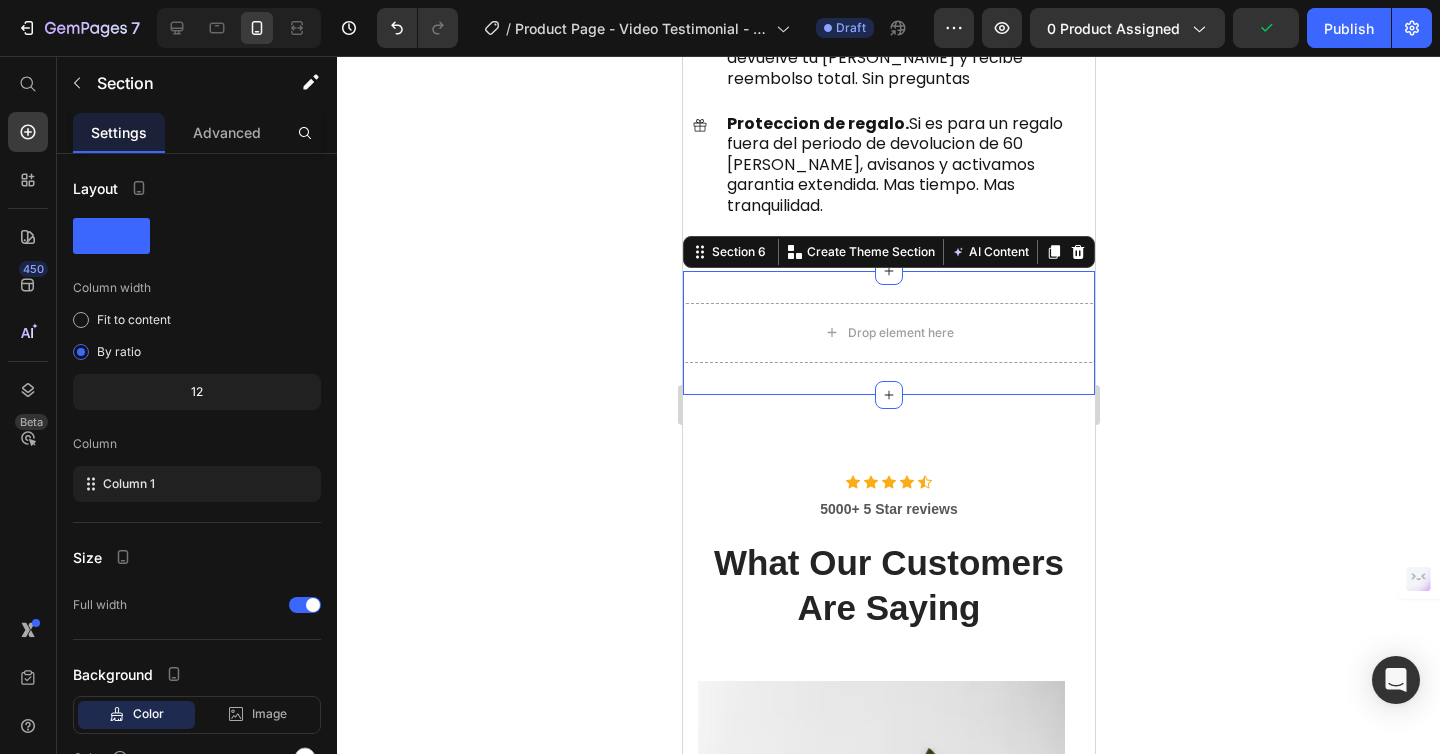 click on "Drop element here Section 6   You can create reusable sections Create Theme Section AI Content Write with GemAI What would you like to describe here? Tone and Voice Persuasive Product Show more Generate" at bounding box center (888, 333) 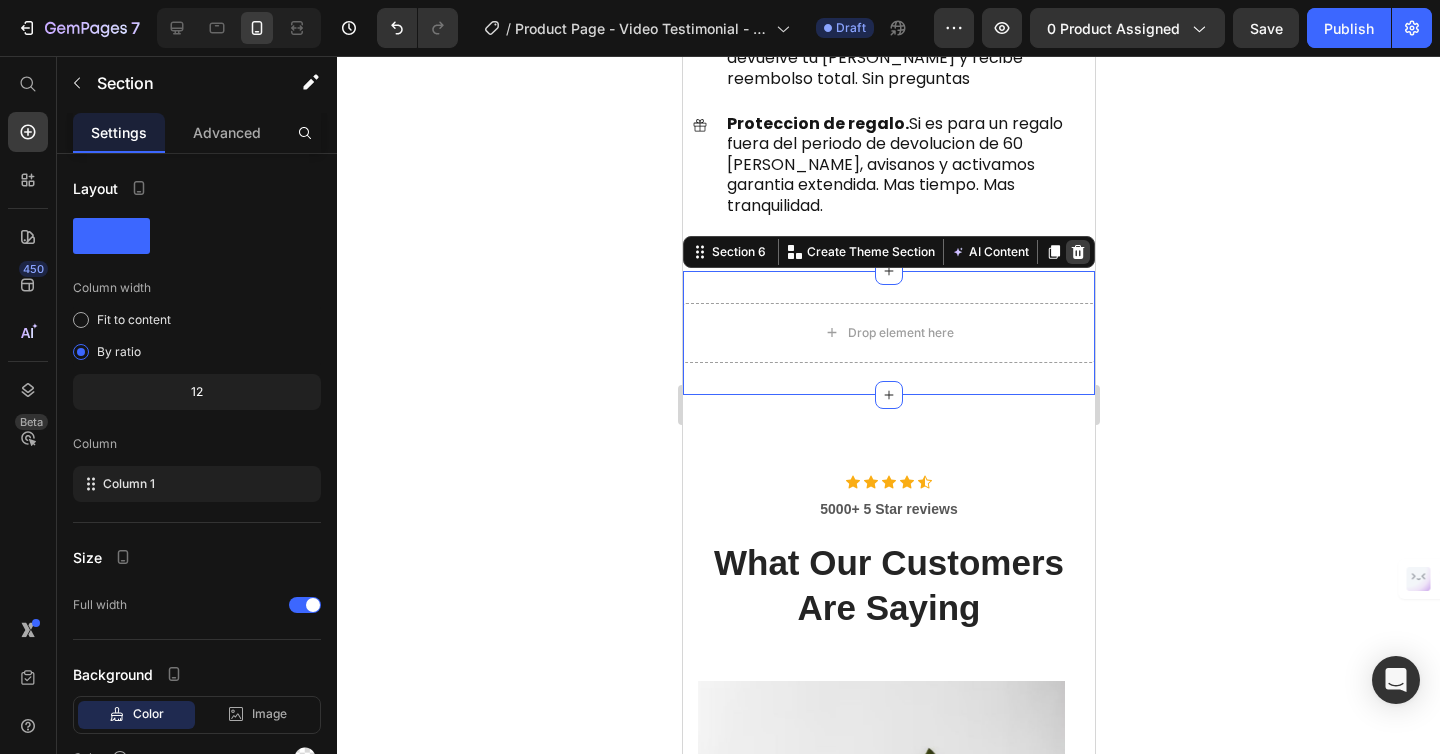 click 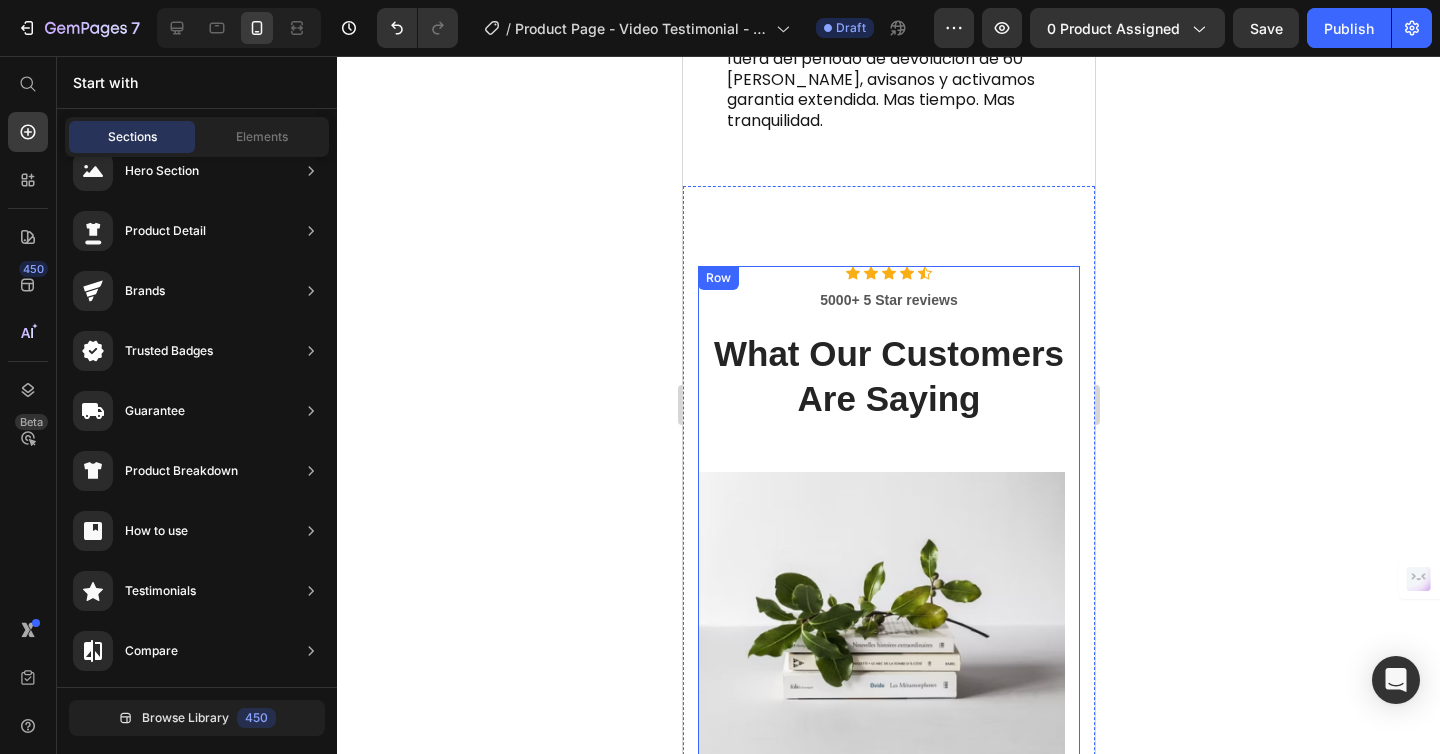 scroll, scrollTop: 3851, scrollLeft: 0, axis: vertical 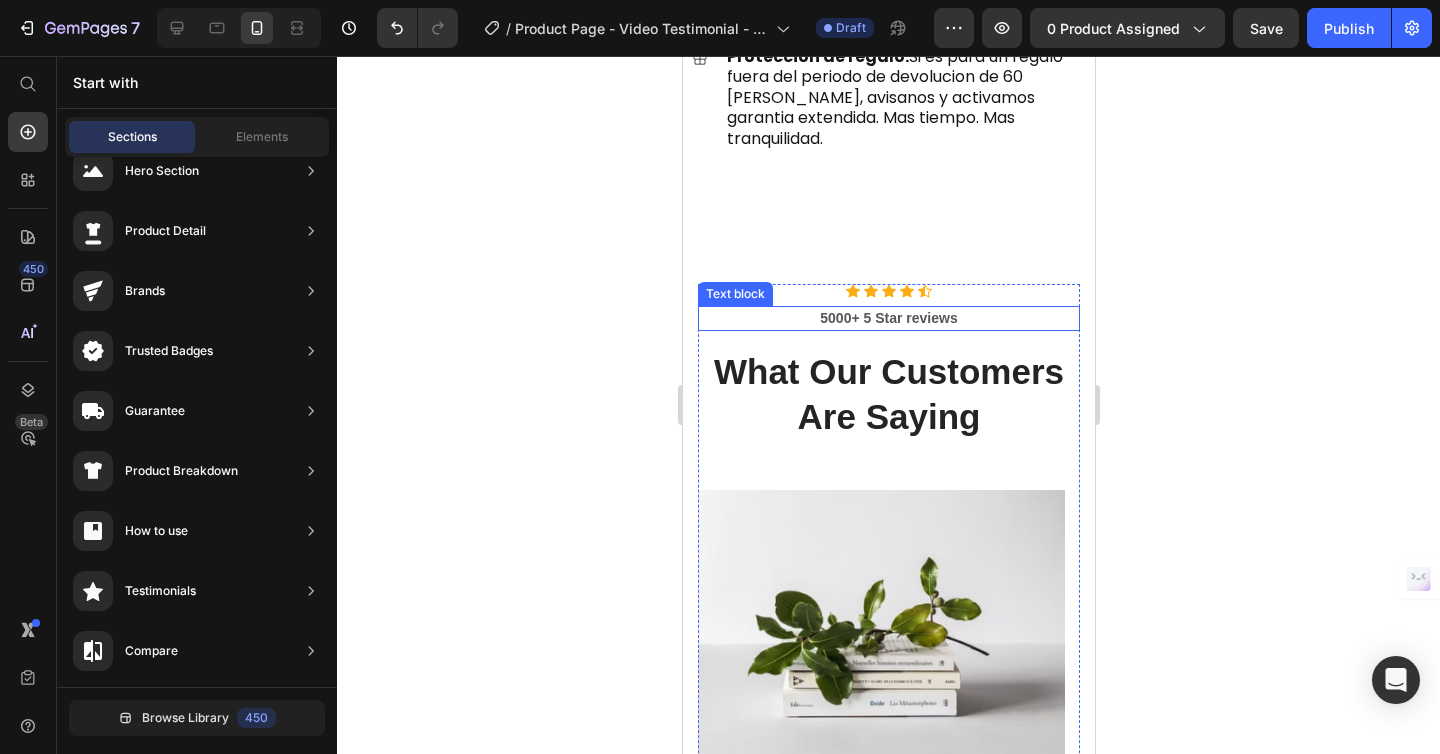 click on "5000+ 5 Star reviews" at bounding box center [888, 318] 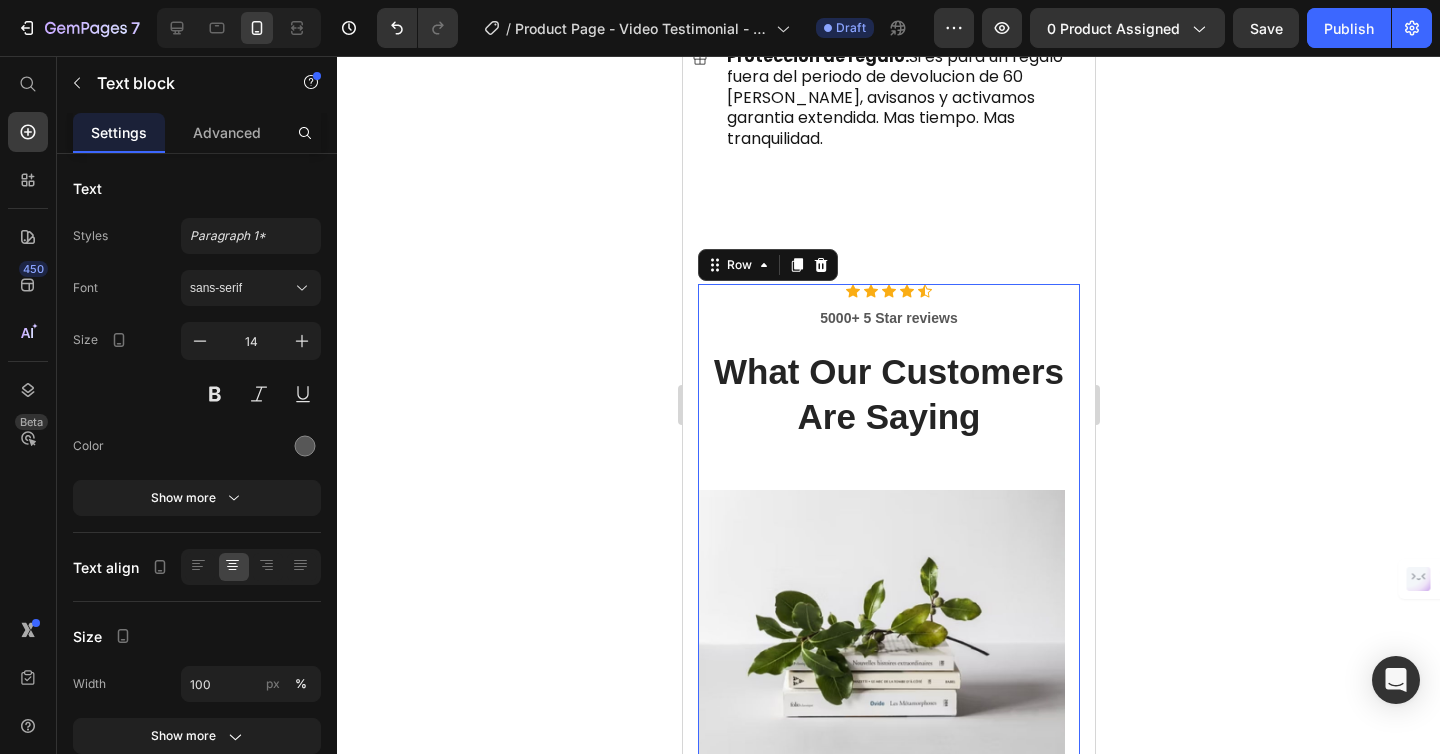 click on "Icon                Icon                Icon                Icon
Icon Icon List Hoz 5000+ 5 Star reviews Text block What Our Customers Are Saying Heading" at bounding box center (888, 387) 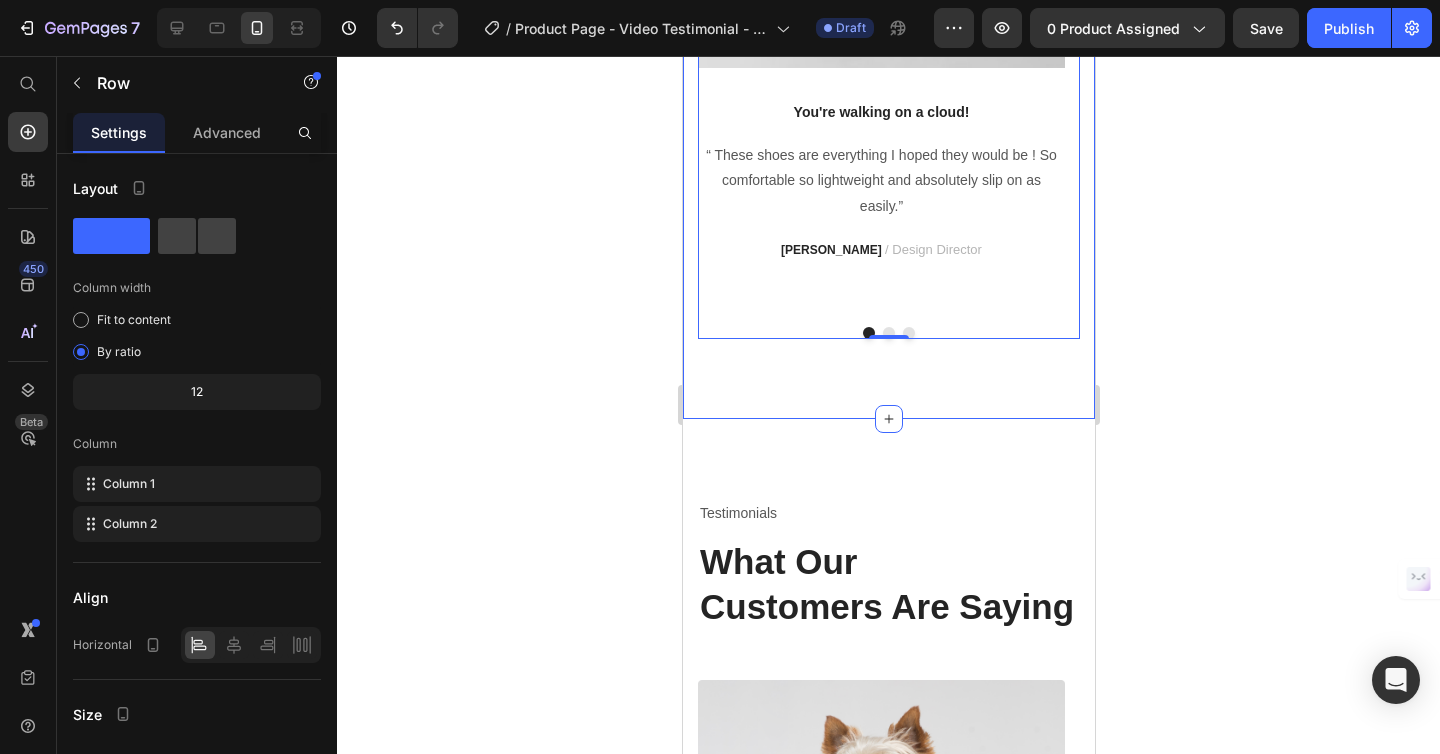 scroll, scrollTop: 4446, scrollLeft: 0, axis: vertical 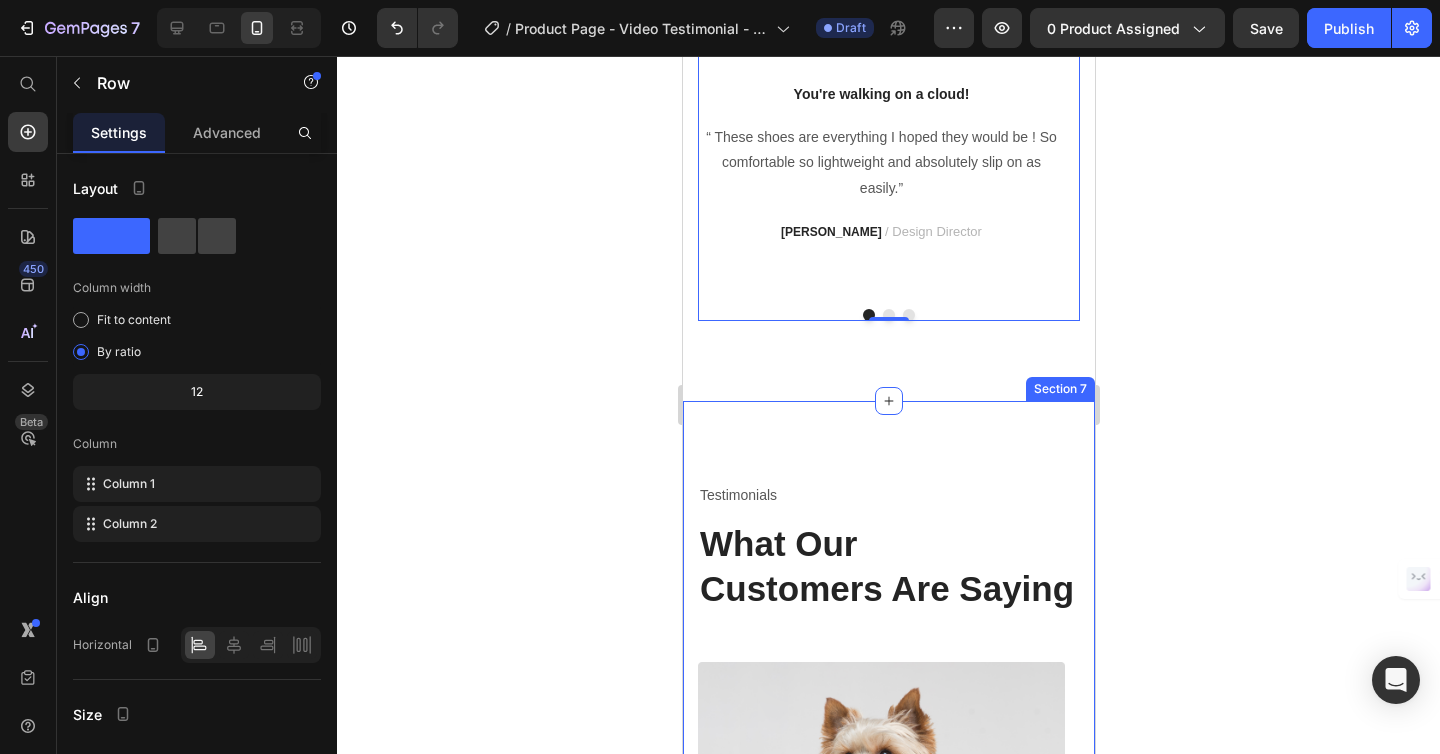 click on "Testimonials Text block What Our  Customers Are Saying Heading Image Megan Hall Text block Officer Text block February 22, 2022 Text block Row                Title Line                Icon                Icon                Icon                Icon
Icon Icon List Hoz Such a lovely costume! Heading My puppy looks so lovely in it, it’s perfect fit and much softer than I thought. It was easy to put on and made him look stylish for the season. Good price and fast shipping, it arrived within two days. Text block Purchased item: Text block Product Images & Gallery Teramask™ Gorra Terapeutica Product Title $34.99 Product Price $49.99 Product Price Row Product Row Image Megan Hall Text block Officer Text block February 22, 2022 Text block Row                Title Line                Icon                Icon                Icon                Icon
Icon Icon List Hoz Such a lovely costume! Heading Text block Purchased item: Text block Product Images & Gallery Product Title $34.99" at bounding box center (888, 1007) 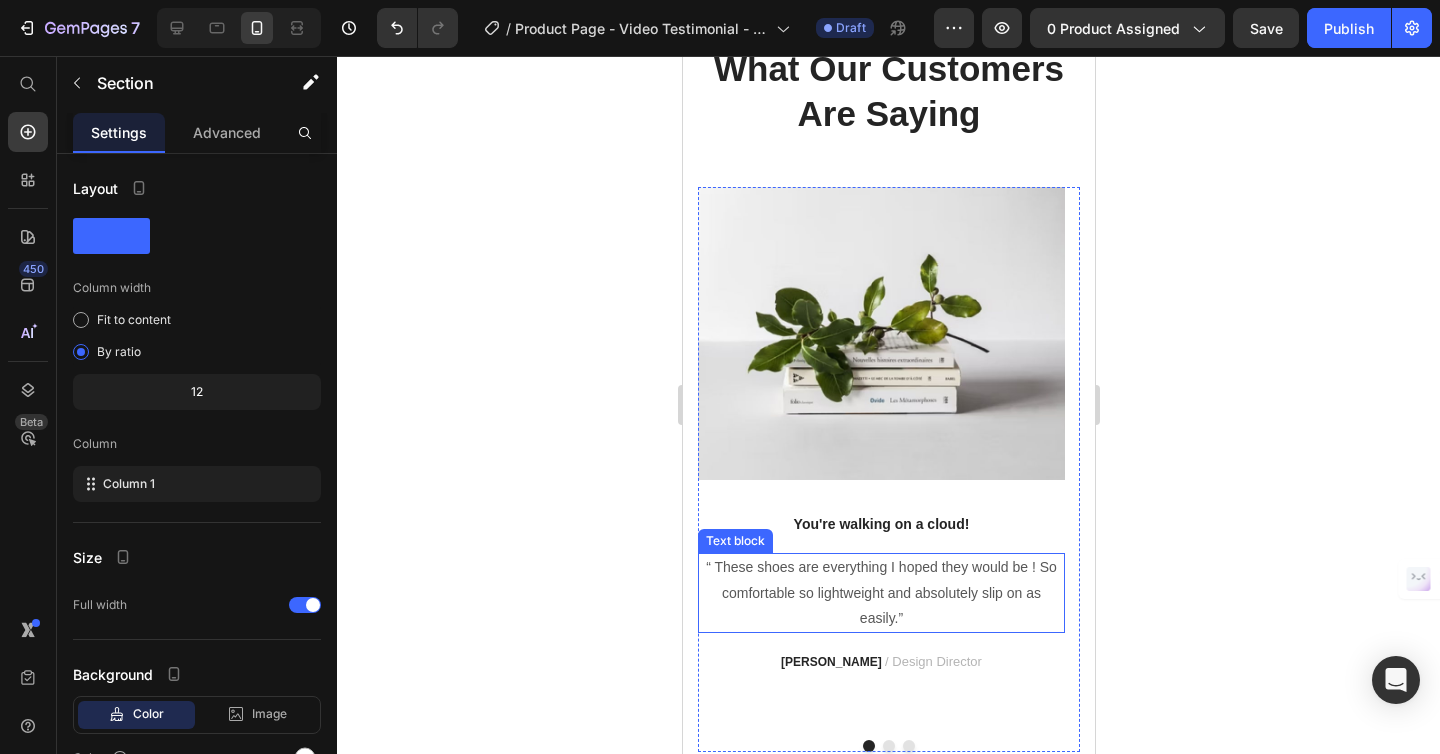scroll, scrollTop: 4103, scrollLeft: 0, axis: vertical 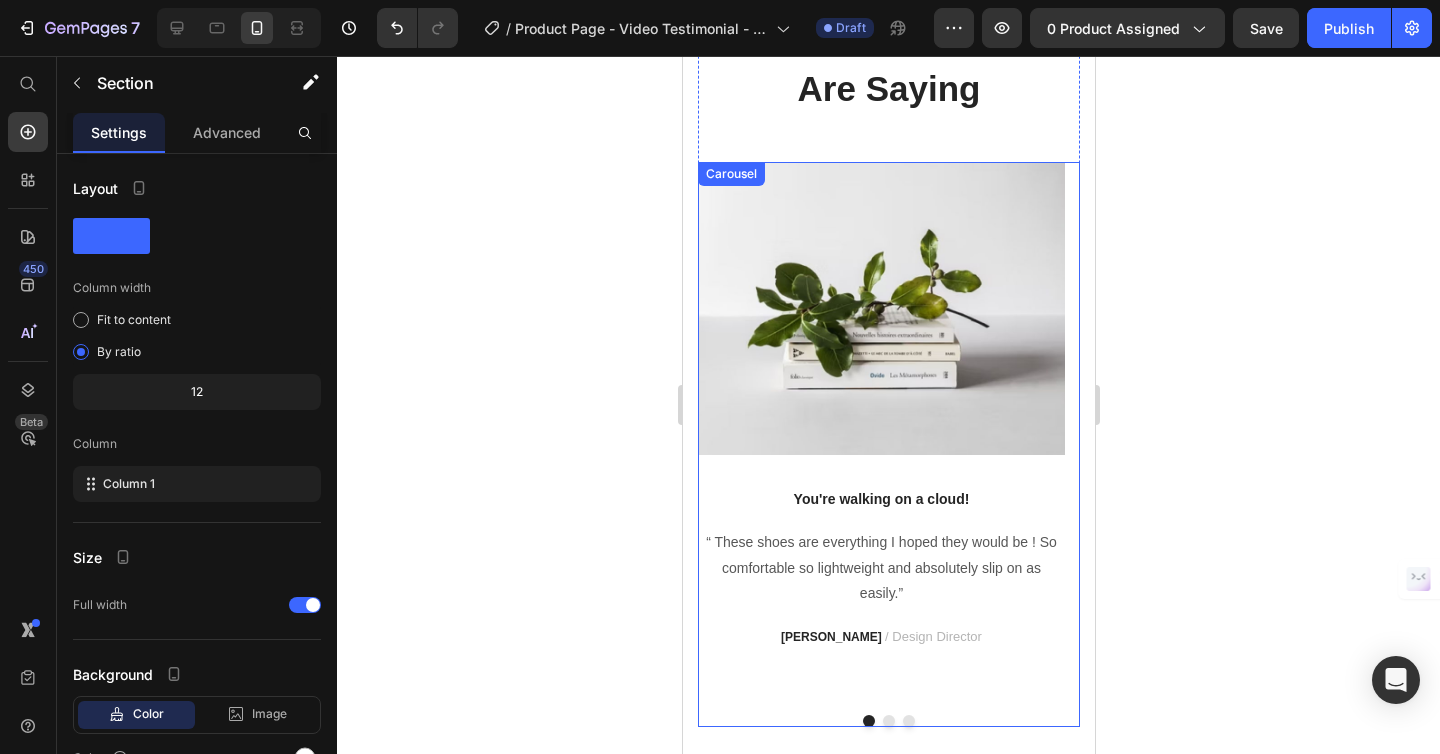 click at bounding box center [888, 721] 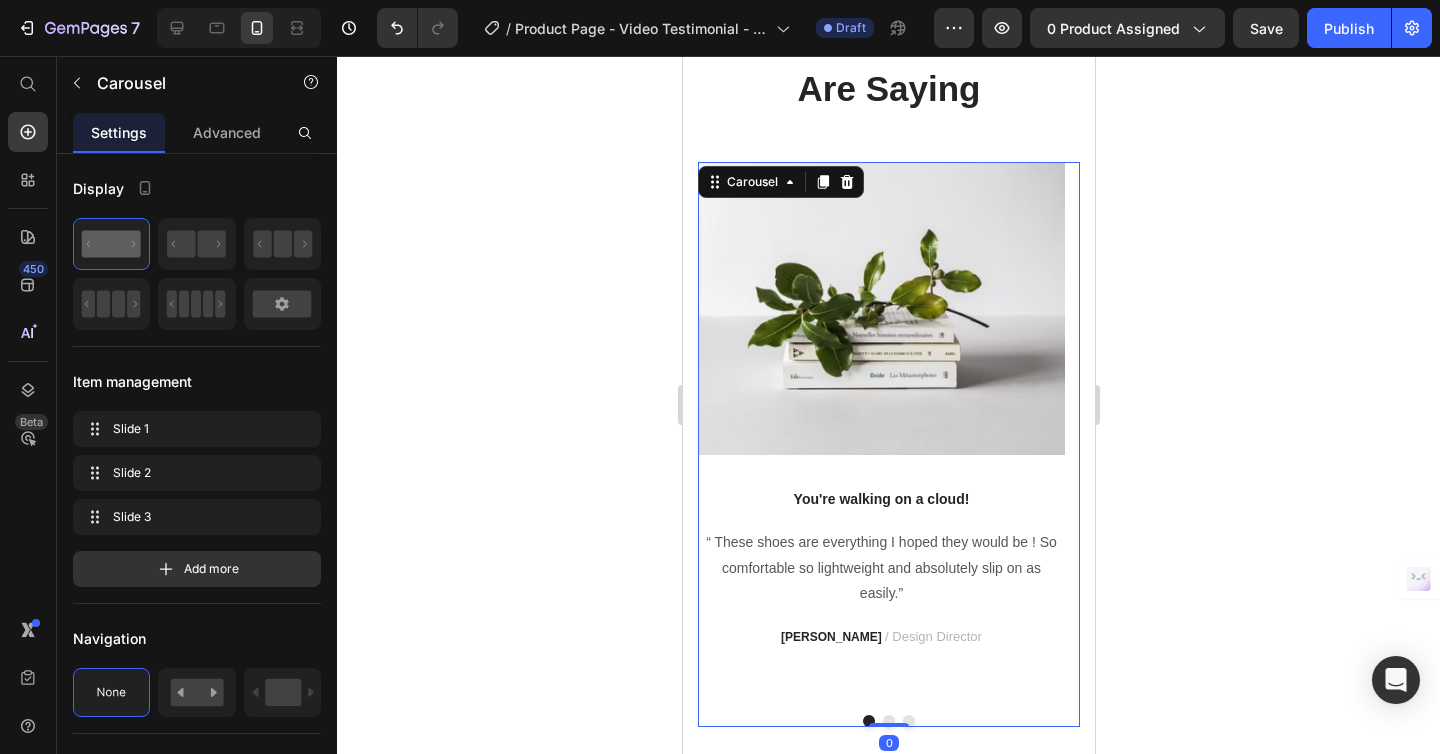 click at bounding box center [888, 721] 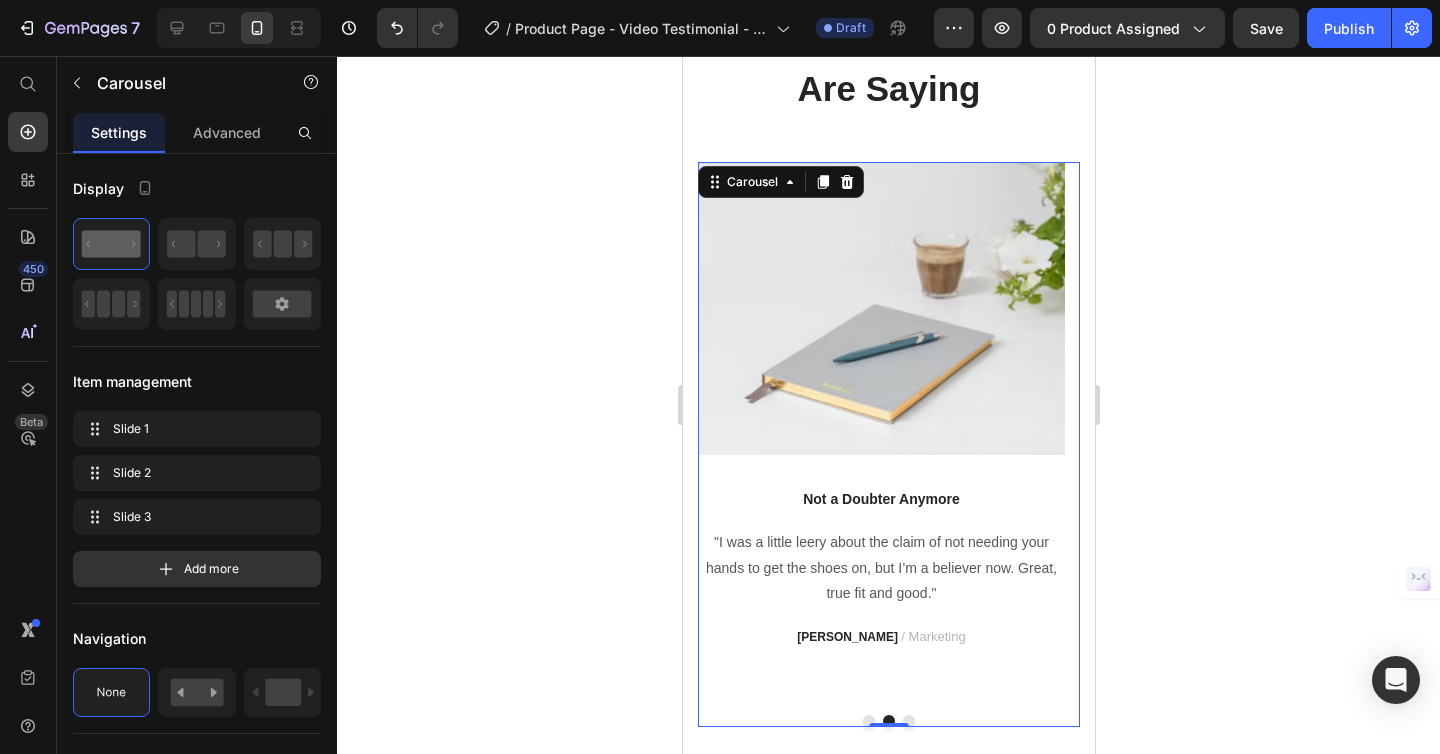 click at bounding box center (868, 721) 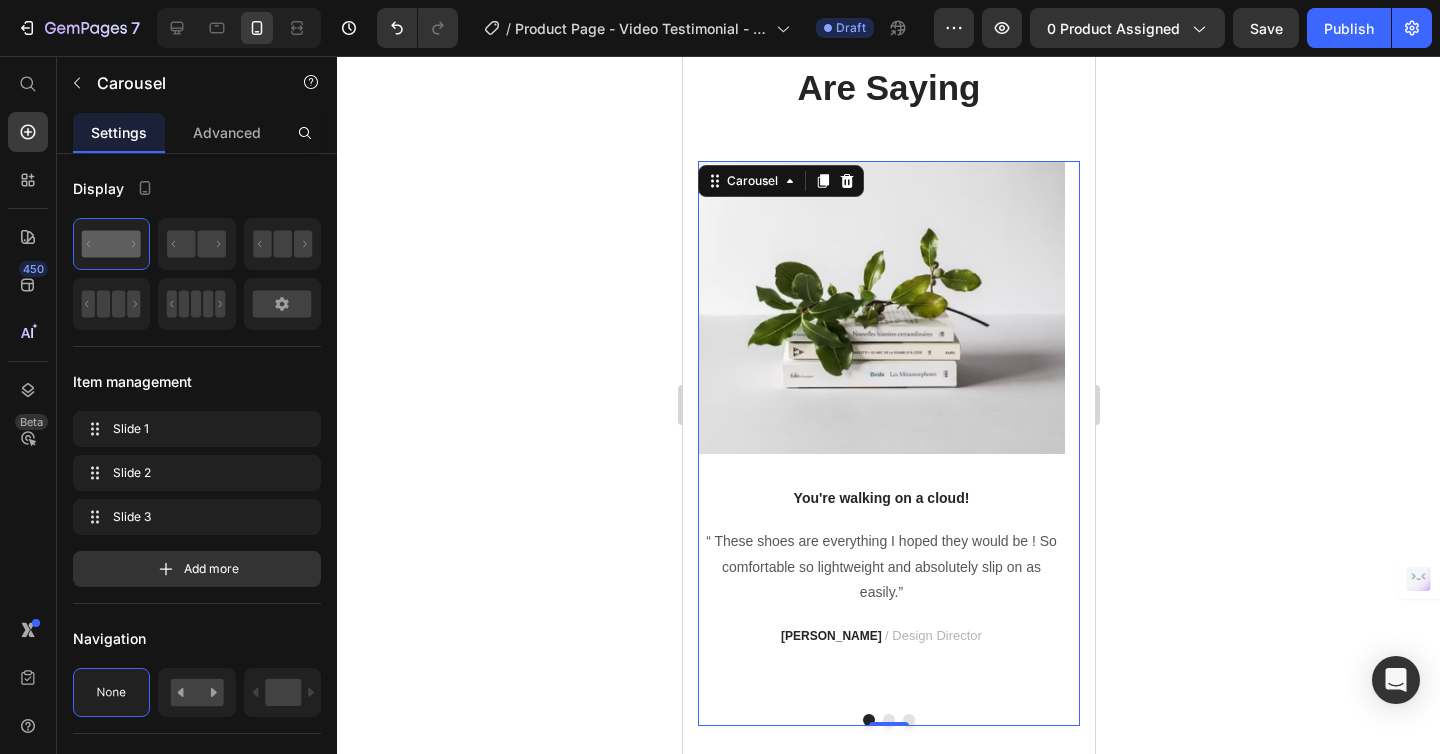 scroll, scrollTop: 4905, scrollLeft: 0, axis: vertical 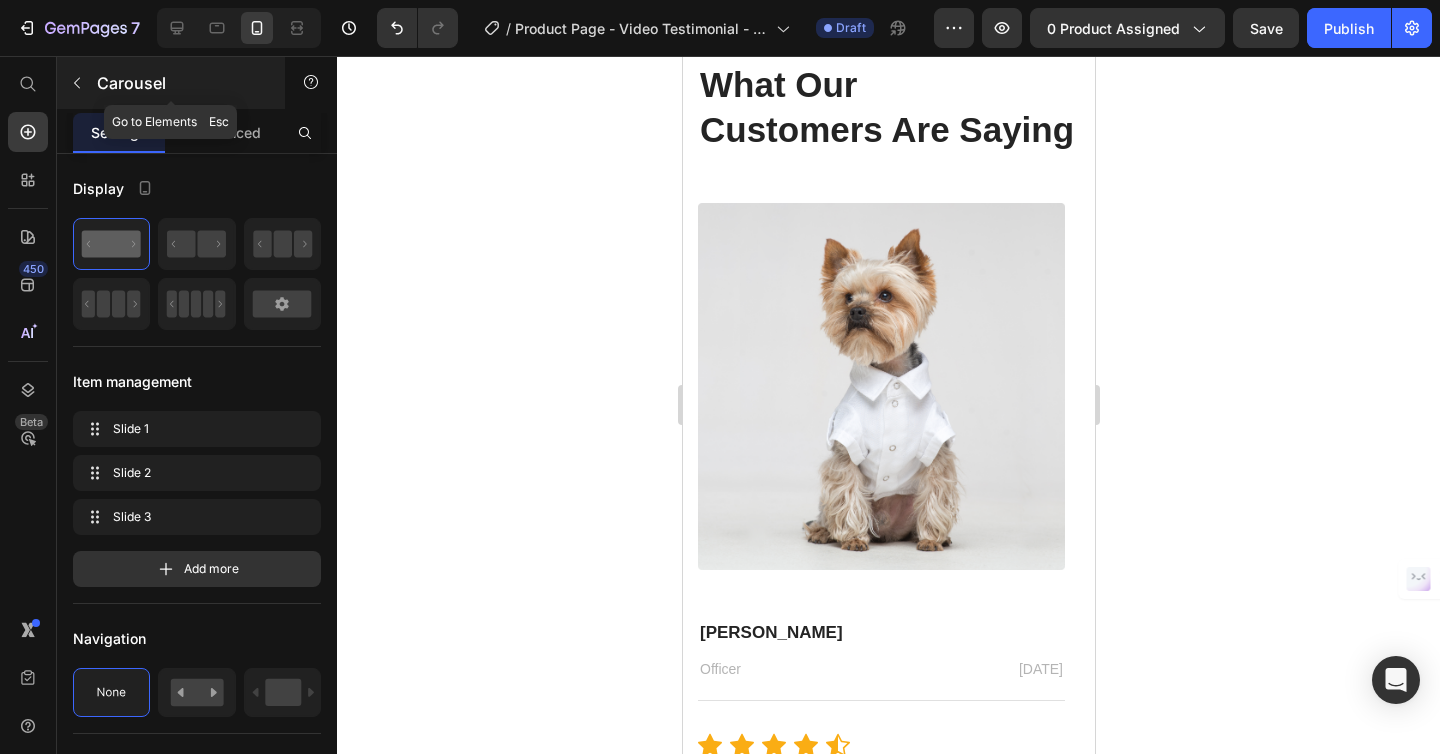 click on "Carousel" at bounding box center (171, 83) 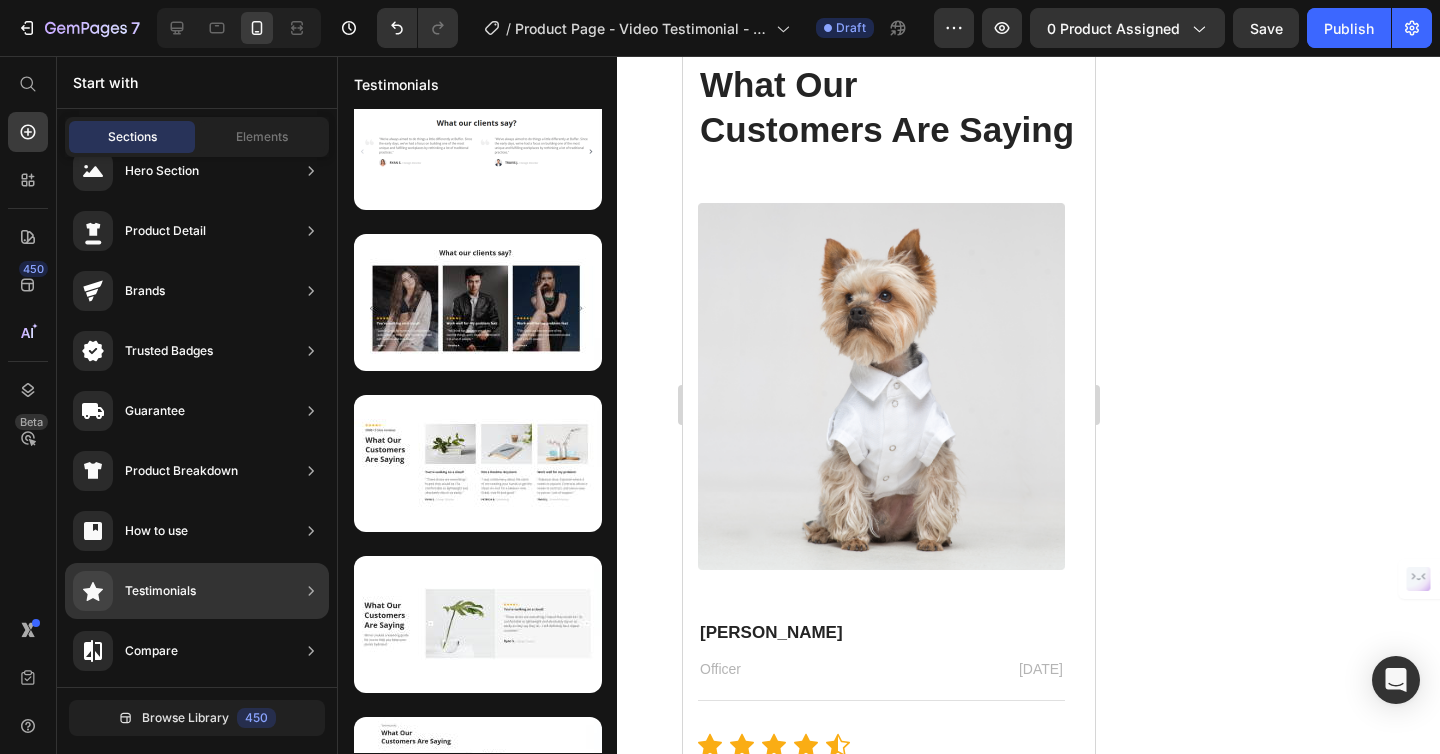scroll, scrollTop: 0, scrollLeft: 0, axis: both 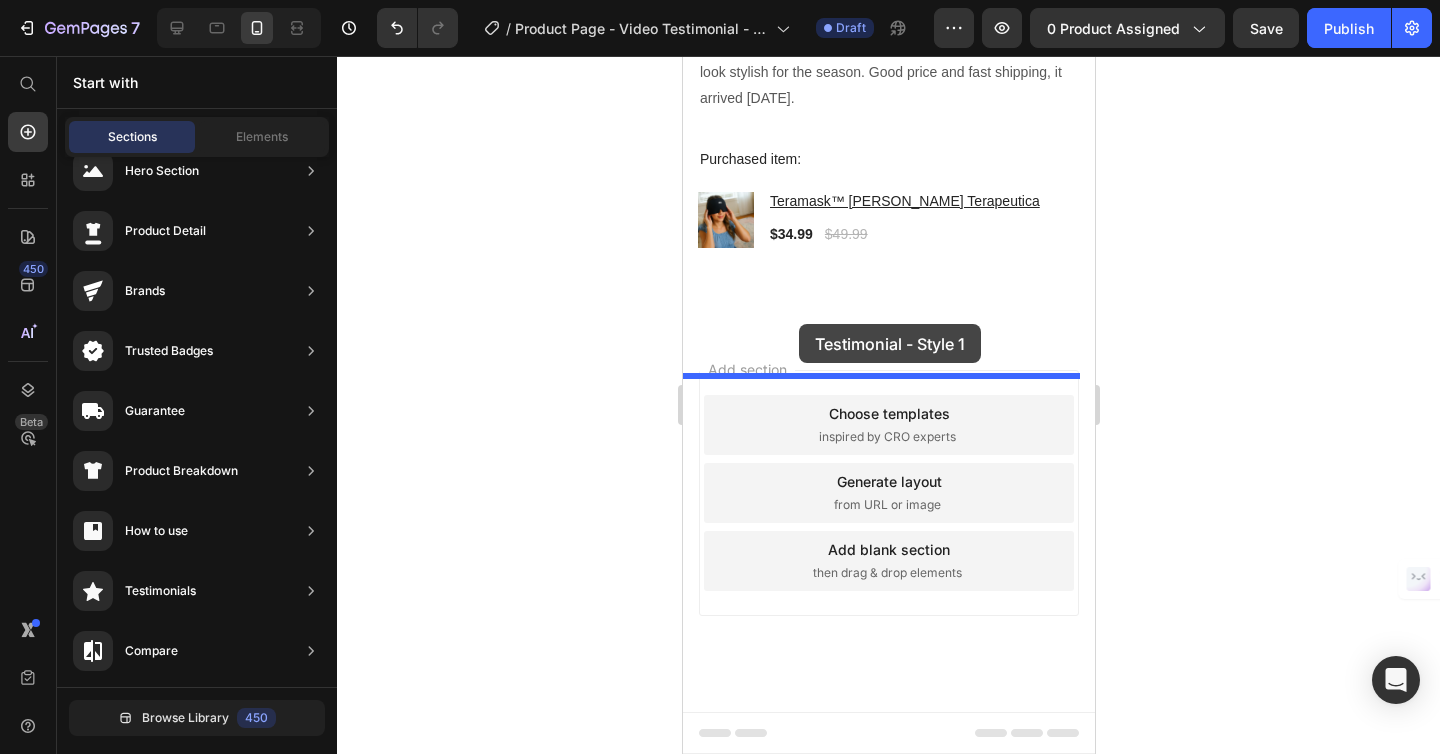drag, startPoint x: 1148, startPoint y: 266, endPoint x: 798, endPoint y: 324, distance: 354.77316 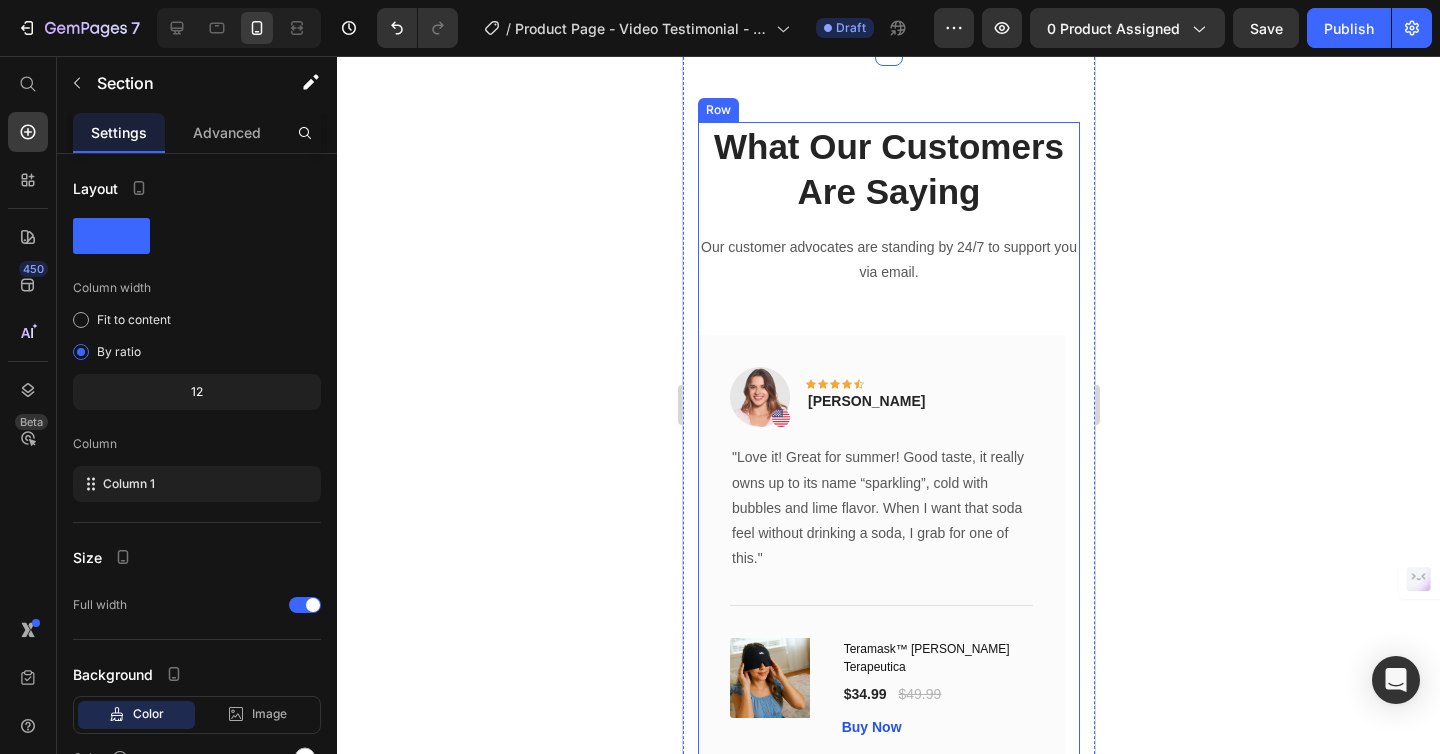 scroll, scrollTop: 6037, scrollLeft: 0, axis: vertical 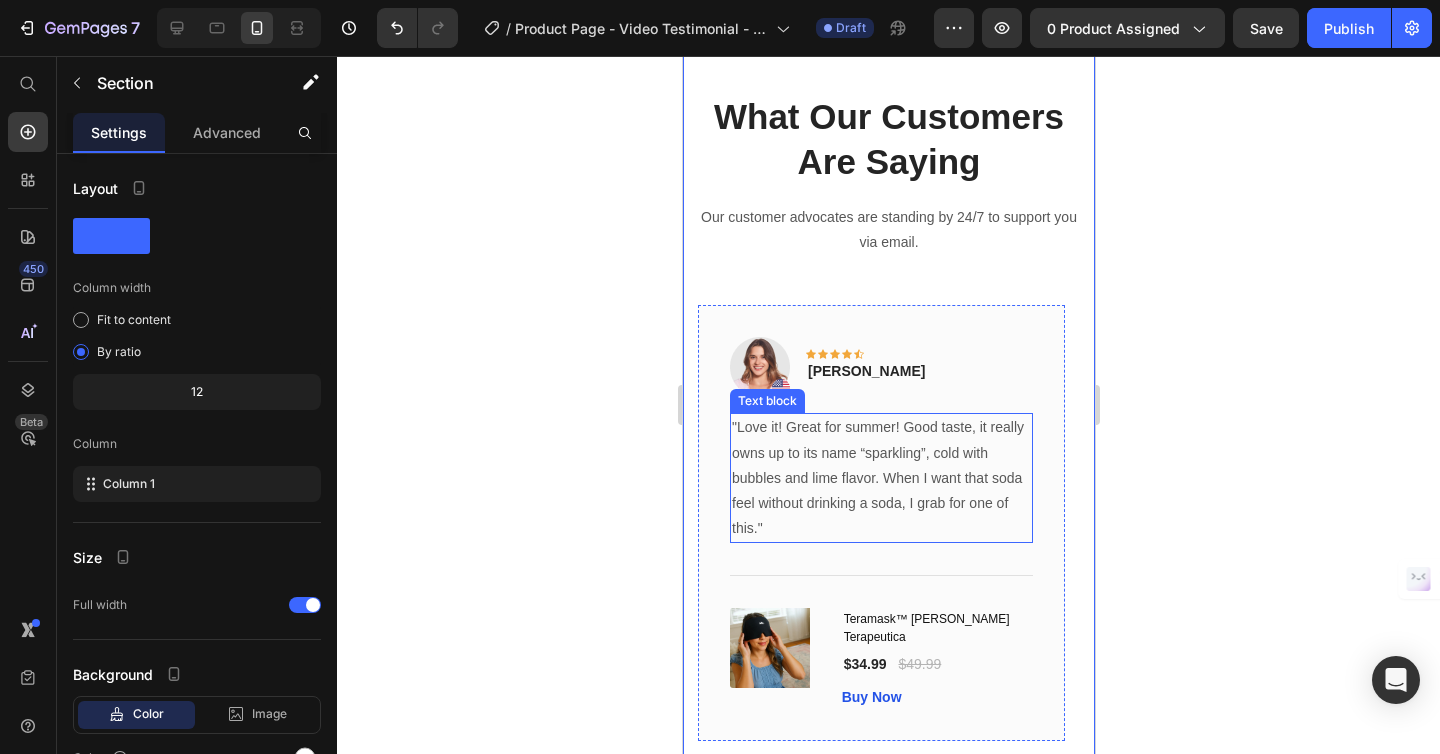 click on ""Love it! Great for summer! Good taste, it really owns up to its name “sparkling”, cold with bubbles and lime flavor. When I want that soda feel without drinking a soda, I grab for one of this."" at bounding box center [880, 478] 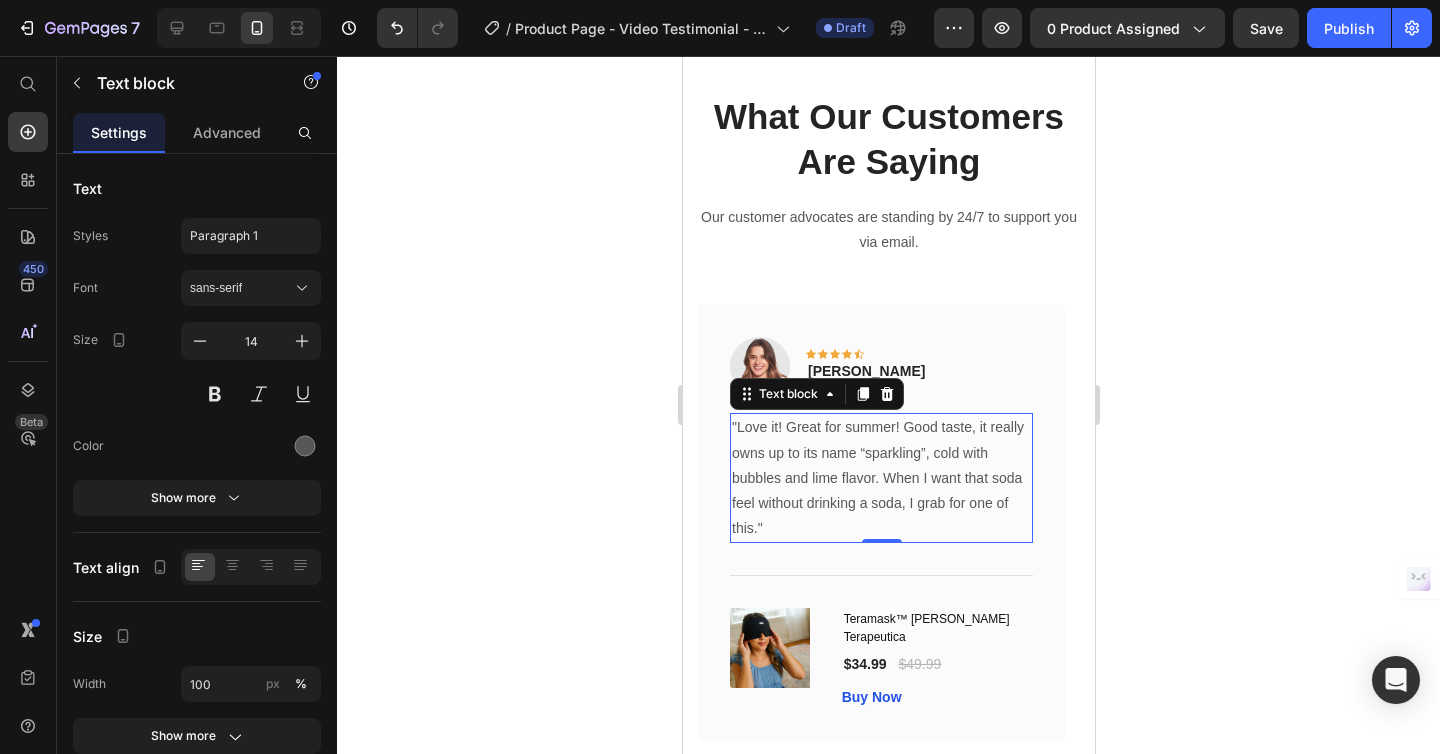 click on "Title Line" at bounding box center (880, 575) 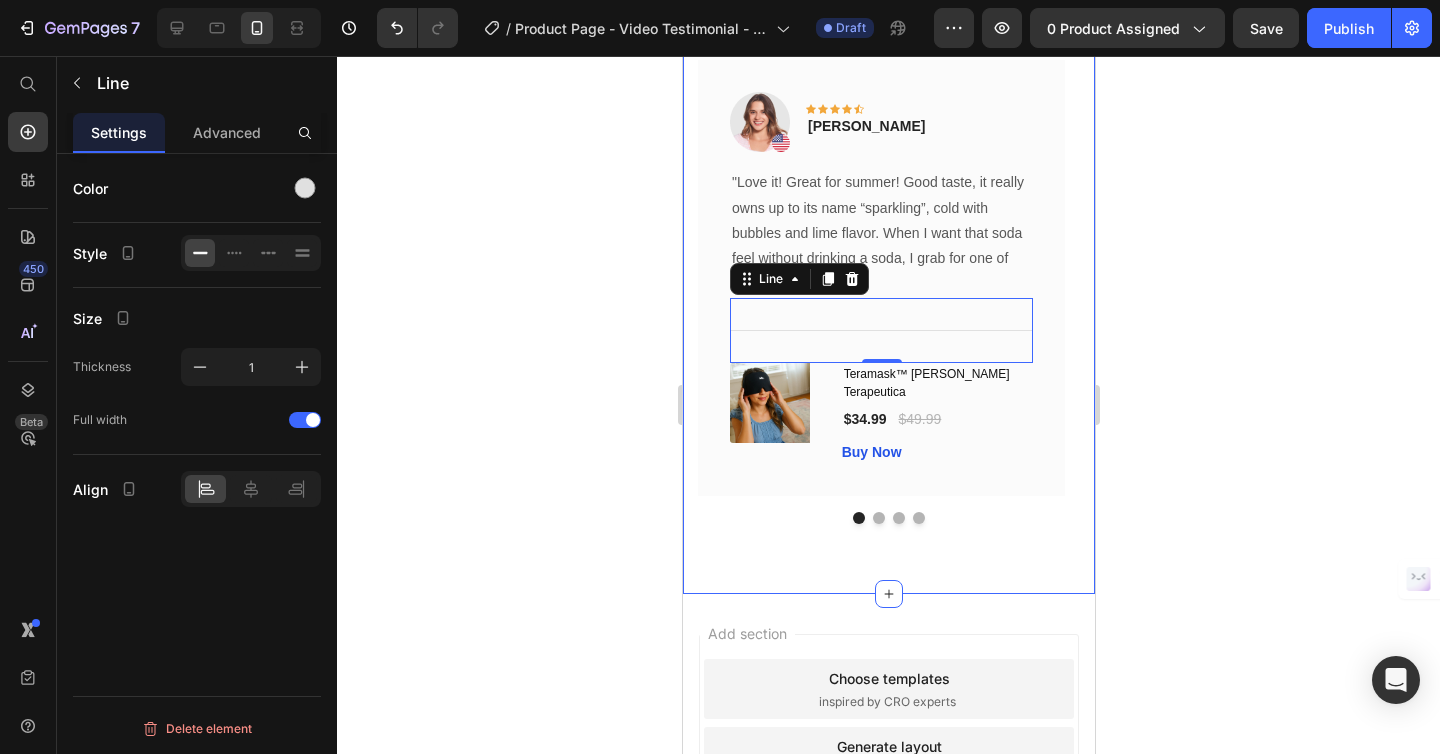 scroll, scrollTop: 6284, scrollLeft: 0, axis: vertical 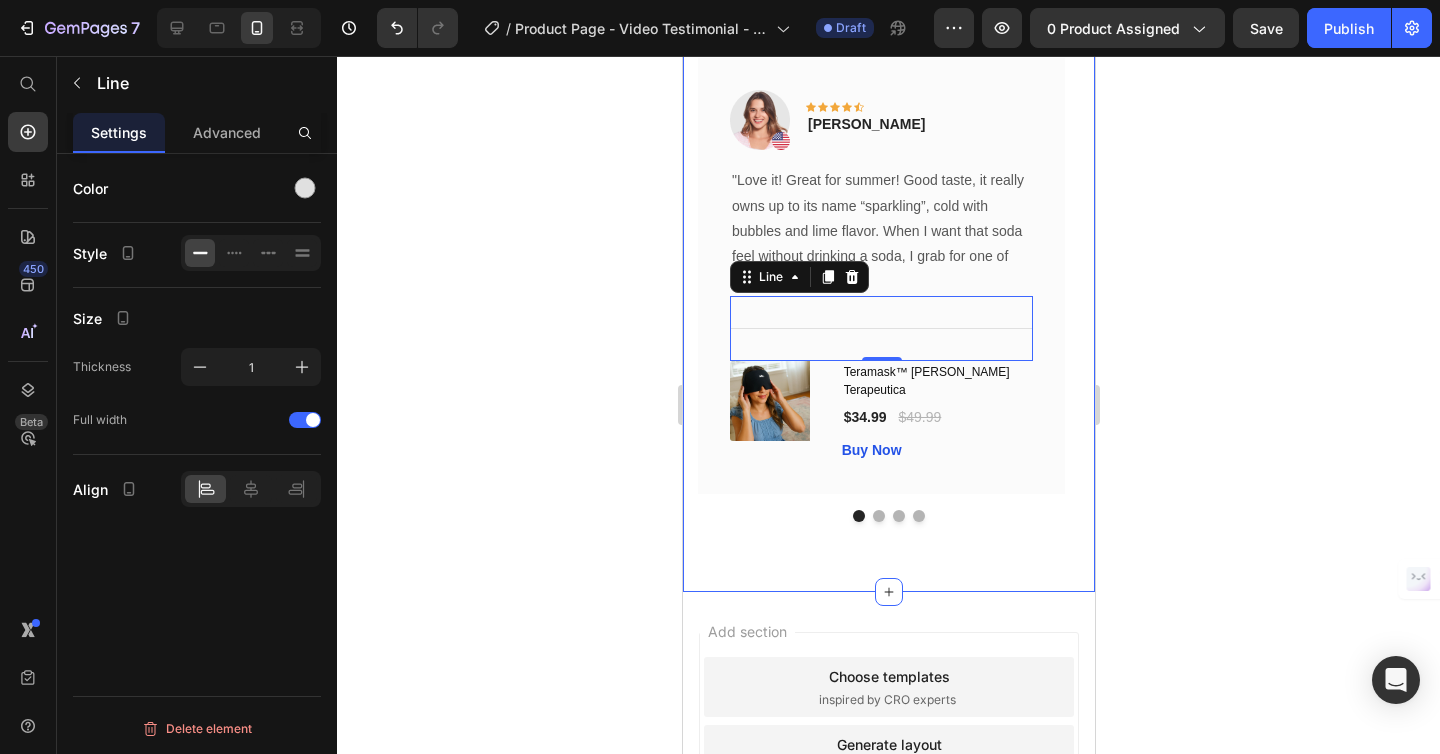 click on "What Our Customers Are Saying Heading Our customer advocates are standing by 24/7 to support you via email. Text block Image
Icon
Icon
Icon
Icon
Icon Row Rita Carroll Text block Row "Love it! Great for summer! Good taste, it really owns up to its name “sparkling”, cold with bubbles and lime flavor. When I want that soda feel without drinking a soda, I grab for one of this." Text block                Title Line   0 (P) Images & Gallery Teramask™ Gorra Terapeutica (P) Title $34.99 (P) Price $49.99 (P) Price Row Buy Now (P) Cart Button Product Row Image
Icon
Icon
Icon
Icon
Icon Row Olivia Rowse Text block Row "I have been looking for this flavor online for like ever and I am so happy that I found it finally! I’m so in love with this, it really is a great tasting water, super fast shipping.  Thanks." Text block                Title Line (P) Title" at bounding box center [888, 183] 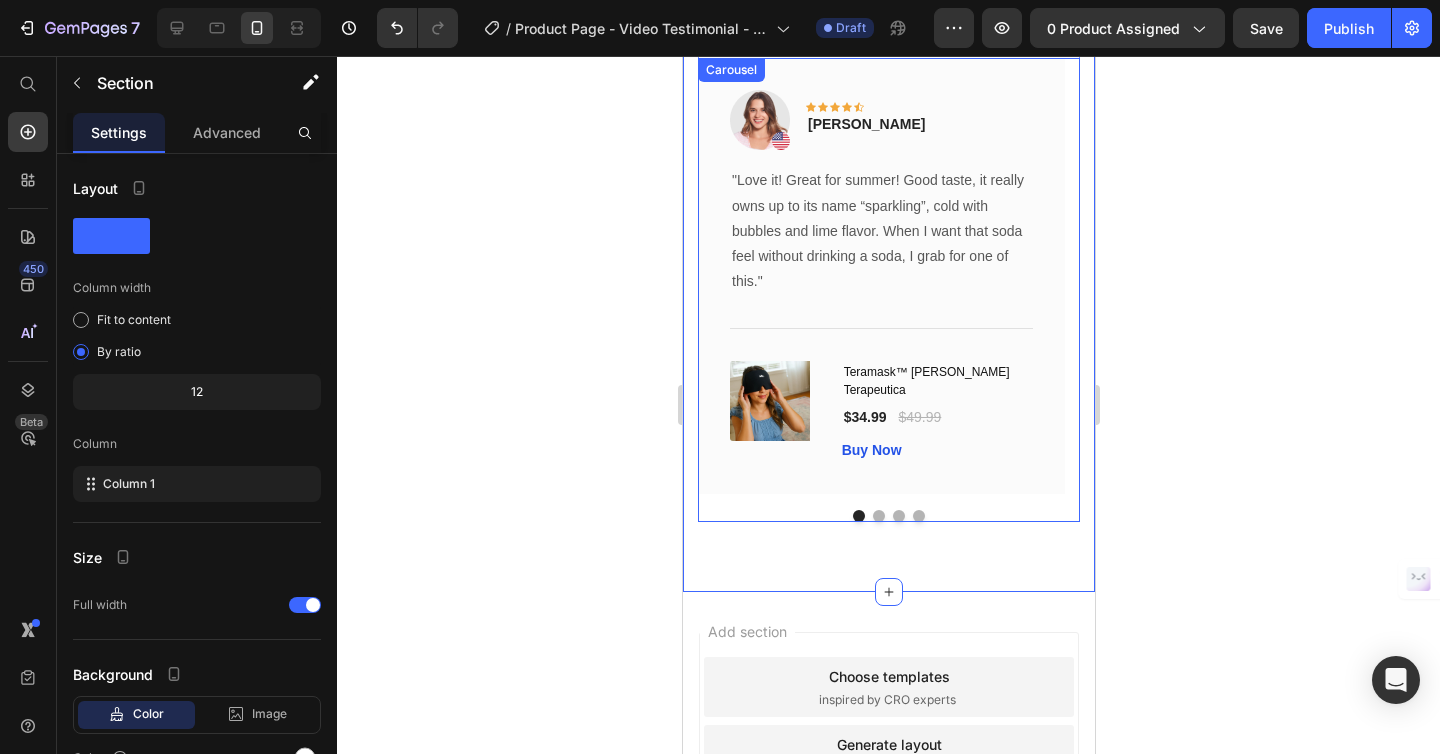 click at bounding box center (878, 516) 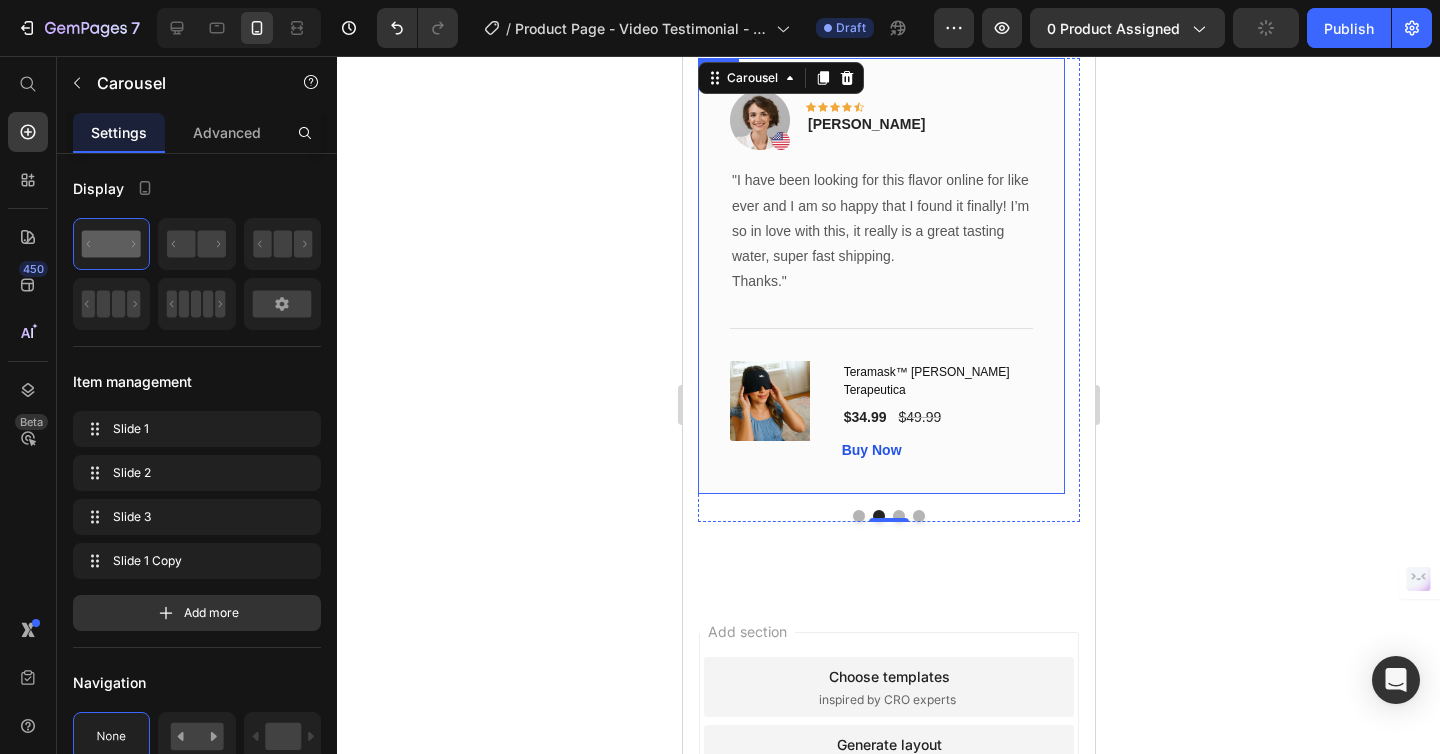 scroll, scrollTop: 6053, scrollLeft: 0, axis: vertical 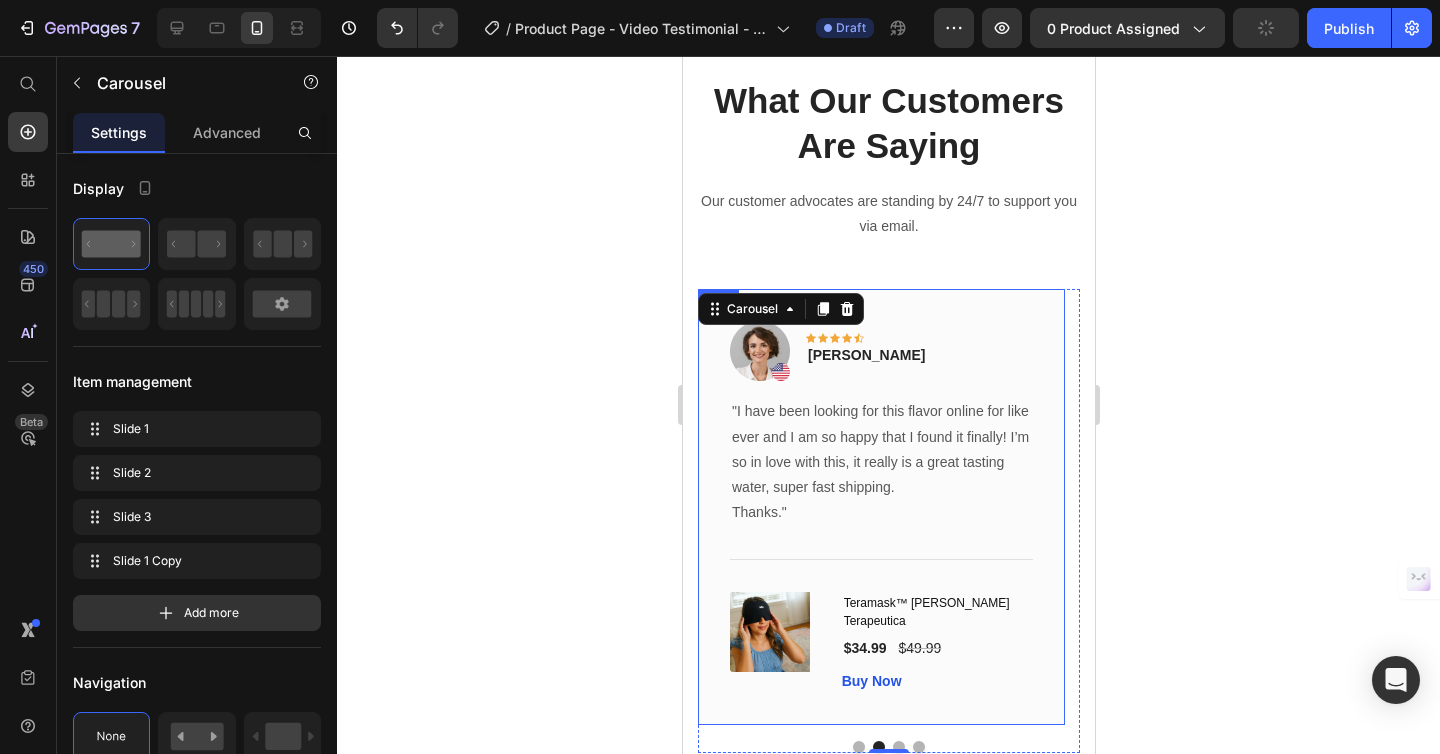 click on "What Our Customers Are Saying Heading Our customer advocates are standing by 24/7 to support you via email. Text block Image
Icon
Icon
Icon
Icon
Icon Row Rita Carroll Text block Row "Love it! Great for summer! Good taste, it really owns up to its name “sparkling”, cold with bubbles and lime flavor. When I want that soda feel without drinking a soda, I grab for one of this." Text block                Title Line (P) Images & Gallery Teramask™ Gorra Terapeutica (P) Title $34.99 (P) Price $49.99 (P) Price Row Buy Now (P) Cart Button Product Row Image
Icon
Icon
Icon
Icon
Icon Row Olivia Rowse Text block Row "I have been looking for this flavor online for like ever and I am so happy that I found it finally! I’m so in love with this, it really is a great tasting water, super fast shipping.  Thanks." Text block                Title Line (P) Title Row" at bounding box center (888, 414) 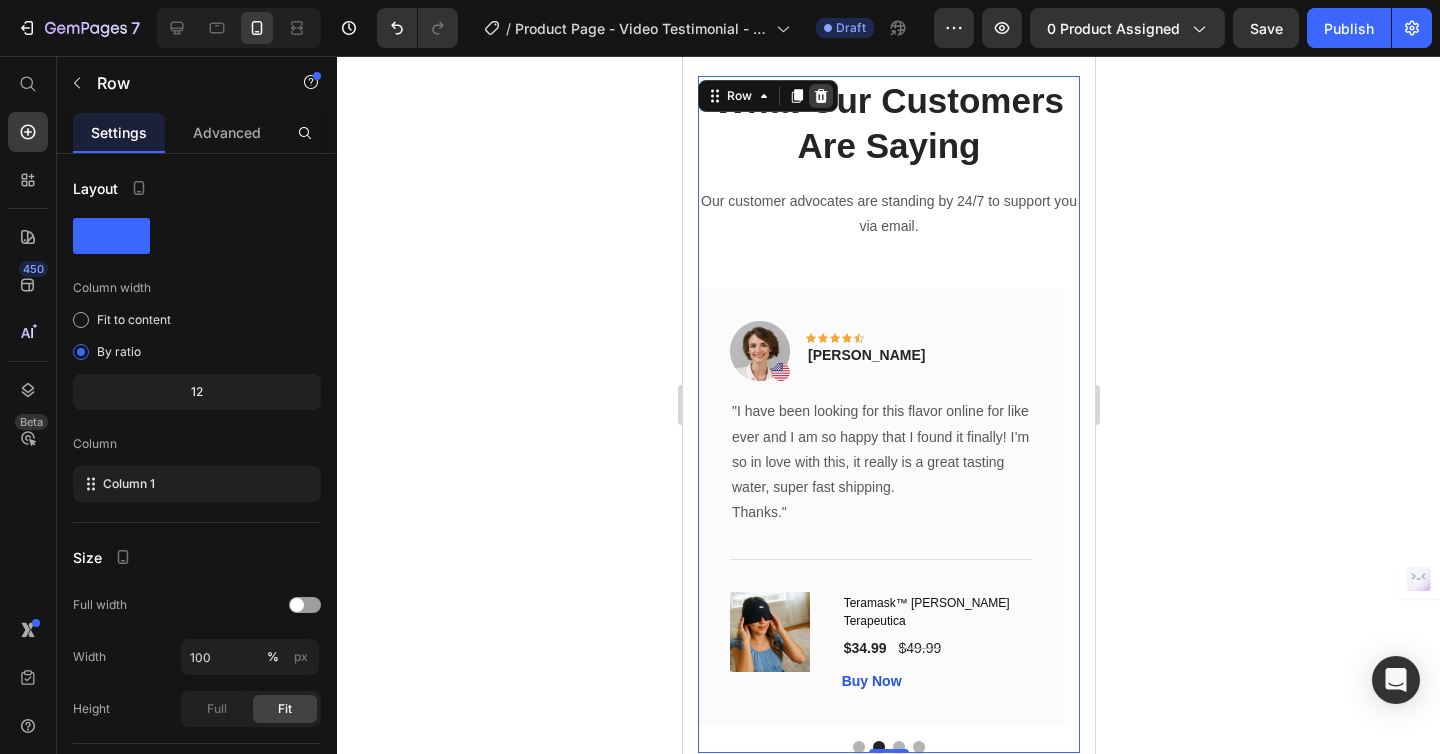 click 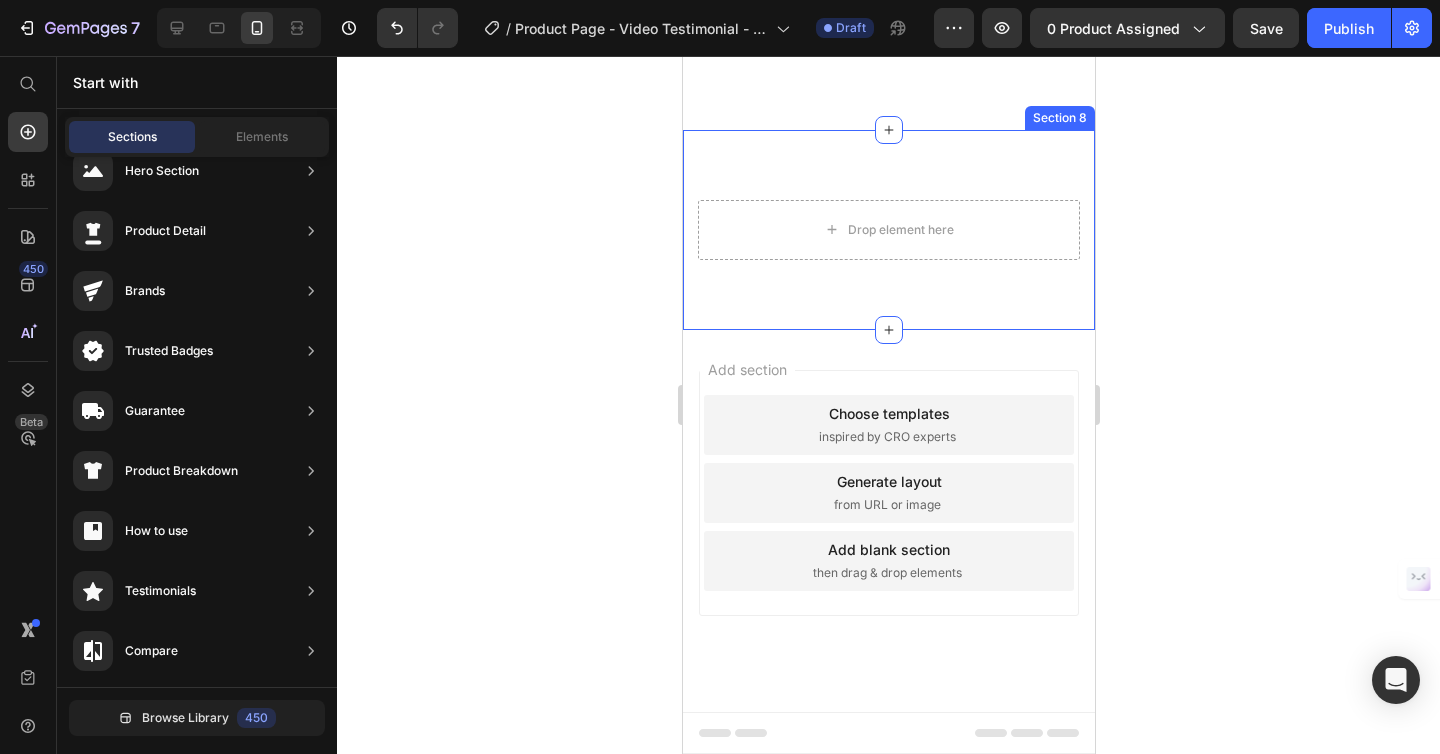 scroll, scrollTop: 5974, scrollLeft: 0, axis: vertical 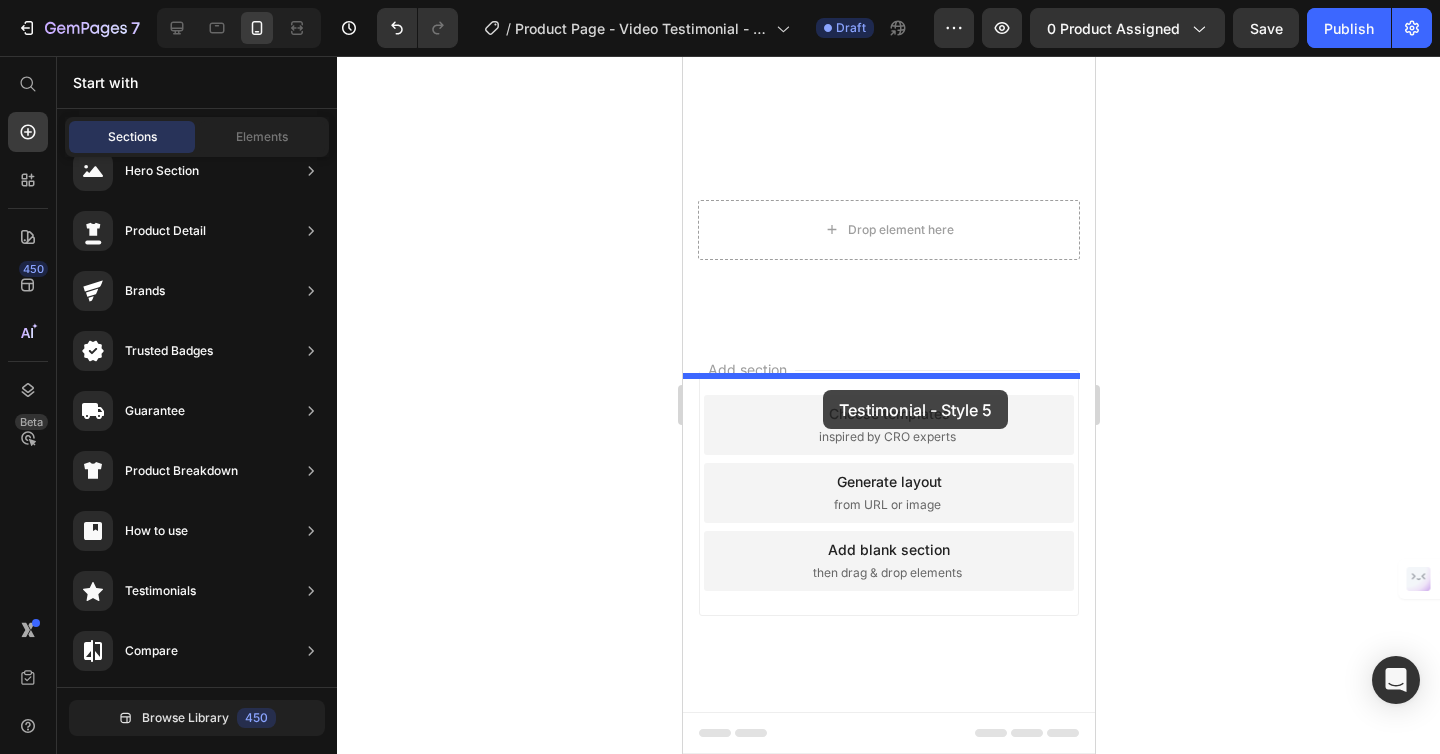 drag, startPoint x: 1164, startPoint y: 603, endPoint x: 837, endPoint y: 348, distance: 414.67337 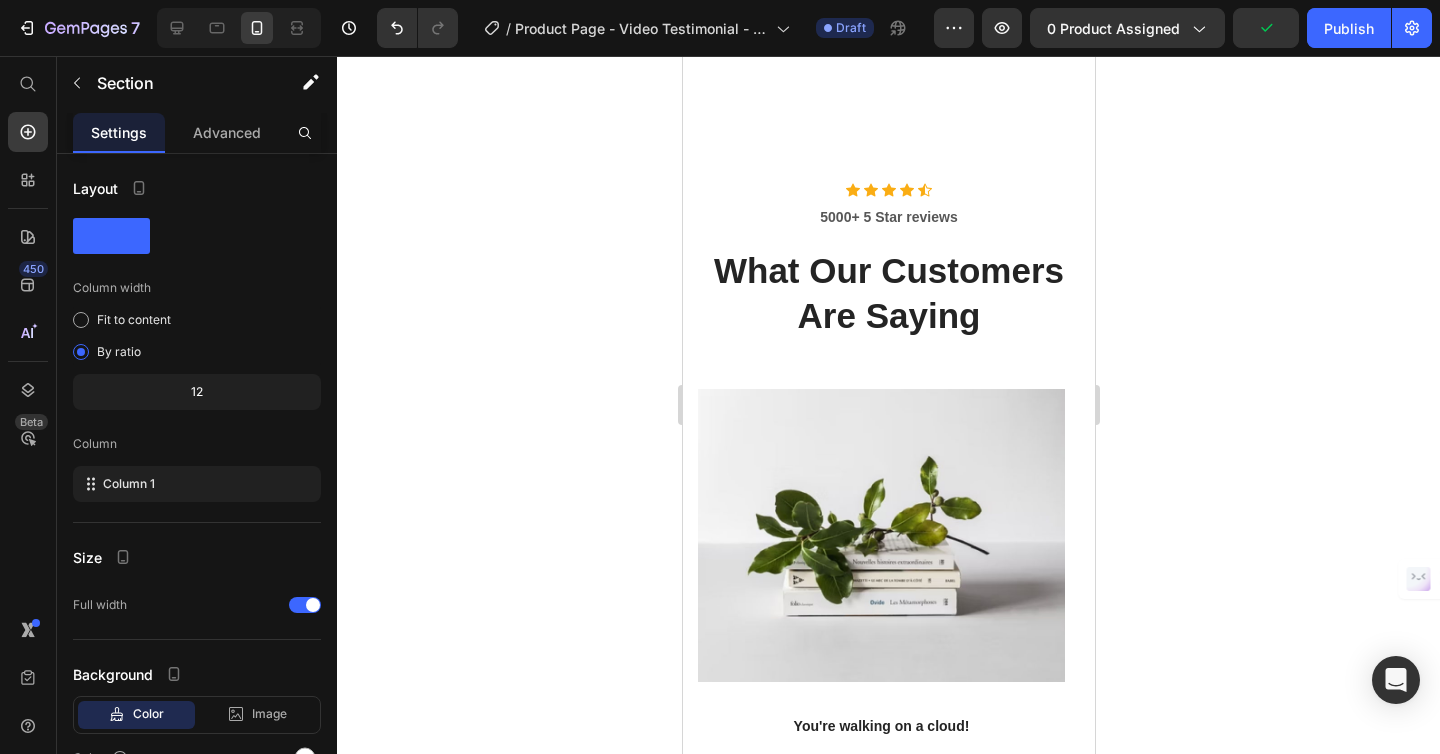 scroll, scrollTop: 3941, scrollLeft: 0, axis: vertical 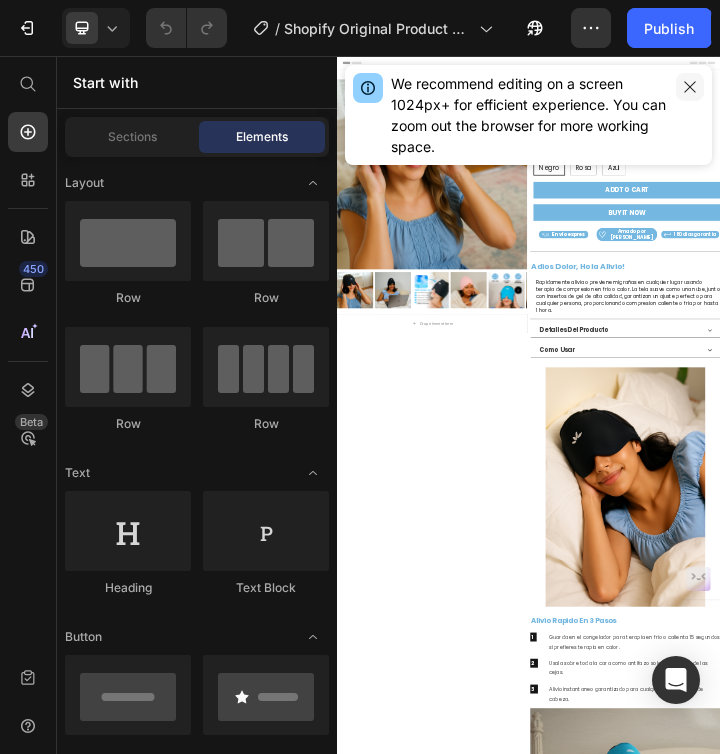 click 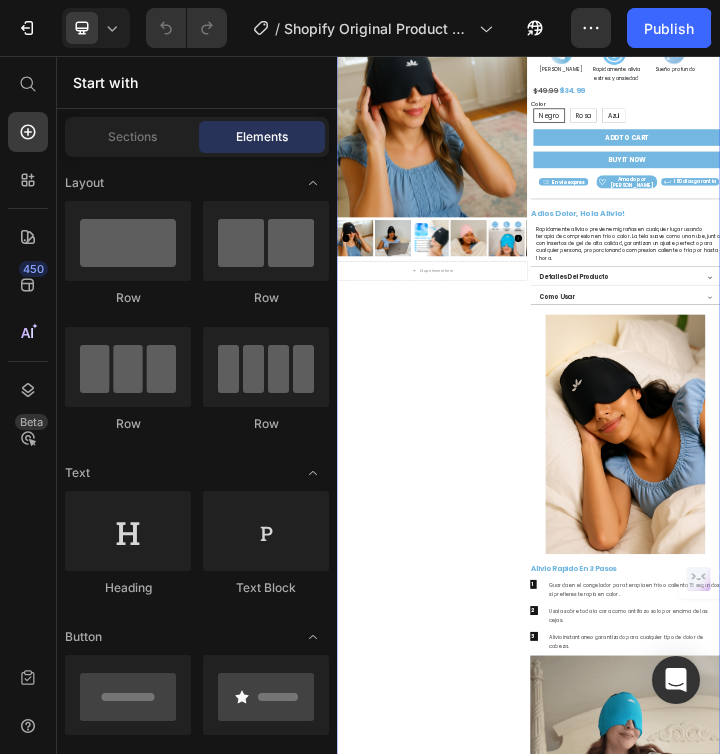 scroll, scrollTop: 0, scrollLeft: 0, axis: both 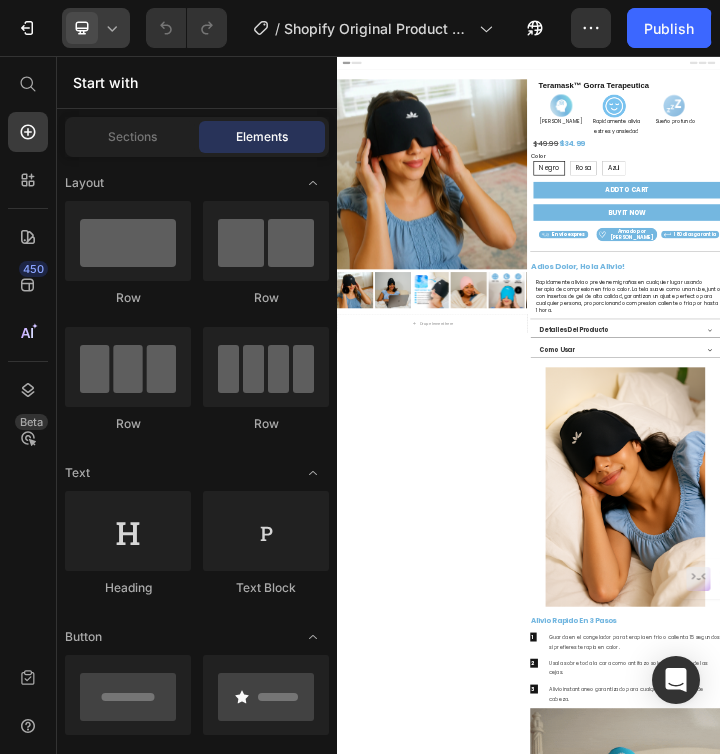 click 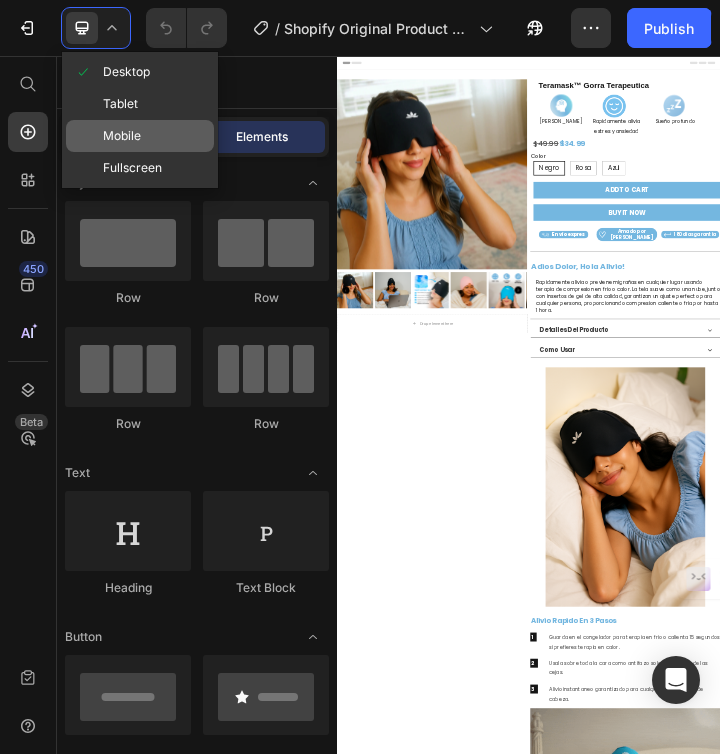 click on "Mobile" at bounding box center (122, 136) 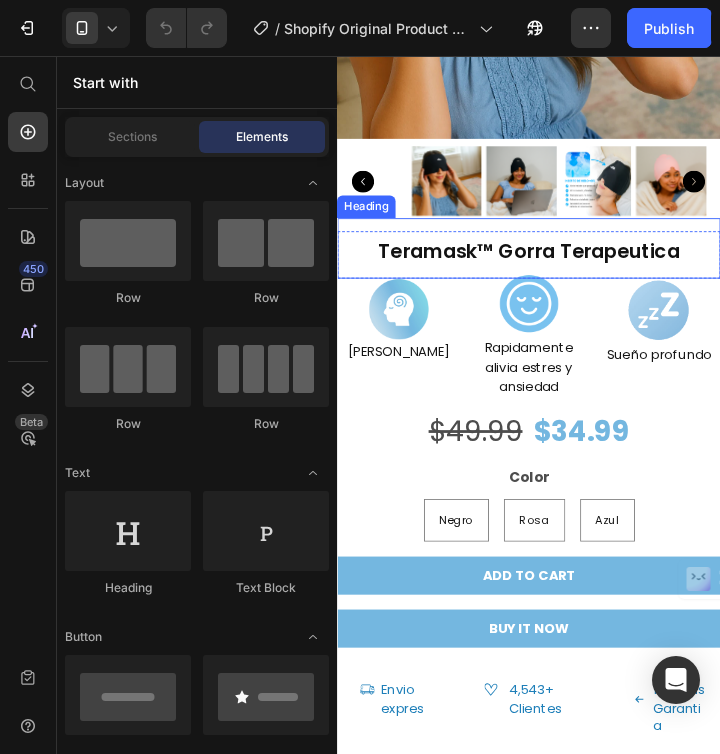 scroll, scrollTop: 0, scrollLeft: 0, axis: both 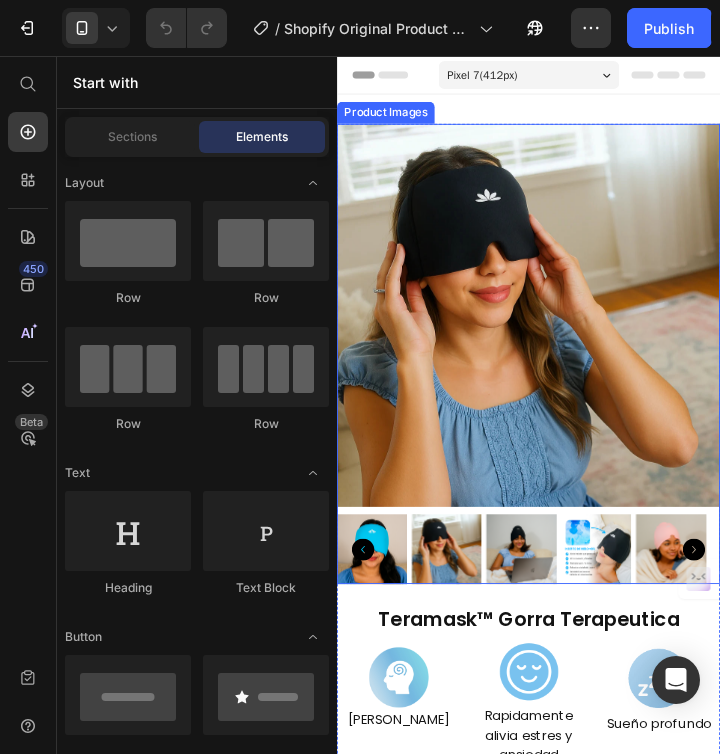 click at bounding box center (543, 335) 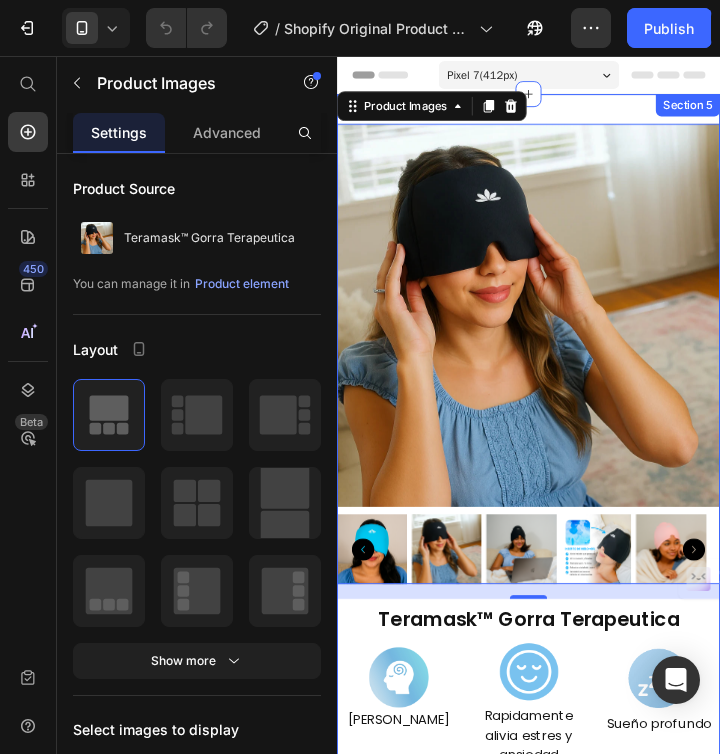click on "Product Images   16 Teramask™ Gorra Terapeutica Heading Row Image alivia migrañas Text Block Image mejora el sueño Text Block Image alivia el estrés y la ansiedad Text Block Row Image Alivia migrañas Text Block Image Rapidamente alivia estres y ansiedad Text Block Image Sueño profundo Text Block Row $49.99 Product Price $34.99 Product Price Row Color Negro Negro Negro [PERSON_NAME] Azul Azul Azul Product Variants & Swatches Add to cart Add to Cart Buy it now Dynamic Checkout Icon envio expres Text Block Row
Icon 4,453+ clientes Text Block Row Icon 90 dias garantia Text Block Row Row Icon Envio expres Text Block Row Icon 4,543+ Clientes Text Block Row Icon 180 dias garantia Text Block Row Row                Title Line Adios dolor, hola alivio! Heading Text Block Product Section 5" at bounding box center (543, 757) 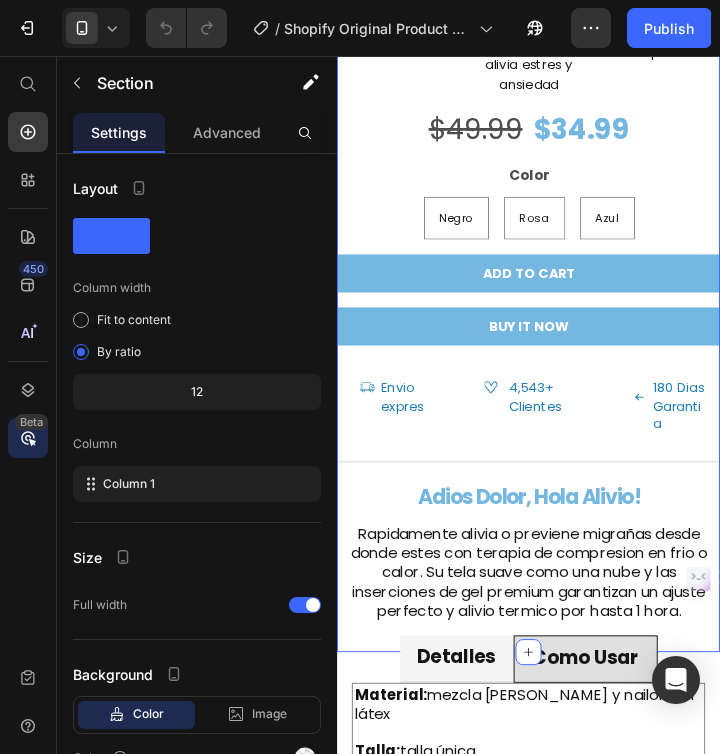scroll, scrollTop: 796, scrollLeft: 0, axis: vertical 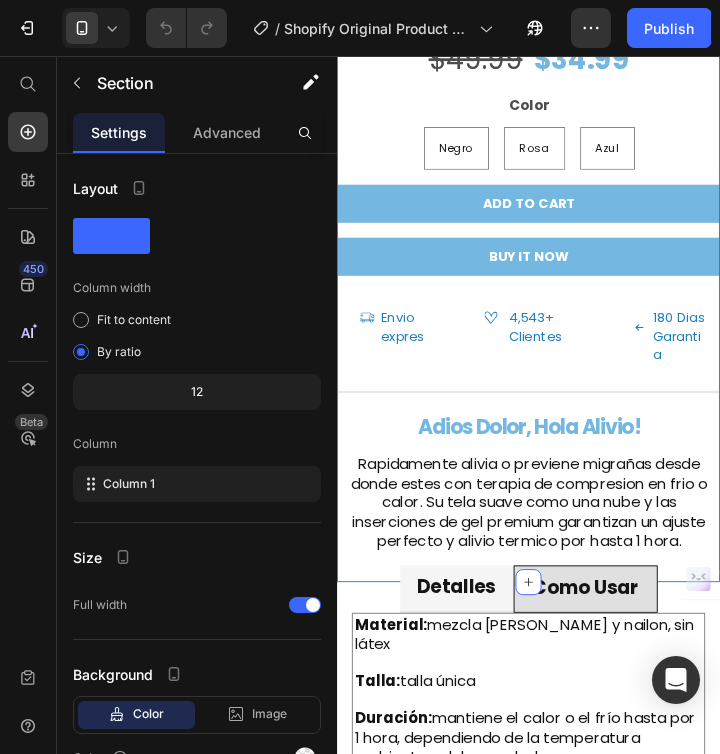 click on "Detalles Como Usar" at bounding box center (543, 629) 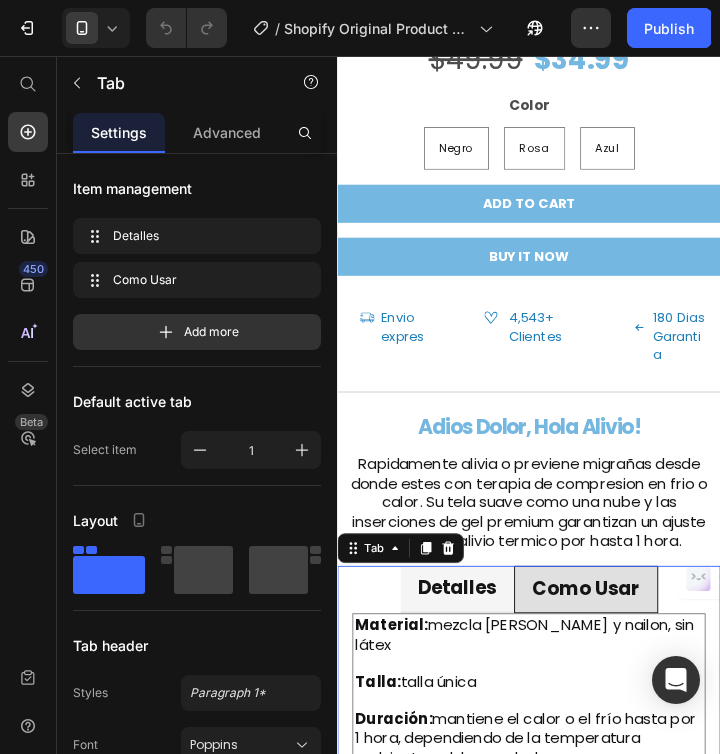 scroll, scrollTop: 869, scrollLeft: 0, axis: vertical 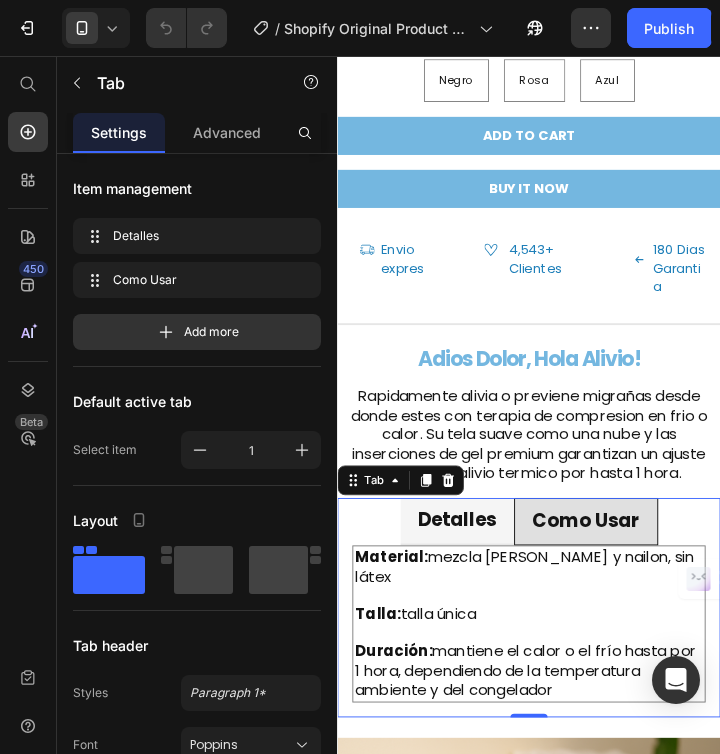click on "Detalles Como Usar" at bounding box center (543, 556) 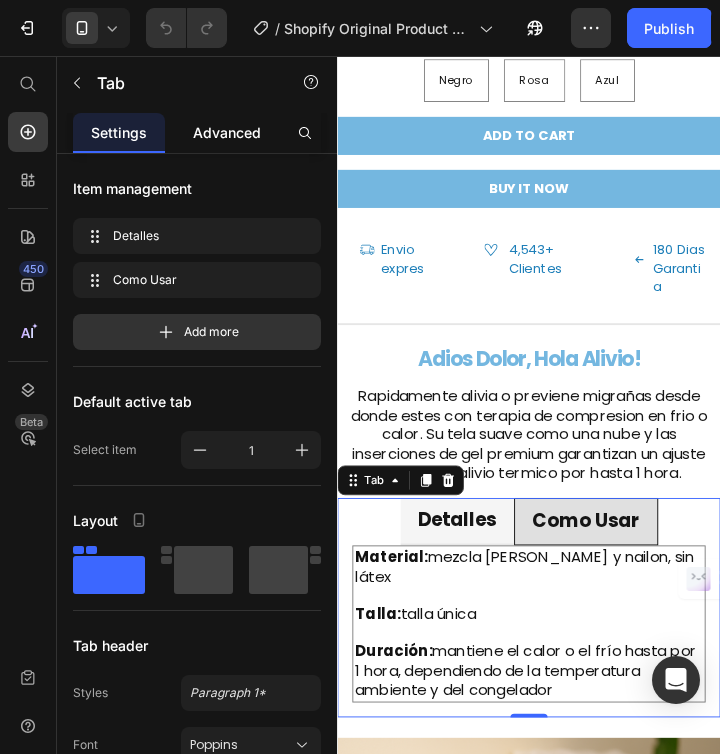 click on "Advanced" at bounding box center (227, 132) 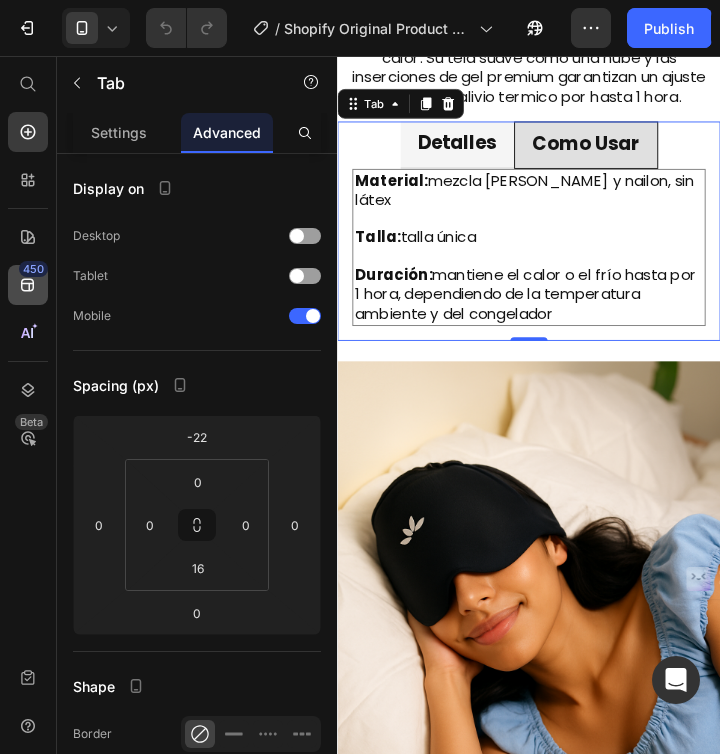scroll, scrollTop: 1375, scrollLeft: 0, axis: vertical 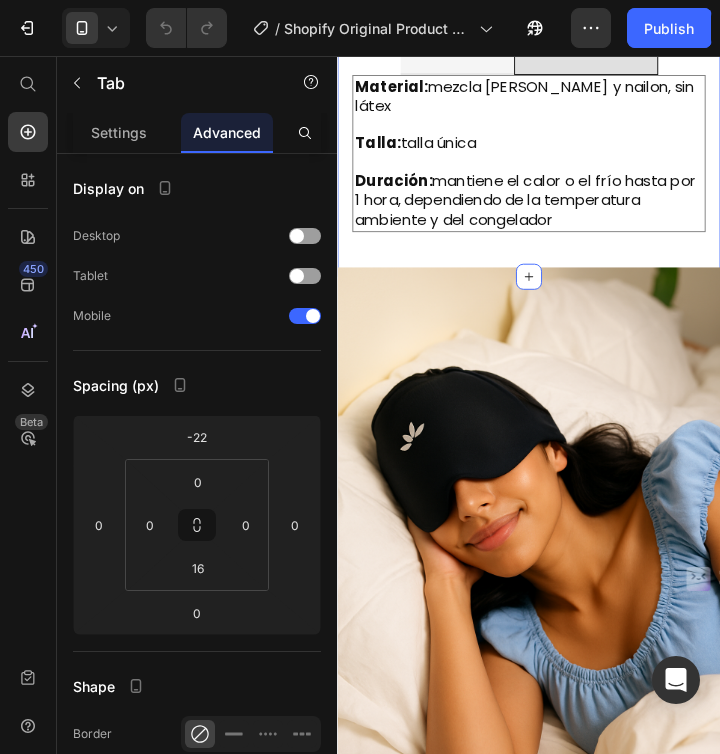 click on "Detalles Como Usar Material:  mezcla [PERSON_NAME] y nailon, sin látex Talla:  talla única Duración:  mantiene el calor o el frío hasta por 1 hora, dependiendo de la temperatura ambiente y del congelador Text Block Terapia de frio:  Deja tu gorro en el congelador en todo momento para un alivio rápido y eficaz. Tarda menos de 25 minutos en alcanzar su temperatura más fría.   Terapia de calor:  Calienta tu gorro en el microondas en intervalos de 15 segundos hasta alcanzar la temperatura deseada. Text Block Tab Section 6   You can create reusable sections Create Theme Section AI Content Write with [PERSON_NAME] What would you like to describe here? Tone and Voice Persuasive Product Show more Generate" at bounding box center (543, 154) 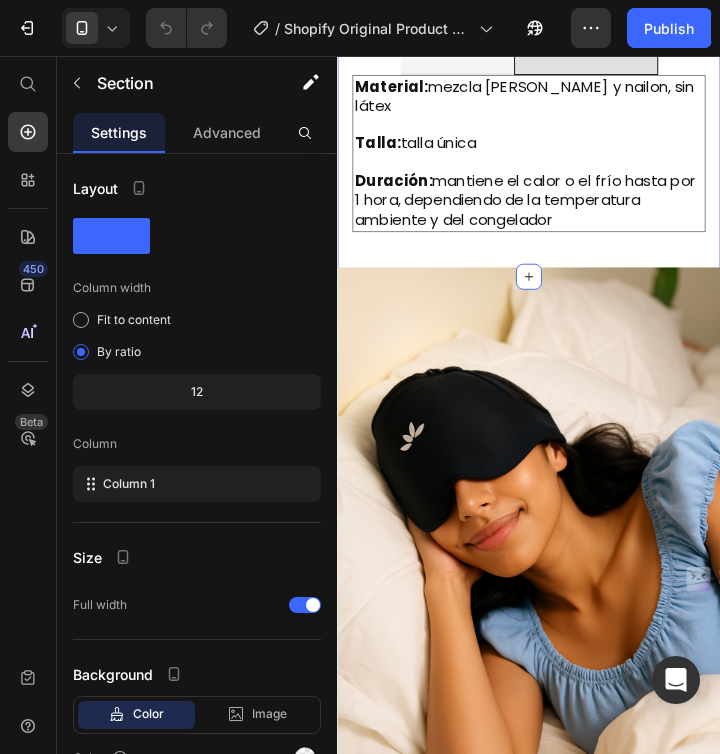 click on "Detalles Como Usar Material:  mezcla [PERSON_NAME] y nailon, sin látex Talla:  talla única Duración:  mantiene el calor o el frío hasta por 1 hora, dependiendo de la temperatura ambiente y del congelador Text Block Terapia de frio:  Deja tu gorro en el congelador en todo momento para un alivio rápido y eficaz. Tarda menos de 25 minutos en alcanzar su temperatura más fría.   Terapia de calor:  Calienta tu gorro en el microondas en intervalos de 15 segundos hasta alcanzar la temperatura deseada. Text Block Tab Section 6   You can create reusable sections Create Theme Section AI Content Write with [PERSON_NAME] What would you like to describe here? Tone and Voice Persuasive Product Teramask™ Gorra Terapeutica Show more Generate" at bounding box center (543, 154) 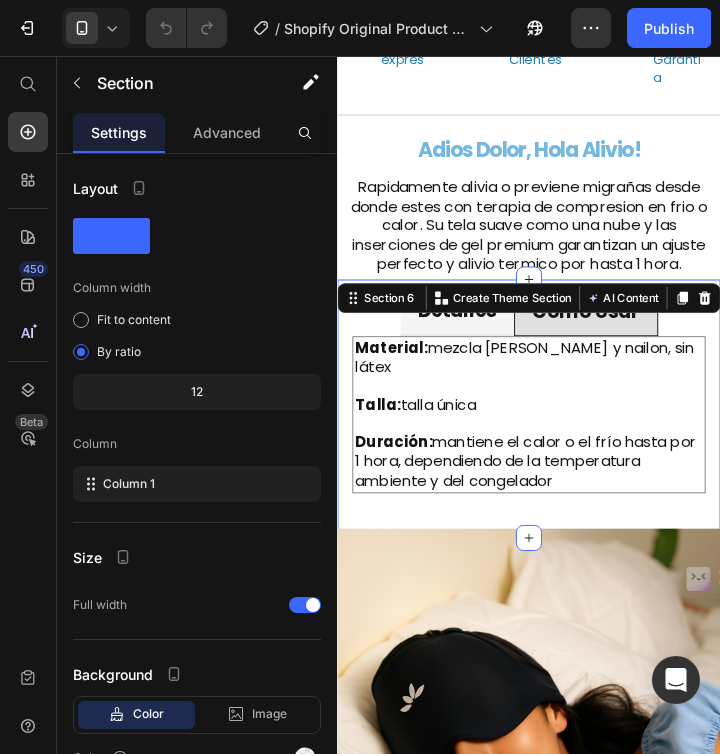 scroll, scrollTop: 990, scrollLeft: 0, axis: vertical 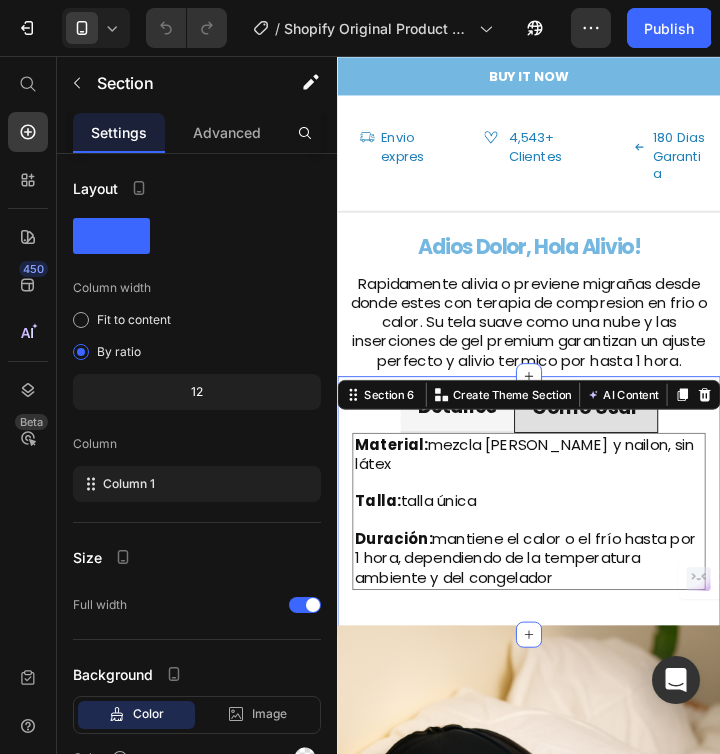 click on "Detalles Como Usar Material:  mezcla [PERSON_NAME] y nailon, sin látex Talla:  talla única Duración:  mantiene el calor o el frío hasta por 1 hora, dependiendo de la temperatura ambiente y del congelador Text Block Terapia de frio:  Deja tu gorro en el congelador en todo momento para un alivio rápido y eficaz. Tarda menos de 25 minutos en alcanzar su temperatura más fría.   Terapia de calor:  Calienta tu gorro en el microondas en intervalos de 15 segundos hasta alcanzar la temperatura deseada. Text Block Tab Section 6   You can create reusable sections Create Theme Section AI Content Write with [PERSON_NAME] What would you like to describe here? Tone and Voice Persuasive Product Teramask™ Gorra Terapeutica Show more Generate" at bounding box center [543, 539] 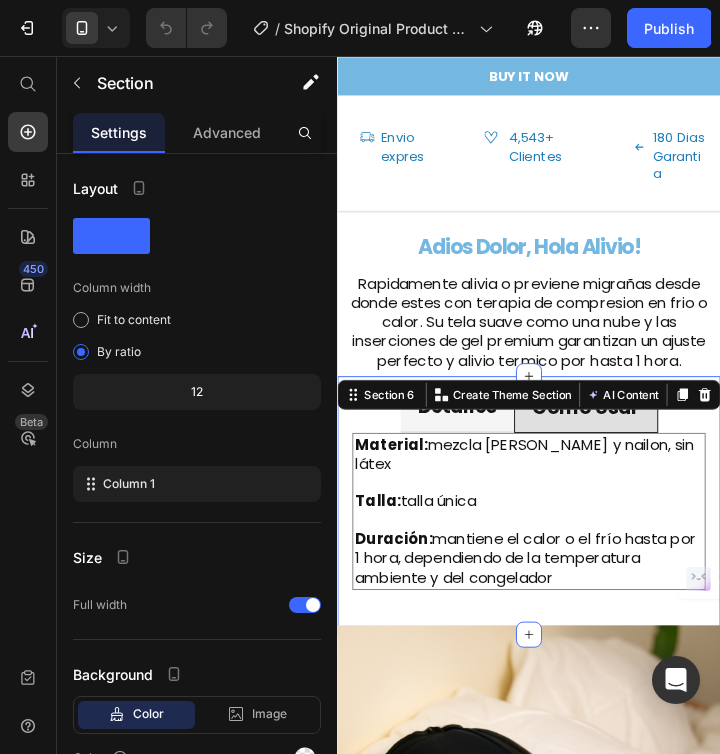 click on "Detalles Como Usar Material:  mezcla [PERSON_NAME] y nailon, sin látex Talla:  talla única Duración:  mantiene el calor o el frío hasta por 1 hora, dependiendo de la temperatura ambiente y del congelador Text Block Terapia de frio:  Deja tu gorro en el congelador en todo momento para un alivio rápido y eficaz. Tarda menos de 25 minutos en alcanzar su temperatura más fría.   Terapia de calor:  Calienta tu gorro en el microondas en intervalos de 15 segundos hasta alcanzar la temperatura deseada. Text Block Tab Section 6   You can create reusable sections Create Theme Section AI Content Write with [PERSON_NAME] What would you like to describe here? Tone and Voice Persuasive Product Teramask™ Gorra Terapeutica Show more Generate" at bounding box center (543, 539) 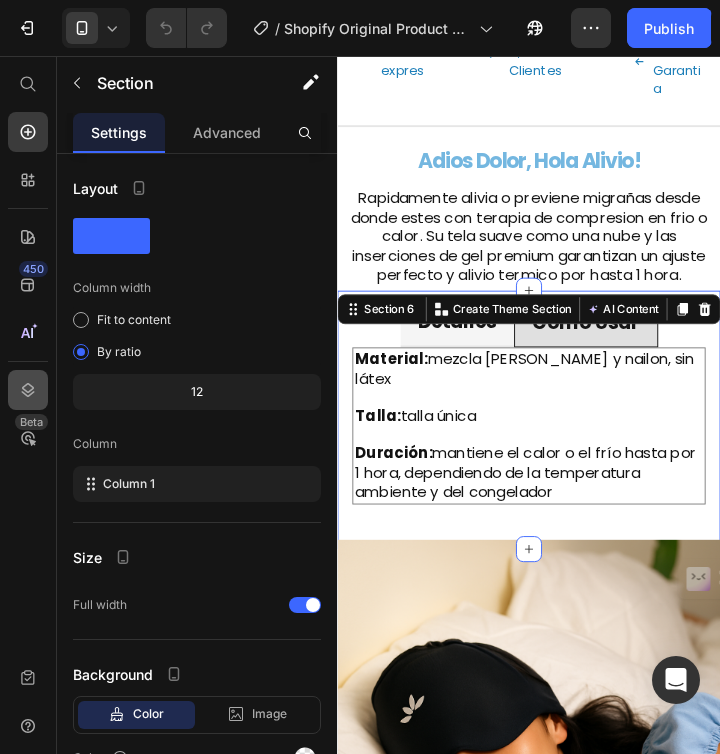 scroll, scrollTop: 1095, scrollLeft: 0, axis: vertical 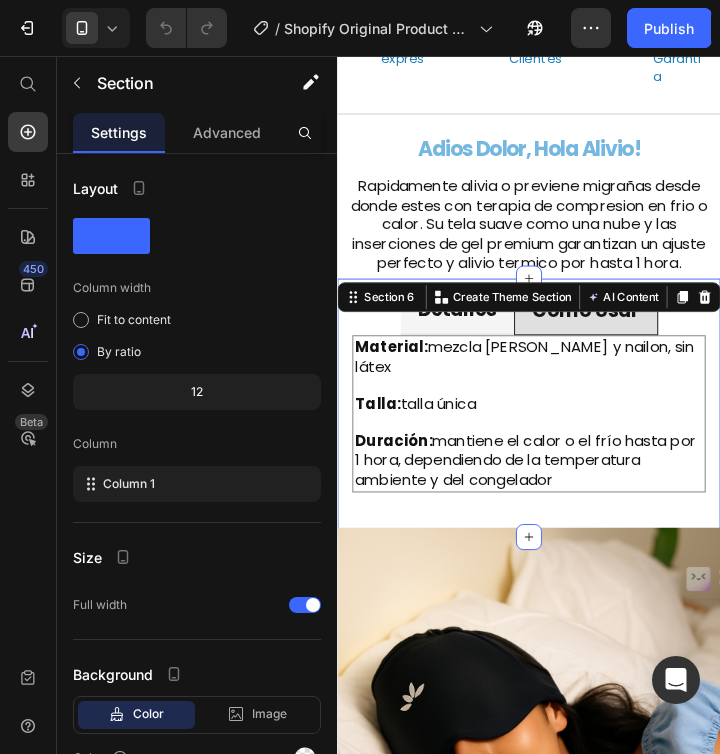 click on "Detalles Como Usar Material:  mezcla [PERSON_NAME] y nailon, sin látex Talla:  talla única Duración:  mantiene el calor o el frío hasta por 1 hora, dependiendo de la temperatura ambiente y del congelador Text Block Terapia de frio:  Deja tu gorro en el congelador en todo momento para un alivio rápido y eficaz. Tarda menos de 25 minutos en alcanzar su temperatura más fría.   Terapia de calor:  Calienta tu gorro en el microondas en intervalos de 15 segundos hasta alcanzar la temperatura deseada. Text Block Tab Section 6   You can create reusable sections Create Theme Section AI Content Write with [PERSON_NAME] What would you like to describe here? Tone and Voice Persuasive Product Teramask™ Gorra Terapeutica Show more Generate" at bounding box center [543, 434] 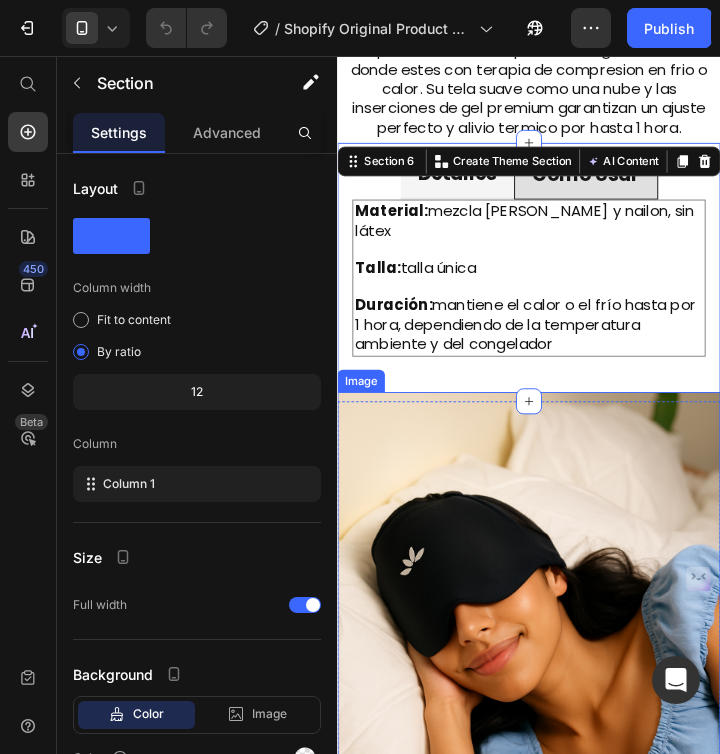 click at bounding box center (543, 726) 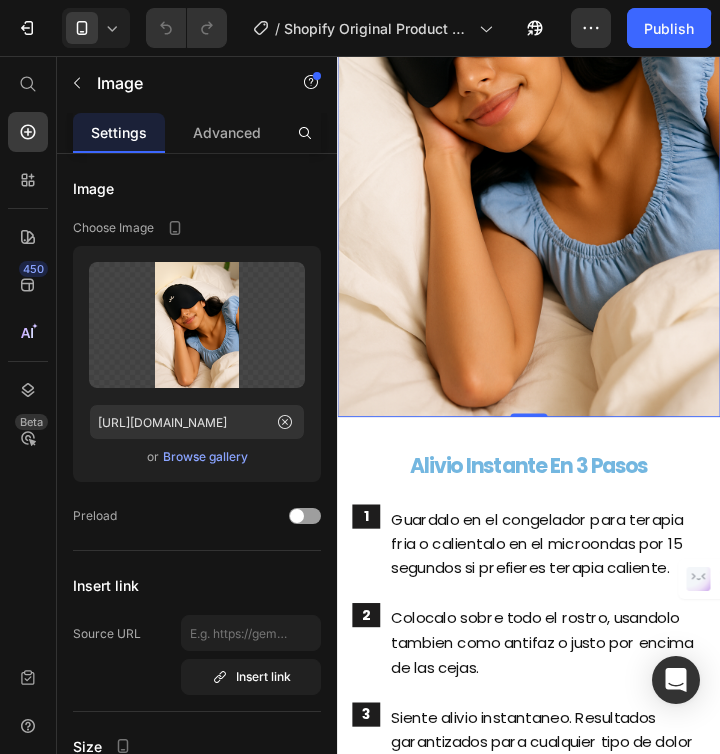 scroll, scrollTop: 2134, scrollLeft: 0, axis: vertical 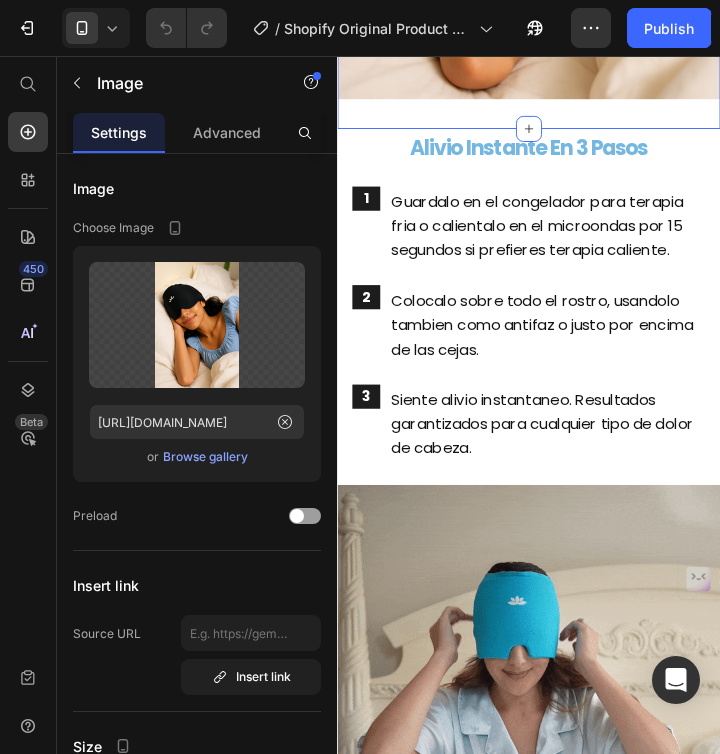 click on "Image Section 7   You can create reusable sections Create Theme Section AI Content Write with [PERSON_NAME] What would you like to describe here? Tone and Voice Persuasive Product Show more Generate" at bounding box center [543, -186] 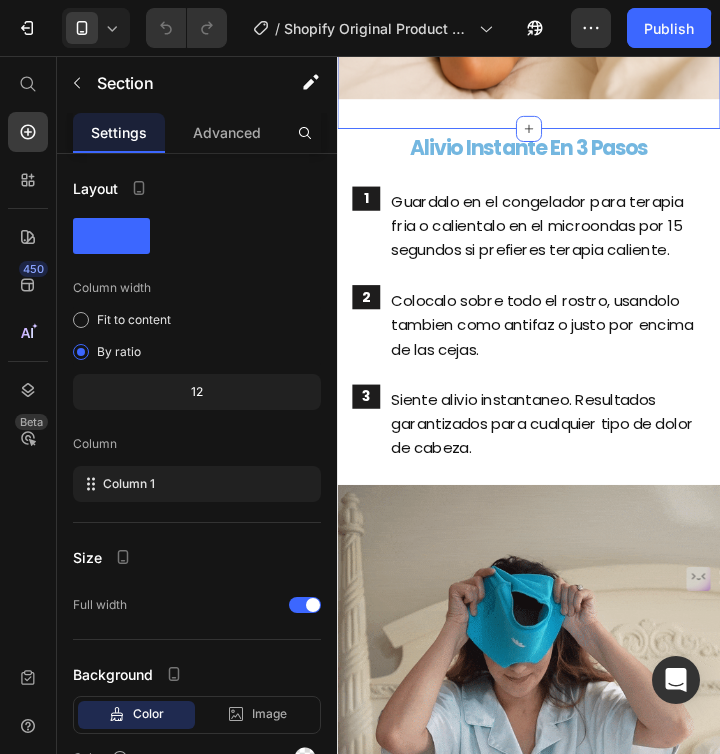 click on "Alivio Instante En 3 Pasos Heading 1 Text Block Guardalo en el congelador para terapia fria o calientalo en el microondas por 15 segundos si prefieres terapia caliente. Text Block Row 2 Text Block Colocalo sobre todo el rostro, usandolo tambien como antifaz o justo por encima de las cejas. Text Block Row 3 Text Block Siente alivio instantaneo. Resultados garantizados para cualquier tipo de dolor de cabeza. Text Block Row Section 8" at bounding box center (543, 330) 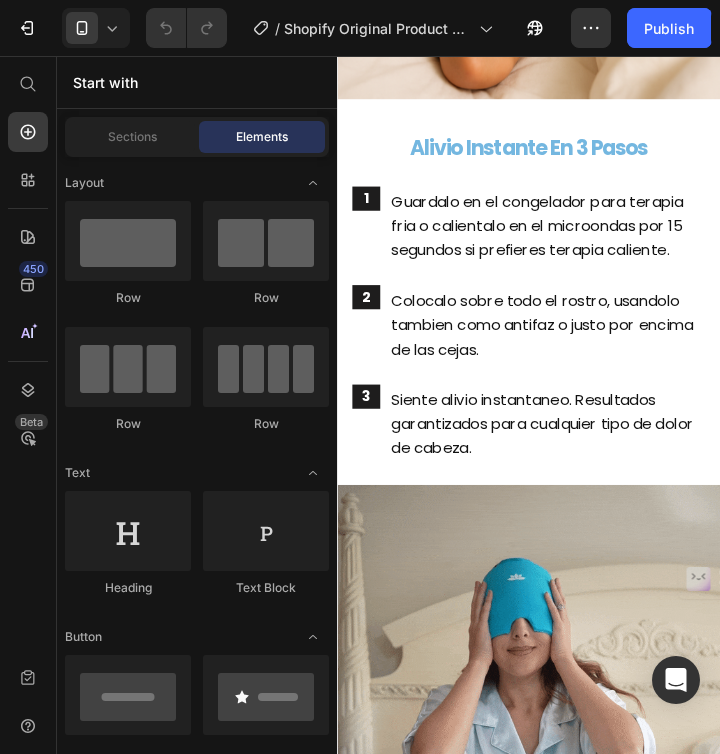 click on "Alivio Instante En 3 Pasos Heading 1 Text Block Guardalo en el congelador para terapia fria o calientalo en el microondas por 15 segundos si prefieres terapia caliente. Text Block Row 2 Text Block Colocalo sobre todo el rostro, usandolo tambien como antifaz o justo por encima de las cejas. Text Block Row 3 Text Block Siente alivio instantaneo. Resultados garantizados para cualquier tipo de dolor de cabeza. Text Block Row Section 8" at bounding box center [543, 330] 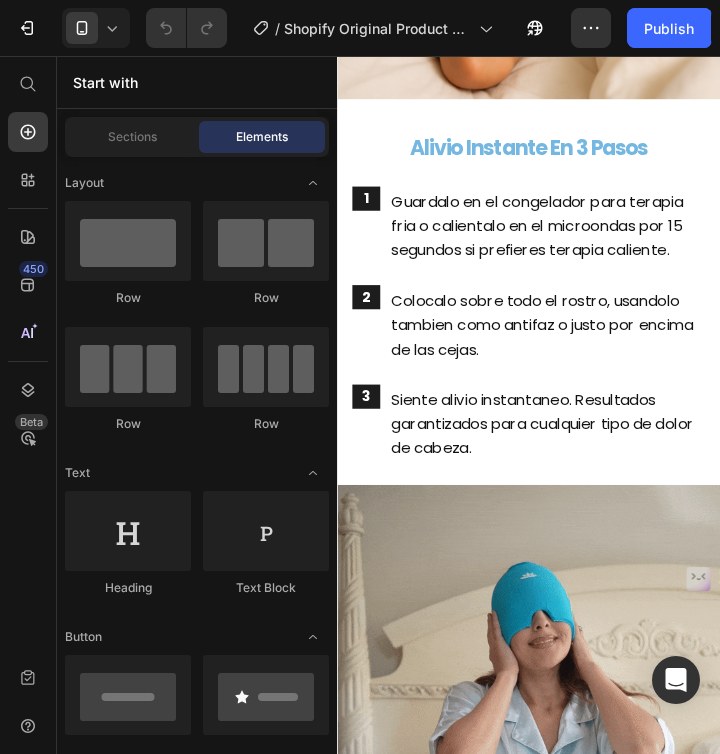 click on "Alivio Instante En 3 Pasos Heading 1 Text Block Guardalo en el congelador para terapia fria o calientalo en el microondas por 15 segundos si prefieres terapia caliente. Text Block Row 2 Text Block Colocalo sobre todo el rostro, usandolo tambien como antifaz o justo por encima de las cejas. Text Block Row 3 Text Block Siente alivio instantaneo. Resultados garantizados para cualquier tipo de dolor de cabeza. Text Block Row Section 8" at bounding box center (543, 330) 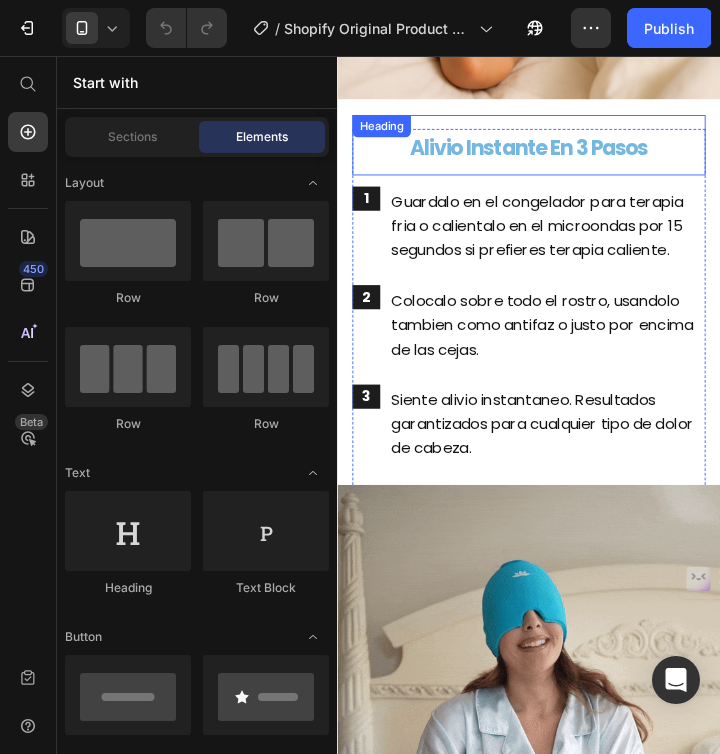 click on "Alivio Instante En 3 Pasos" at bounding box center (543, 151) 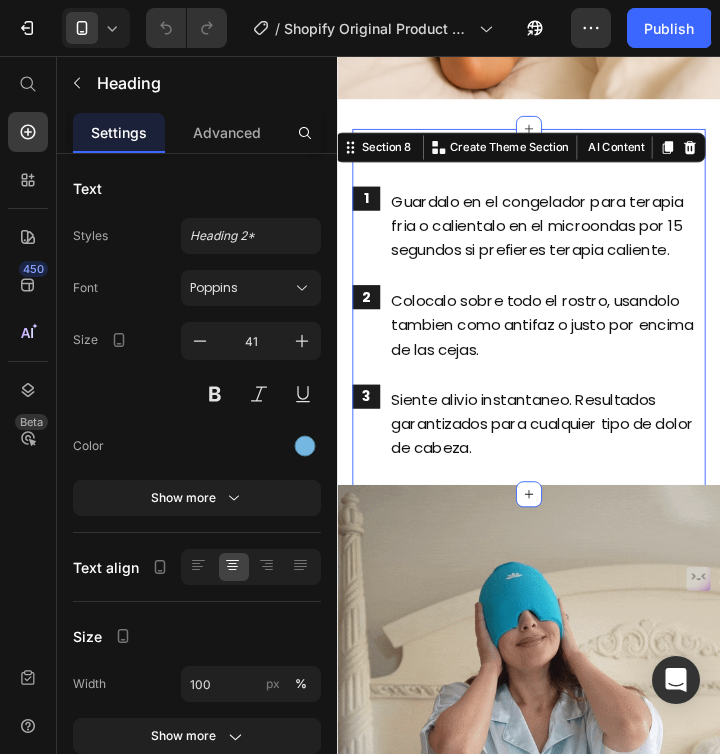 click on "Alivio Instante En 3 Pasos Heading 1 Text Block Guardalo en el congelador para terapia fria o calientalo en el microondas por 15 segundos si prefieres terapia caliente. Text Block Row 2 Text Block Colocalo sobre todo el rostro, usandolo tambien como antifaz o justo por encima de las cejas. Text Block Row 3 Text Block Siente alivio instantaneo. Resultados garantizados para cualquier tipo de dolor de cabeza. Text Block Row" at bounding box center (543, 330) 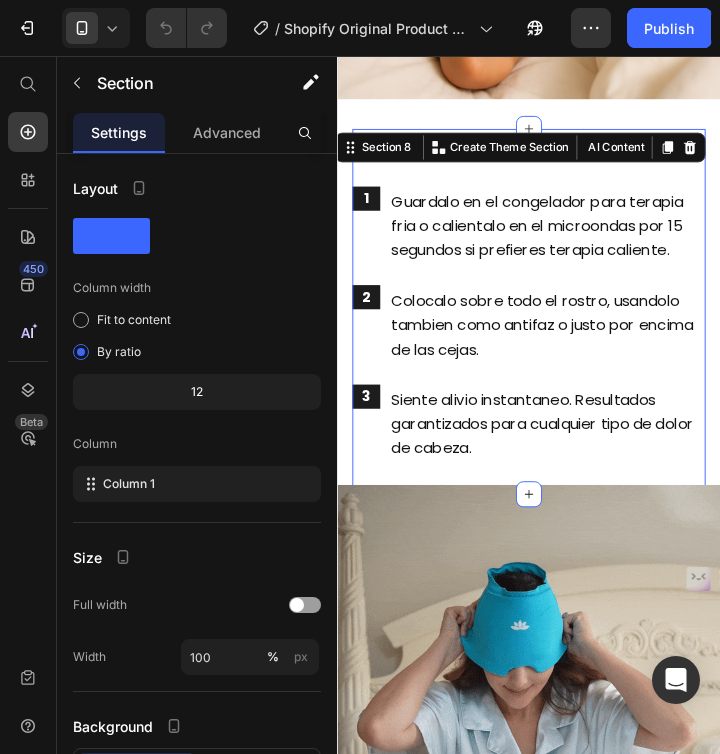click on "Alivio Instante En 3 Pasos Heading 1 Text Block Guardalo en el congelador para terapia fria o calientalo en el microondas por 15 segundos si prefieres terapia caliente. Text Block Row 2 Text Block Colocalo sobre todo el rostro, usandolo tambien como antifaz o justo por encima de las cejas. Text Block Row 3 Text Block Siente alivio instantaneo. Resultados garantizados para cualquier tipo de dolor de cabeza. Text Block Row Section 8   You can create reusable sections Create Theme Section AI Content Write with [PERSON_NAME] What would you like to describe here? Tone and Voice Persuasive Product Teramask™ Gorra Terapeutica Show more Generate" at bounding box center (543, 330) 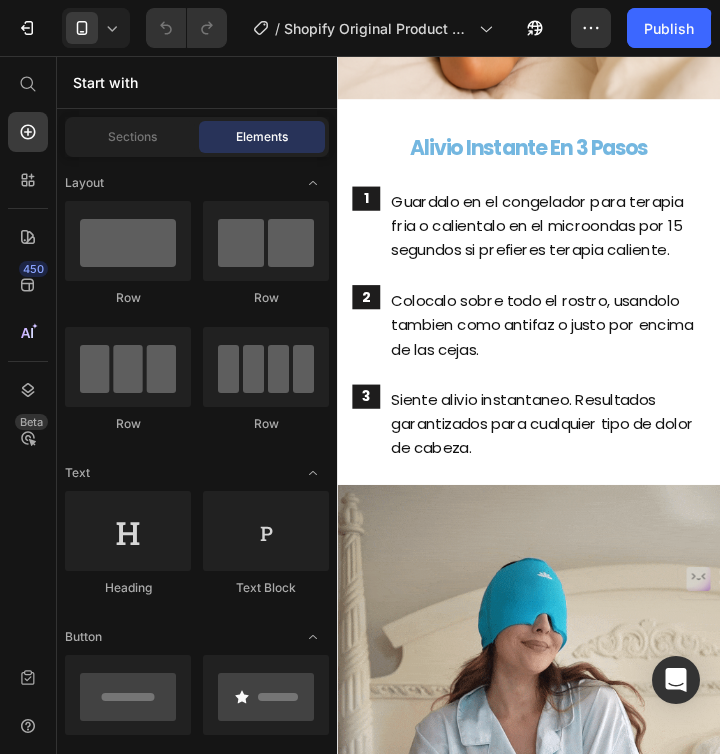 click on "Alivio Instante En 3 Pasos Heading 1 Text Block Guardalo en el congelador para terapia fria o calientalo en el microondas por 15 segundos si prefieres terapia caliente. Text Block Row 2 Text Block Colocalo sobre todo el rostro, usandolo tambien como antifaz o justo por encima de las cejas. Text Block Row 3 Text Block Siente alivio instantaneo. Resultados garantizados para cualquier tipo de dolor de cabeza. Text Block Row Section 8" at bounding box center [543, 330] 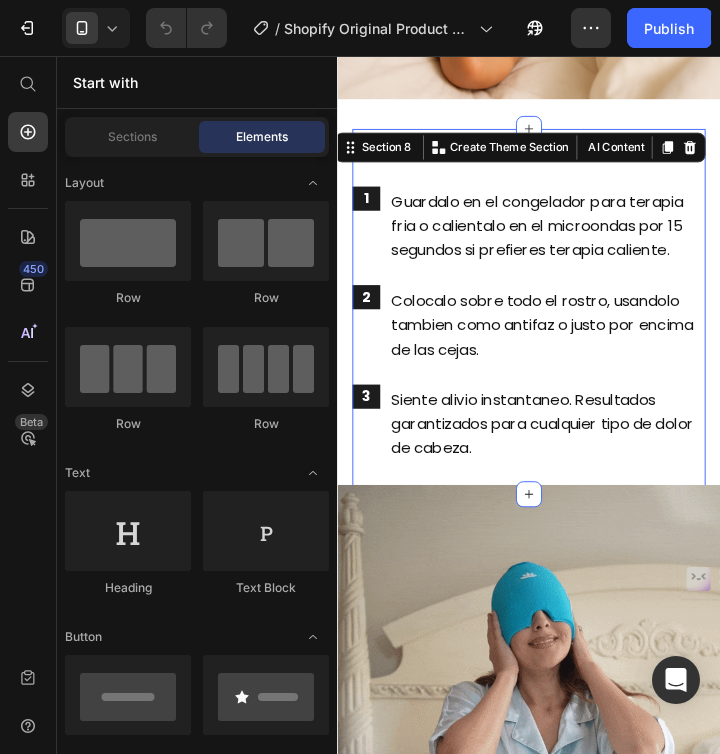 click on "Alivio Instante En 3 Pasos Heading 1 Text Block Guardalo en el congelador para terapia fria o calientalo en el microondas por 15 segundos si prefieres terapia caliente. Text Block Row 2 Text Block Colocalo sobre todo el rostro, usandolo tambien como antifaz o justo por encima de las cejas. Text Block Row 3 Text Block Siente alivio instantaneo. Resultados garantizados para cualquier tipo de dolor de cabeza. Text Block Row" at bounding box center (543, 330) 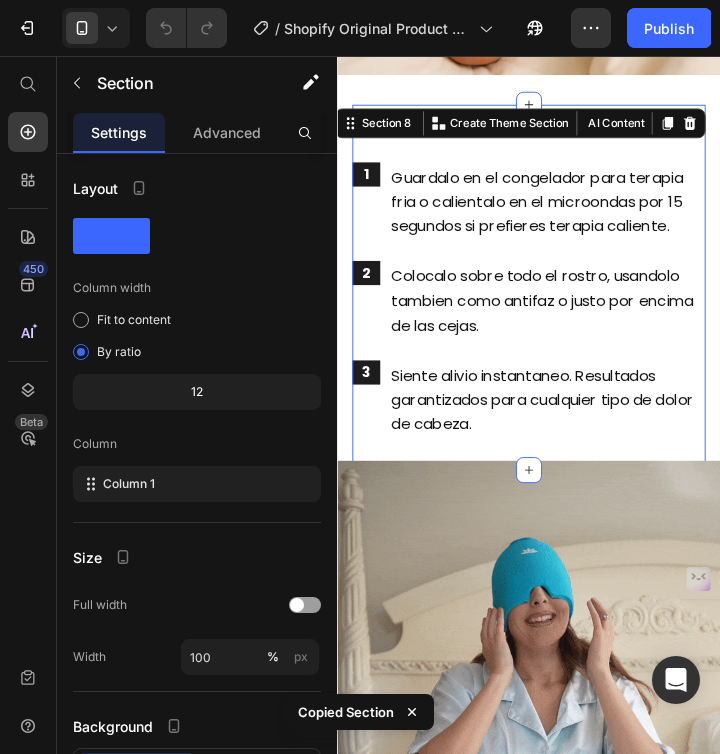 scroll, scrollTop: 2184, scrollLeft: 0, axis: vertical 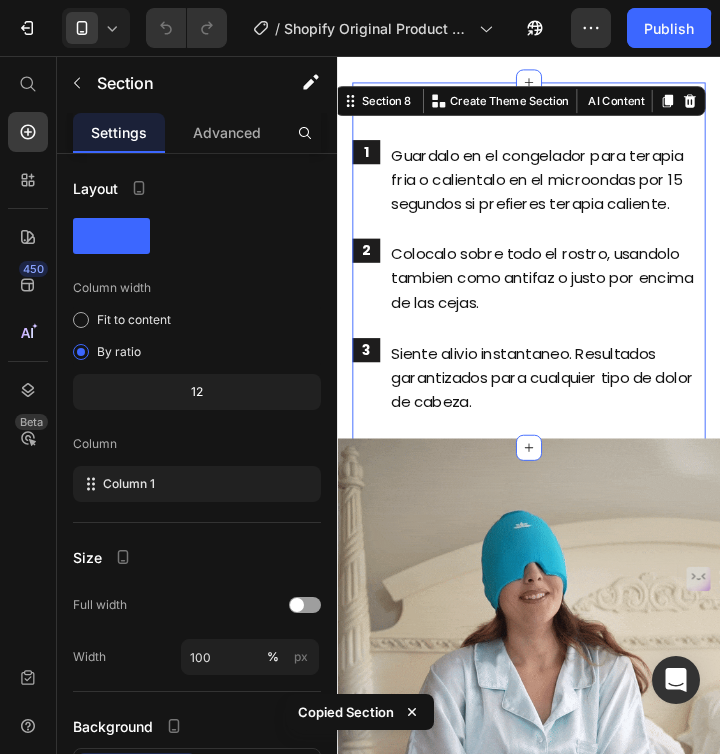 click at bounding box center (543, 673) 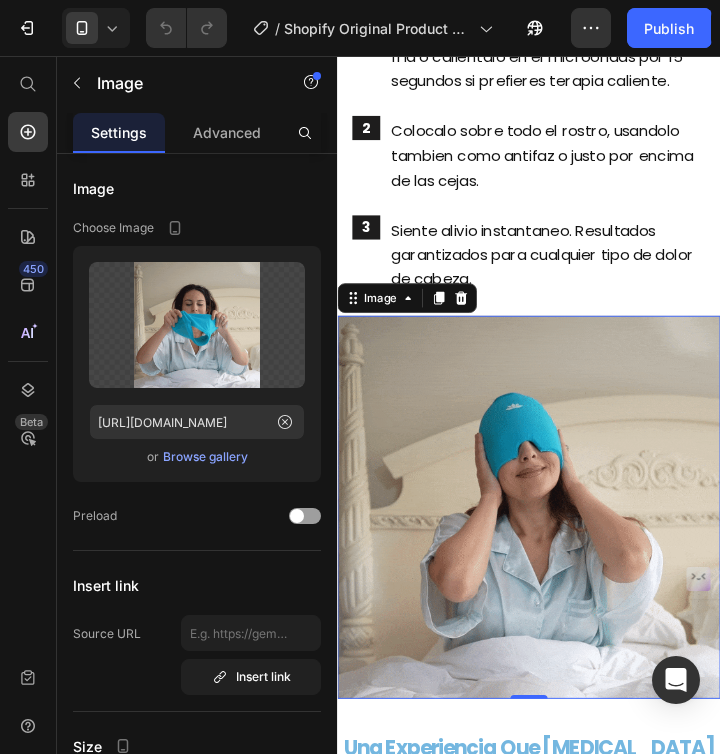 scroll, scrollTop: 2603, scrollLeft: 0, axis: vertical 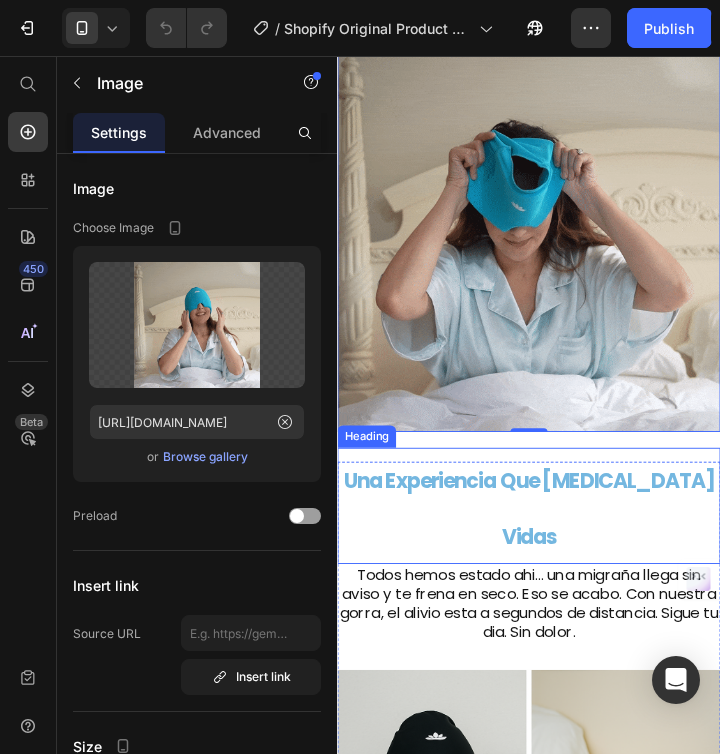 click on "Una experiencia que [MEDICAL_DATA] vidas" at bounding box center [543, 539] 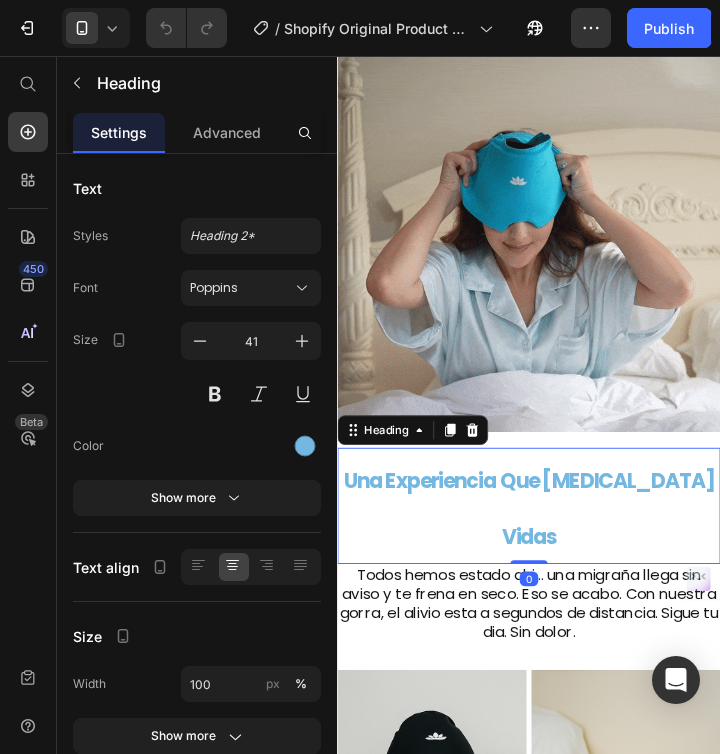 click on "Todos hemos estado ahi… una migraña llega sin aviso y te frena en seco. Eso se acabo. Con nuestra gorra, el alivio esta a segundos de distancia. Sigue tu dia. Sin dolor." at bounding box center (543, 644) 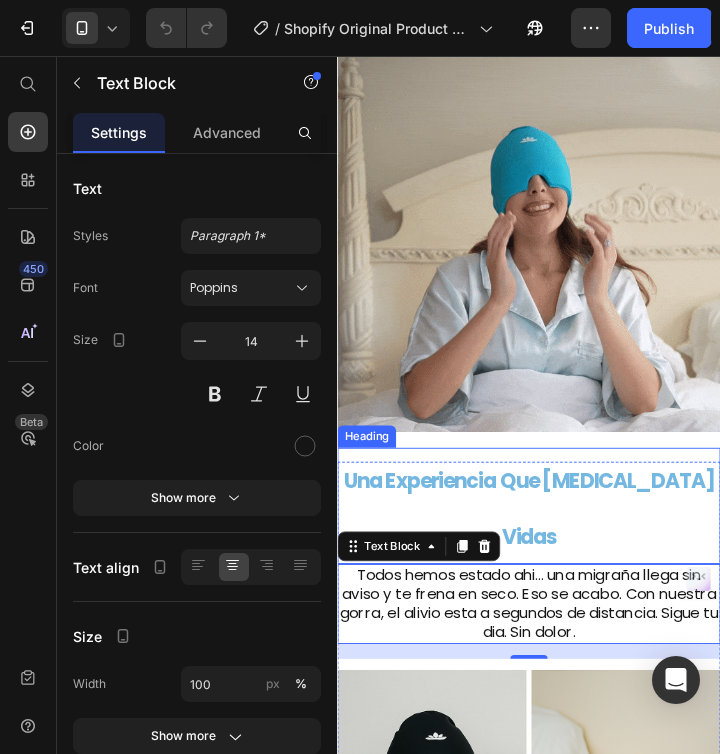 click on "Una experiencia que [MEDICAL_DATA] vidas" at bounding box center [543, 539] 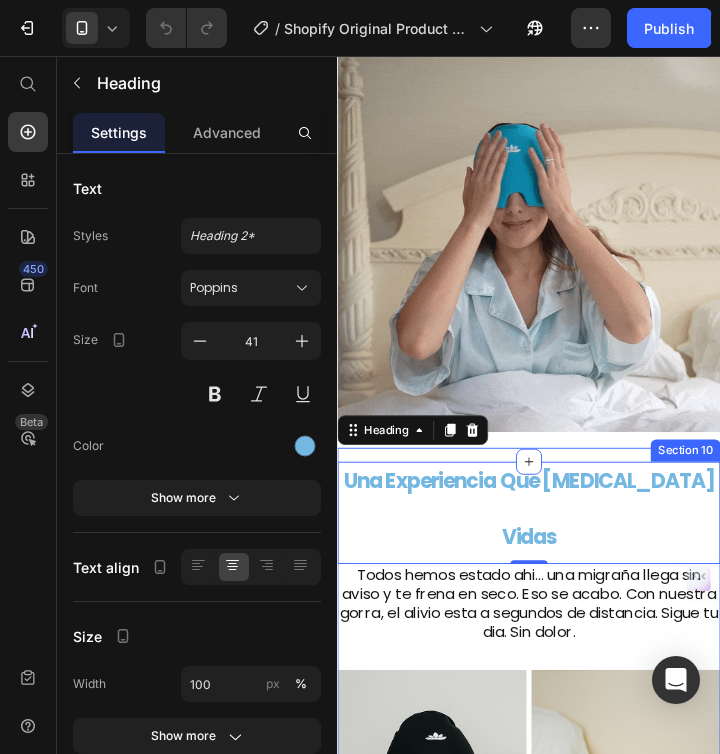 click on "Una experiencia que [MEDICAL_DATA] vidas Heading   0 Todos hemos estado ahi… una migraña llega sin aviso y te frena en seco. Eso se acabo. Con nuestra gorra, el alivio esta a segundos de distancia. Sigue tu dia. Sin dolor. Text Block Image" at bounding box center (543, 826) 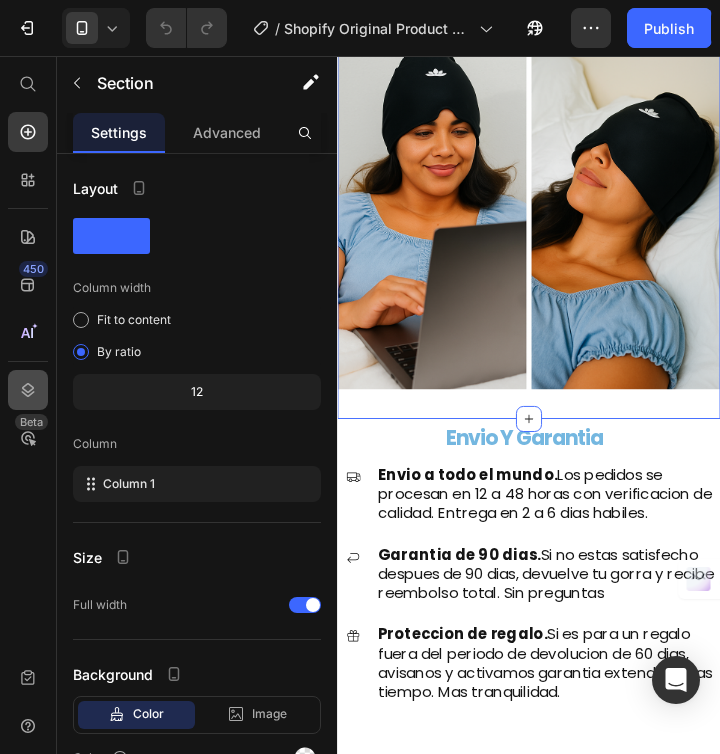 scroll, scrollTop: 3347, scrollLeft: 0, axis: vertical 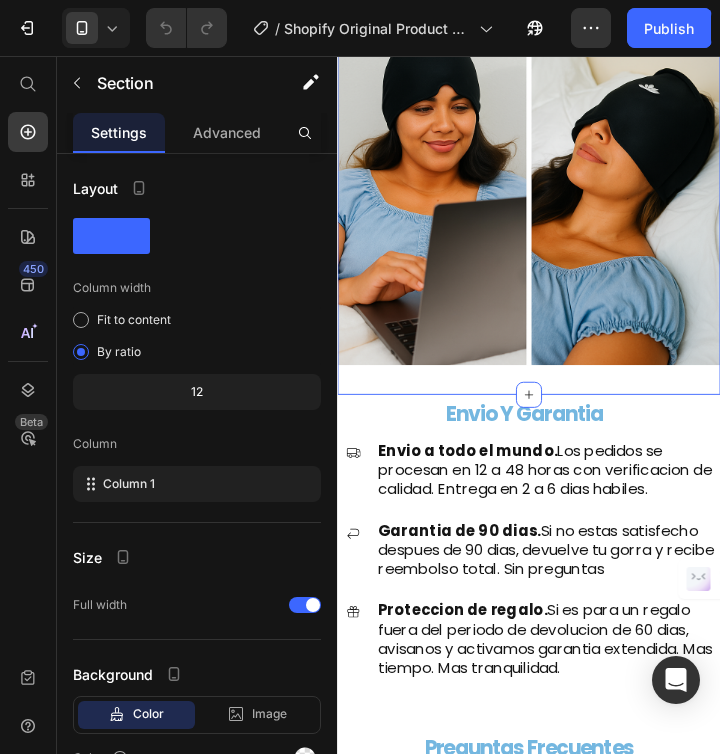click on "Envio y Garantia" at bounding box center [538, 437] 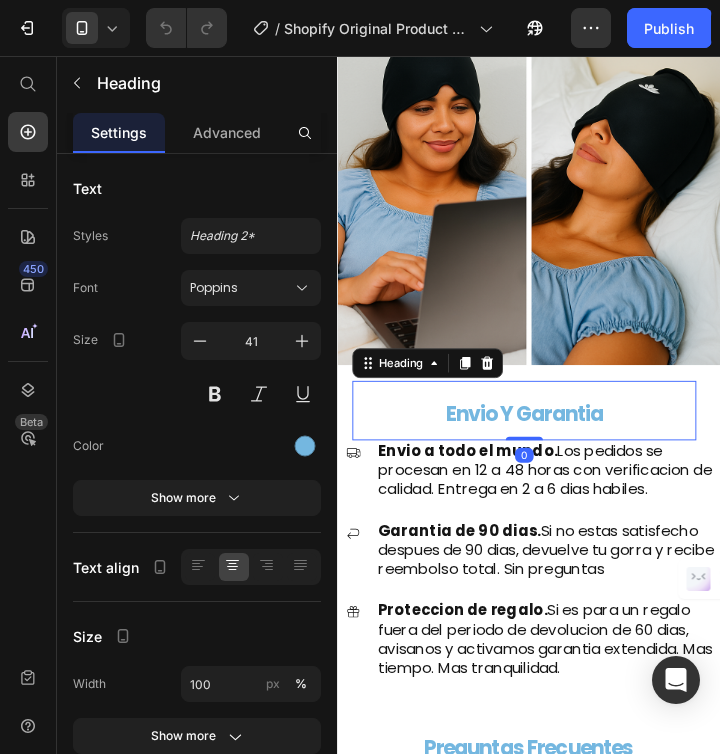 click on "Envio y Garantia" at bounding box center (538, 437) 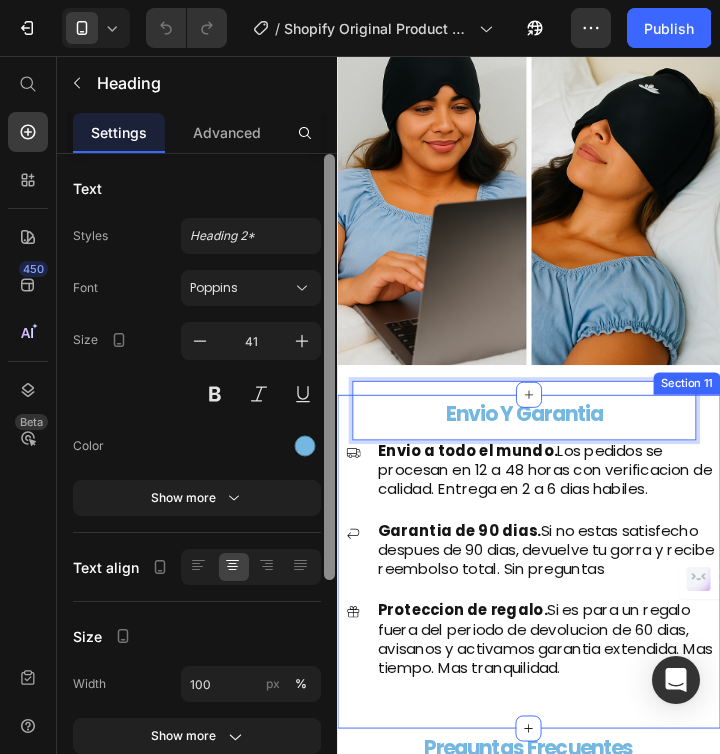 click at bounding box center (329, 367) 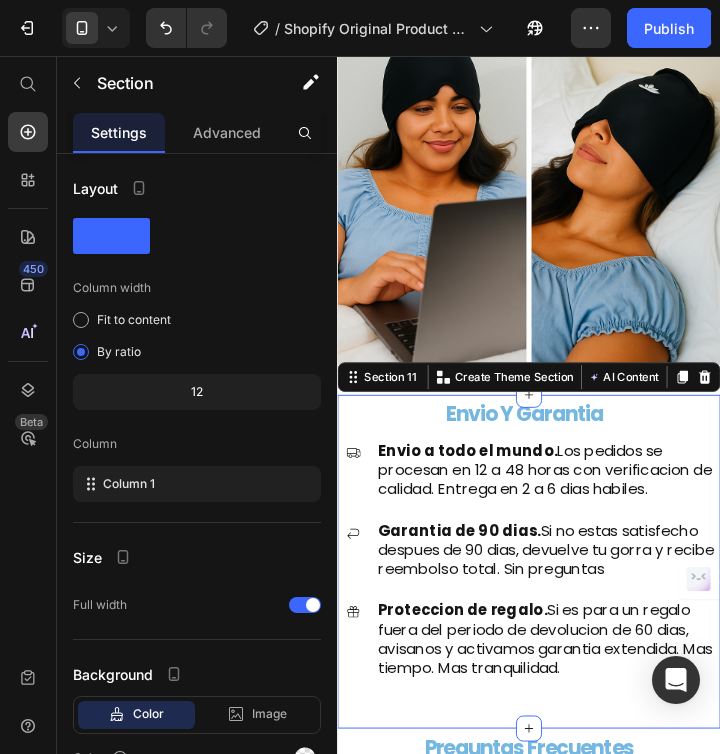 click on "Icon ⁠⁠⁠⁠⁠⁠⁠ Envio y Garantia Heading Envio a todo el mundo.  Los pedidos se procesan en 12 a 48 horas con verificacion de calidad. Entrega en 2 a 6 dias habiles. Text Block Row
Icon Garantia de 90 dias.  Si no estas satisfecho despues de 90 dias, devuelve tu gorra y recibe reembolso total. Sin preguntas Text Block Row
Icon Proteccion de regalo.  Si es para un regalo fuera del periodo de devolucion de 60 dias, avisanos y activamos garantia extendida. Mas tiempo. Mas tranquilidad. Text Block Row Section 11   You can create reusable sections Create Theme Section AI Content Write with [PERSON_NAME] What would you like to describe here? Tone and Voice Persuasive Product Teramask™ Gorra Terapeutica Show more Generate" at bounding box center [543, 599] 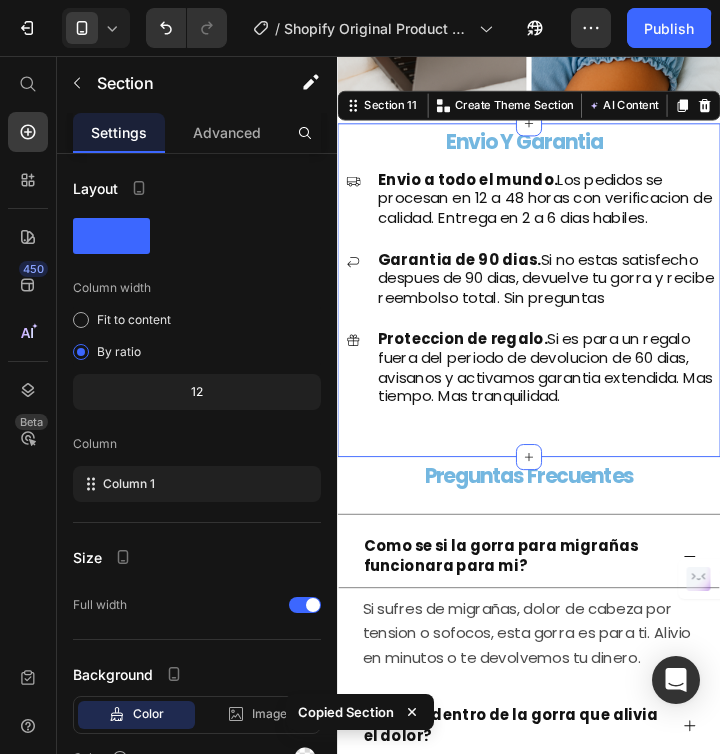 scroll, scrollTop: 3637, scrollLeft: 0, axis: vertical 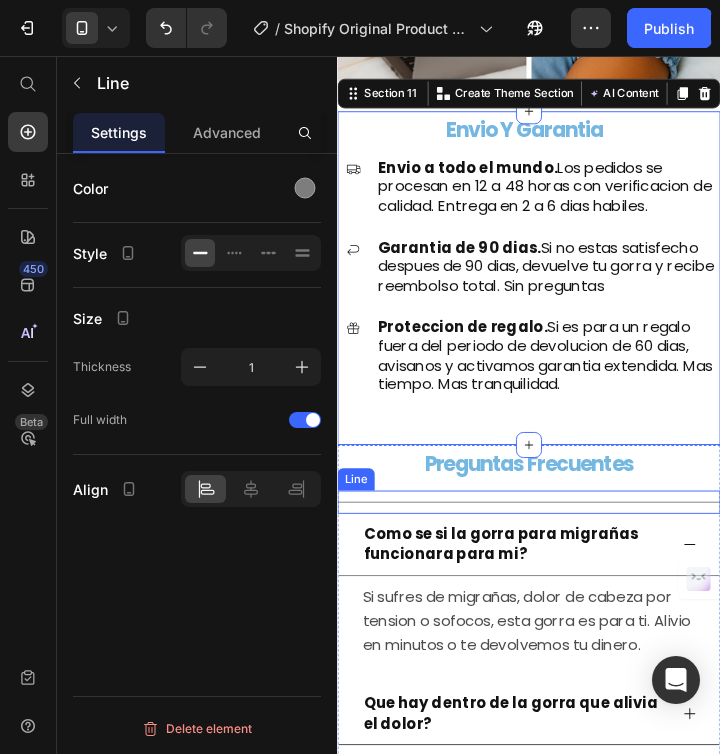 click on "Title Line" at bounding box center [543, 535] 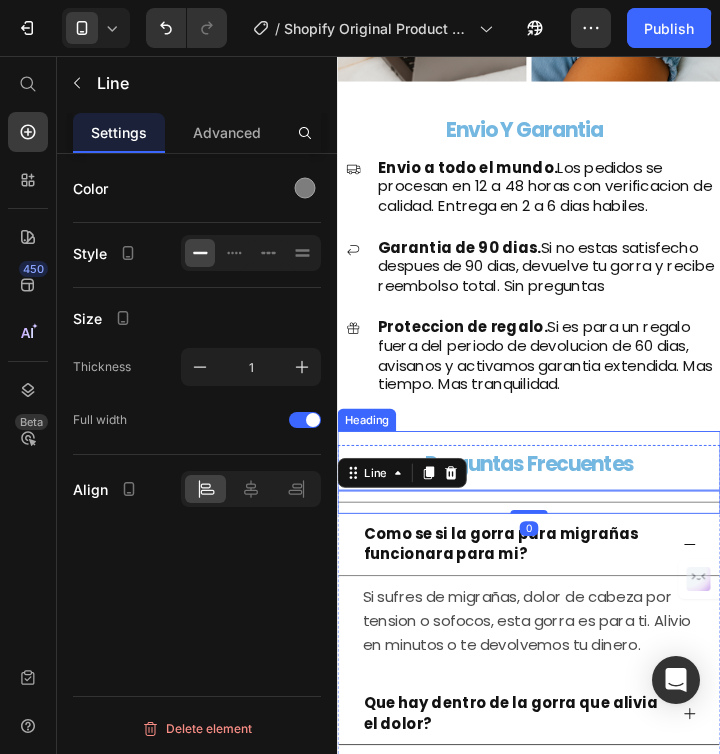 click on "Preguntas Frecuentes" at bounding box center (543, 491) 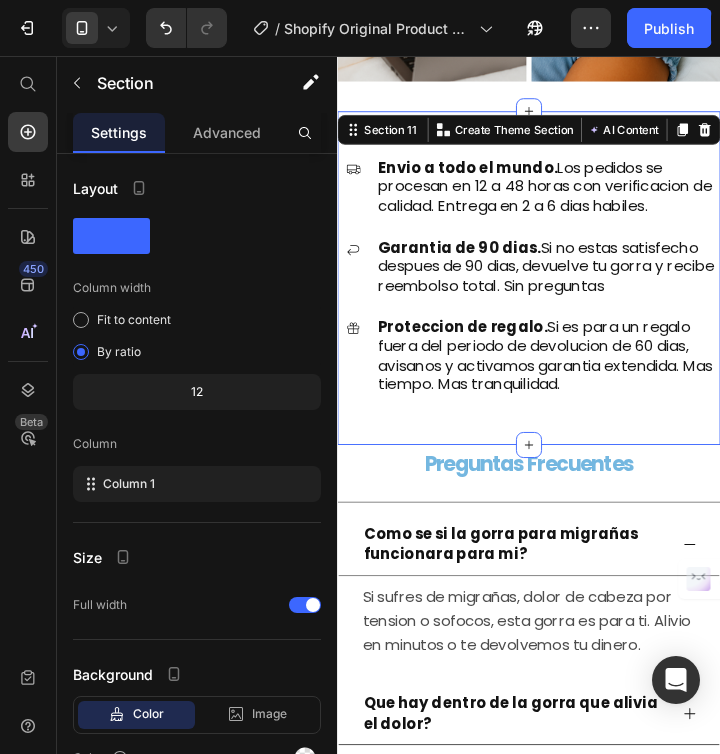 click on "Icon ⁠⁠⁠⁠⁠⁠⁠ Envio y Garantia Heading Envio a todo el mundo.  Los pedidos se procesan en 12 a 48 horas con verificacion de calidad. Entrega en 2 a 6 dias habiles. Text Block Row
Icon Garantia de 90 dias.  Si no estas satisfecho despues de 90 dias, devuelve tu gorra y recibe reembolso total. Sin preguntas Text Block Row
Icon Proteccion de regalo.  Si es para un regalo fuera del periodo de devolucion de 60 dias, avisanos y activamos garantia extendida. Mas tiempo. Mas tranquilidad. Text Block Row Section 11   You can create reusable sections Create Theme Section AI Content Write with [PERSON_NAME] What would you like to describe here? Tone and Voice Persuasive Product Teramask™ Gorra Terapeutica Show more Generate" at bounding box center (543, 294) 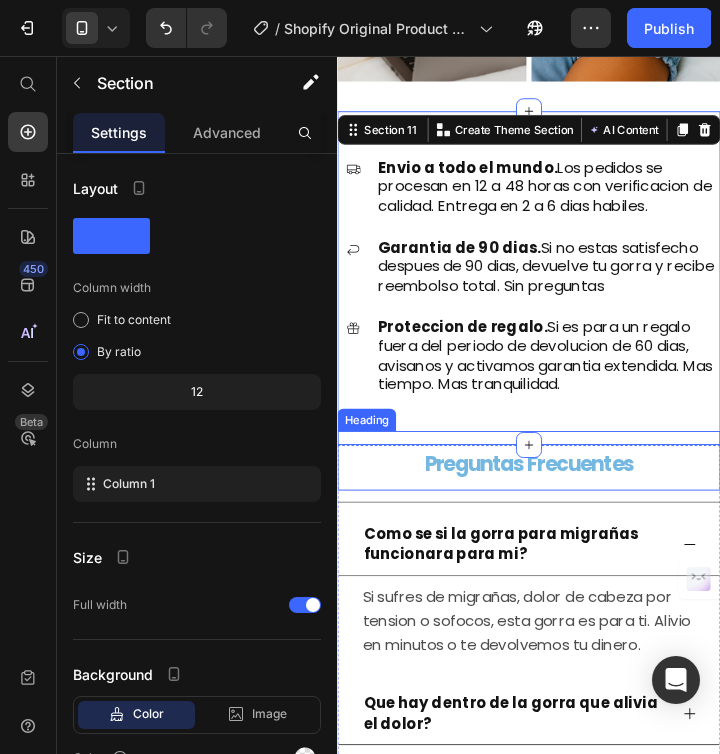 click on "Preguntas Frecuentes" at bounding box center [543, 491] 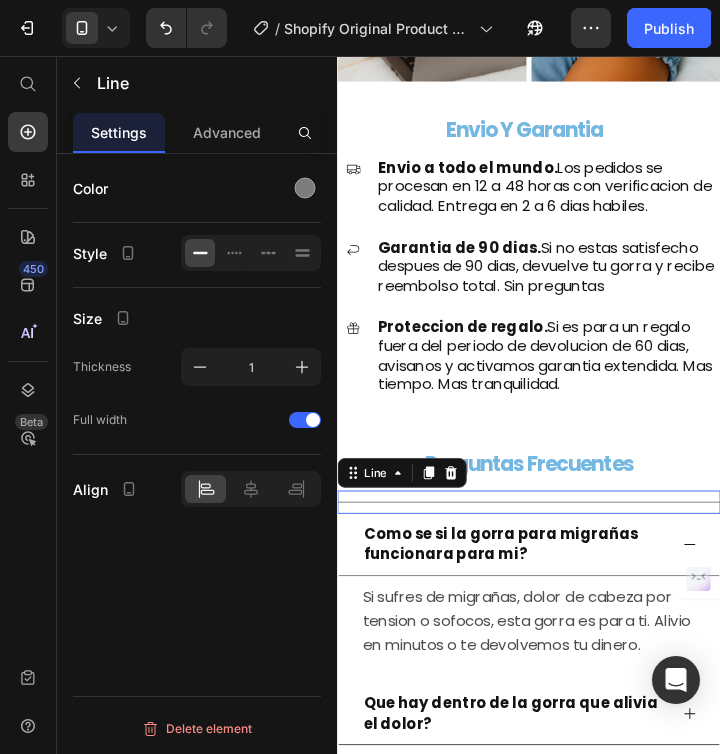 click on "Title Line   0" at bounding box center (543, 535) 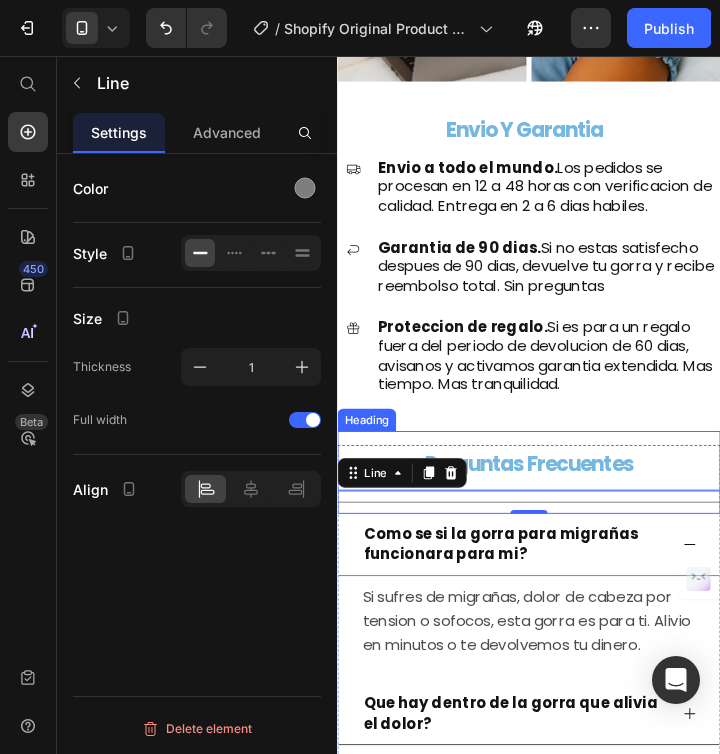 click on "Preguntas Frecuentes" at bounding box center (543, 491) 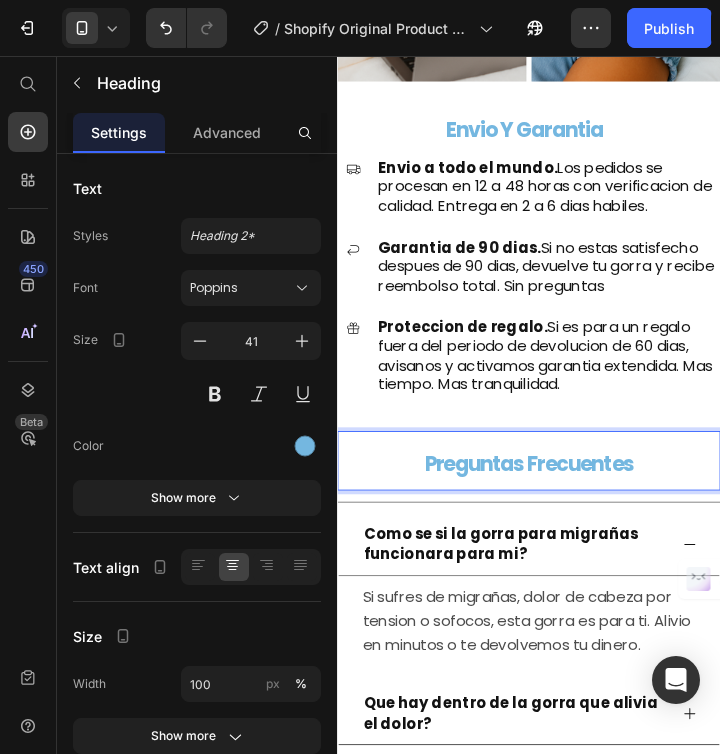 click on "Preguntas Frecuentes" at bounding box center [543, 491] 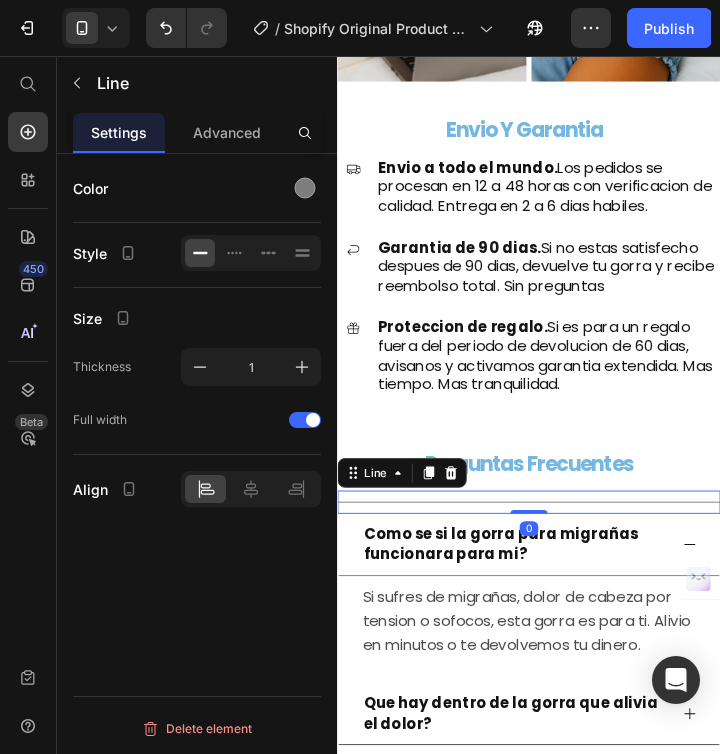 click on "Title Line   0" at bounding box center [543, 535] 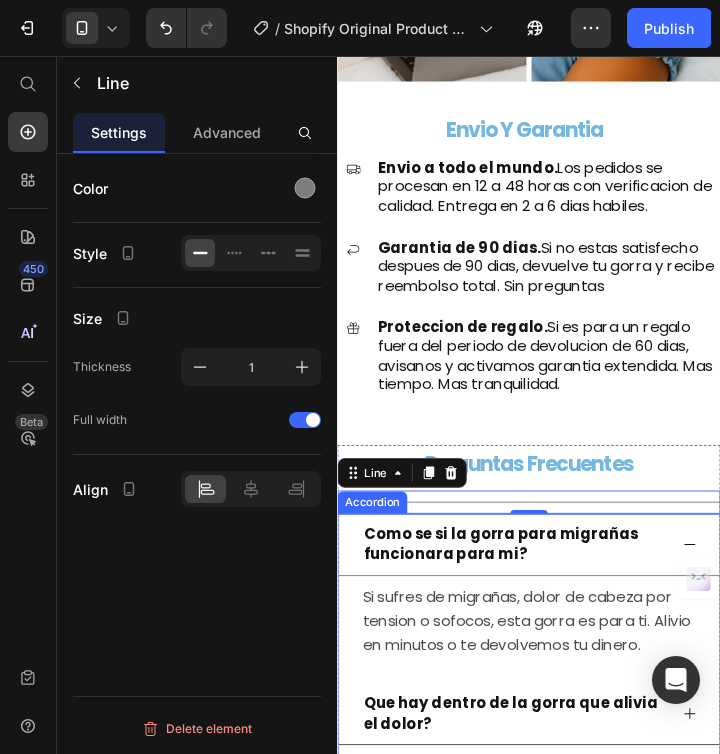 click on "Como se si la gorra para migrañas funcionara para mi?" at bounding box center (543, 581) 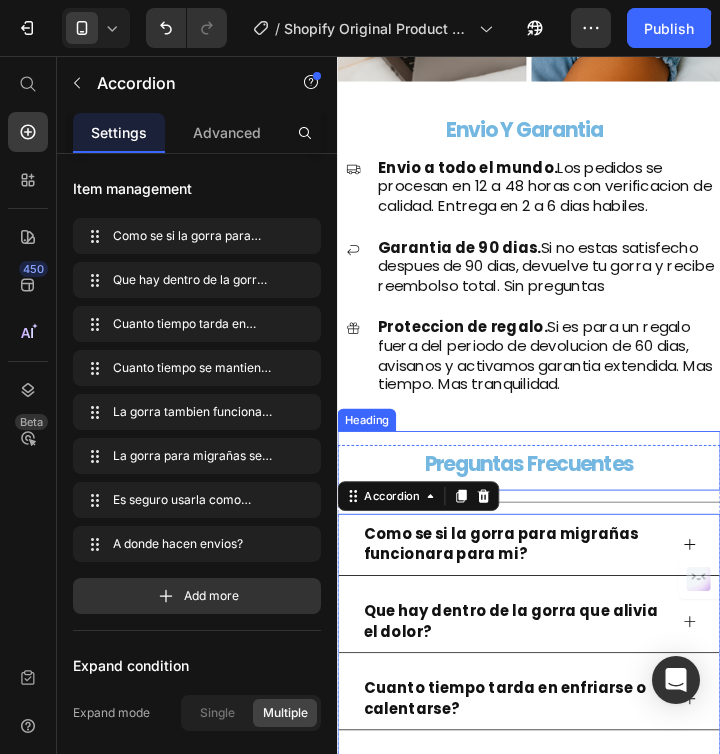 click on "⁠⁠⁠⁠⁠⁠⁠ Preguntas Frecuentes" at bounding box center [543, 491] 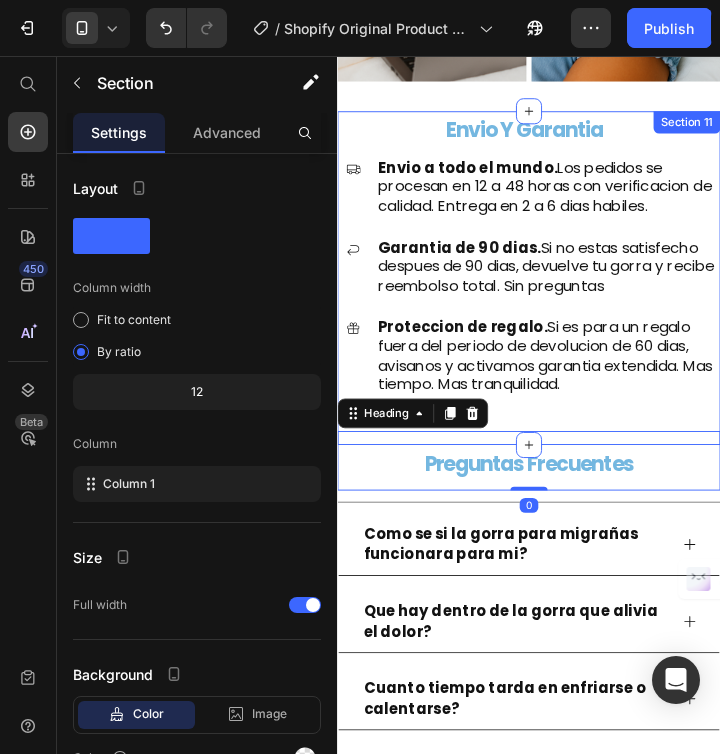 click on "Icon ⁠⁠⁠⁠⁠⁠⁠ Envio y Garantia Heading Envio a todo el mundo.  Los pedidos se procesan en 12 a 48 horas con verificacion de calidad. Entrega en 2 a 6 dias habiles. Text Block Row
Icon Garantia de 90 dias.  Si no estas satisfecho despues de 90 dias, devuelve tu gorra y recibe reembolso total. Sin preguntas Text Block Row
Icon Proteccion de regalo.  Si es para un regalo fuera del periodo de devolucion de 60 dias, avisanos y activamos garantia extendida. Mas tiempo. Mas tranquilidad. Text Block Row Section 11" at bounding box center [543, 294] 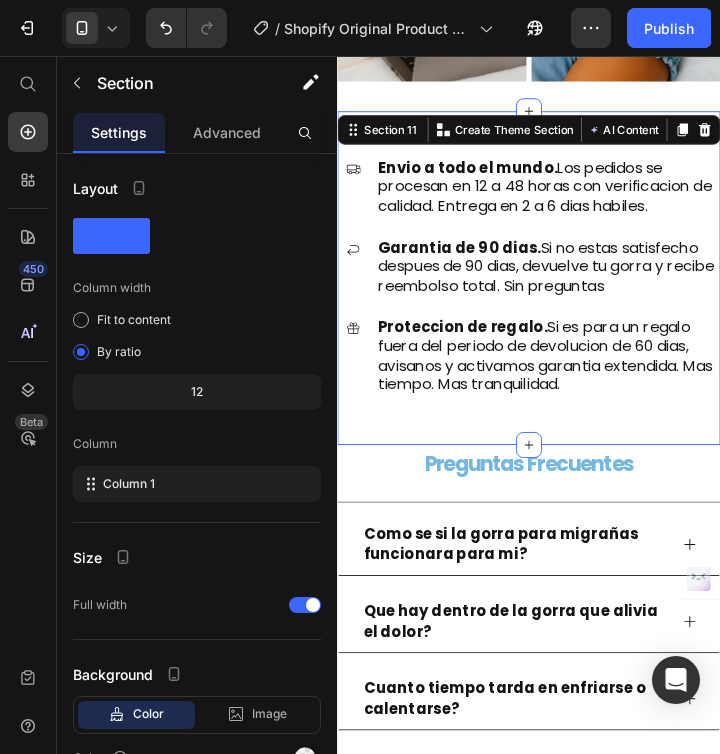 click on "⁠⁠⁠⁠⁠⁠⁠ Preguntas Frecuentes" at bounding box center [543, 491] 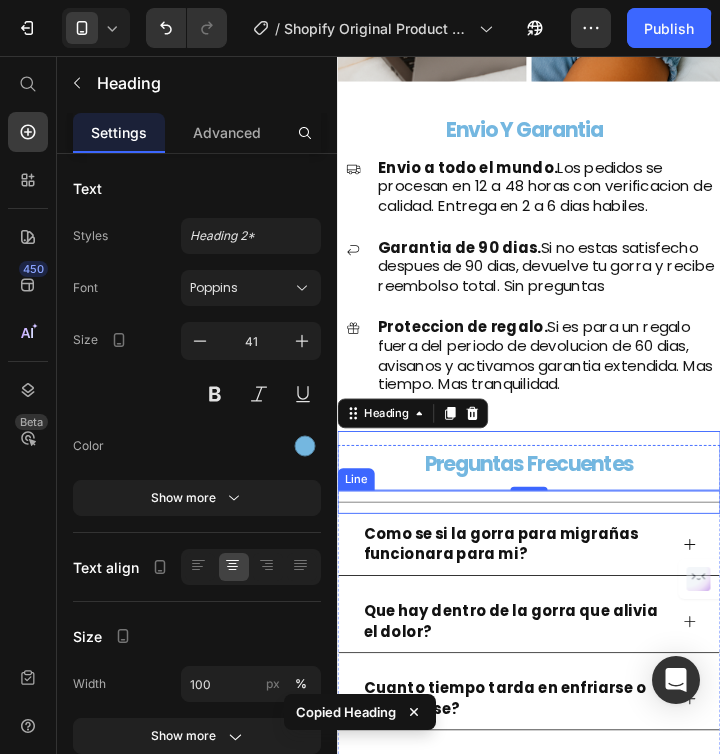 click on "Title Line" at bounding box center [543, 535] 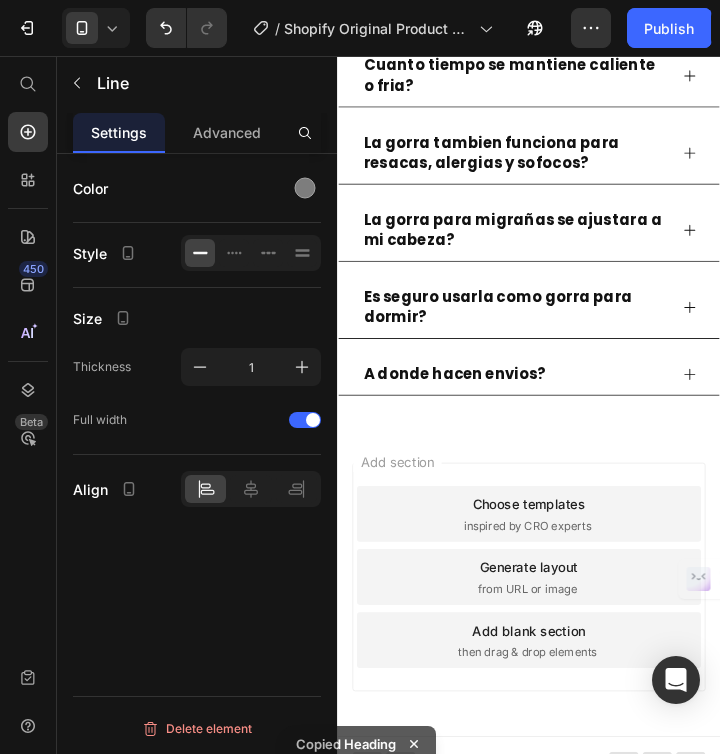 scroll, scrollTop: 4335, scrollLeft: 0, axis: vertical 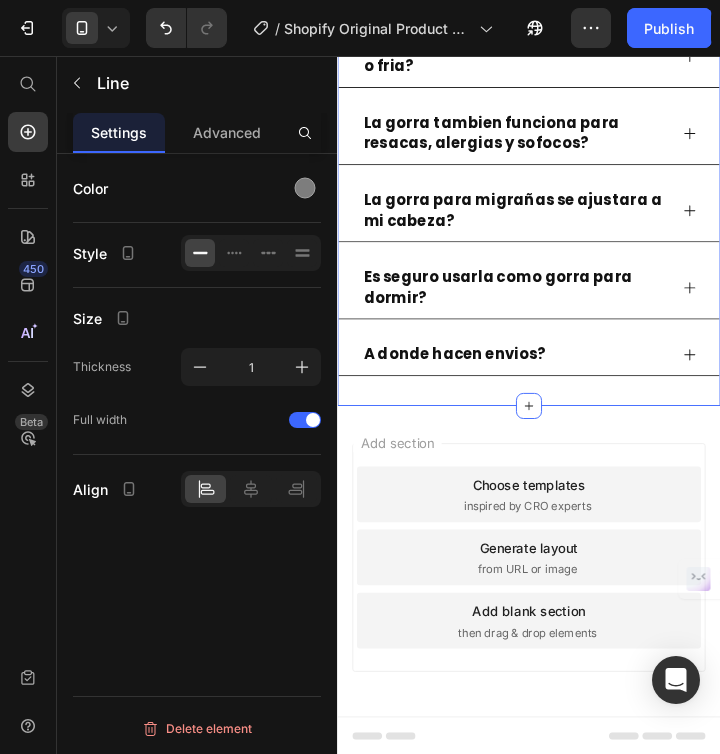 click on "⁠⁠⁠⁠⁠⁠⁠ Preguntas Frecuentes Heading                Title Line   0
Como se si la gorra para migrañas funcionara para mi?
Que hay dentro de la gorra que alivia el dolor?
Cuanto tiempo tarda en enfriarse o calentarse?
Cuanto tiempo se mantiene caliente o fria?
La gorra tambien funciona para resacas, alergias y sofocos?
La gorra para migrañas se ajustara a mi cabeza?
Es seguro usarla como gorra para dormir?
A donde hacen envios? Accordion
Como se si la gorra para migrañas funcionara para mi? Text Block
Que hay dentro de la gorra que alivia el dolor?" at bounding box center (543, 66) 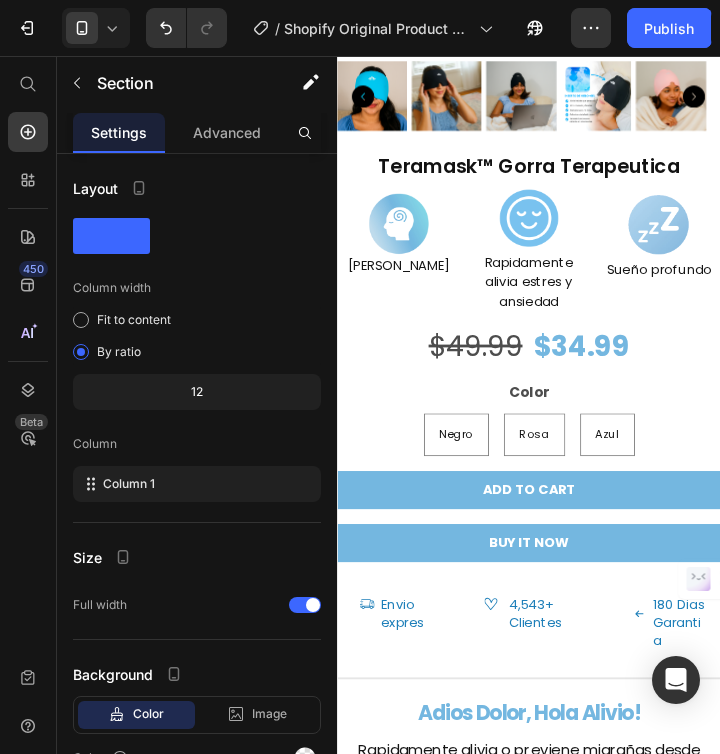 scroll, scrollTop: 0, scrollLeft: 0, axis: both 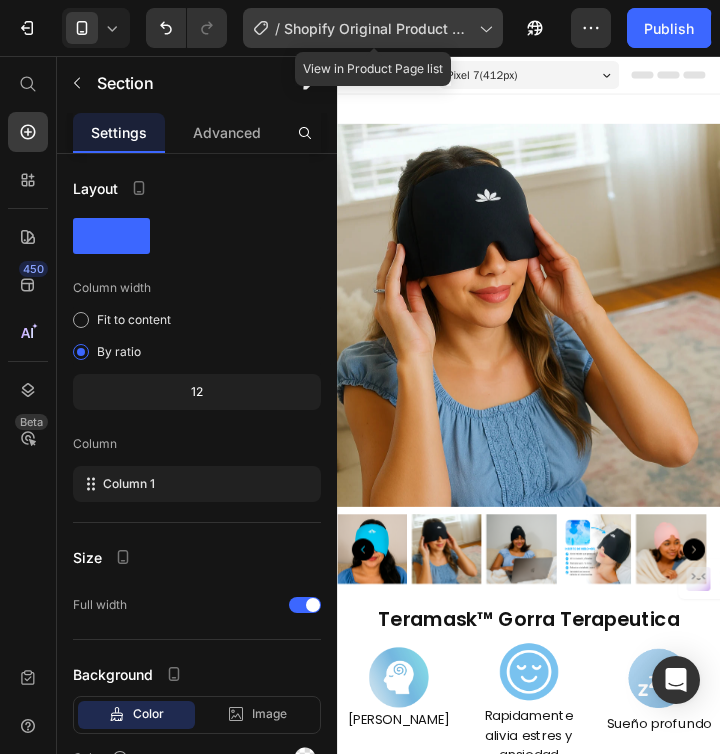click 